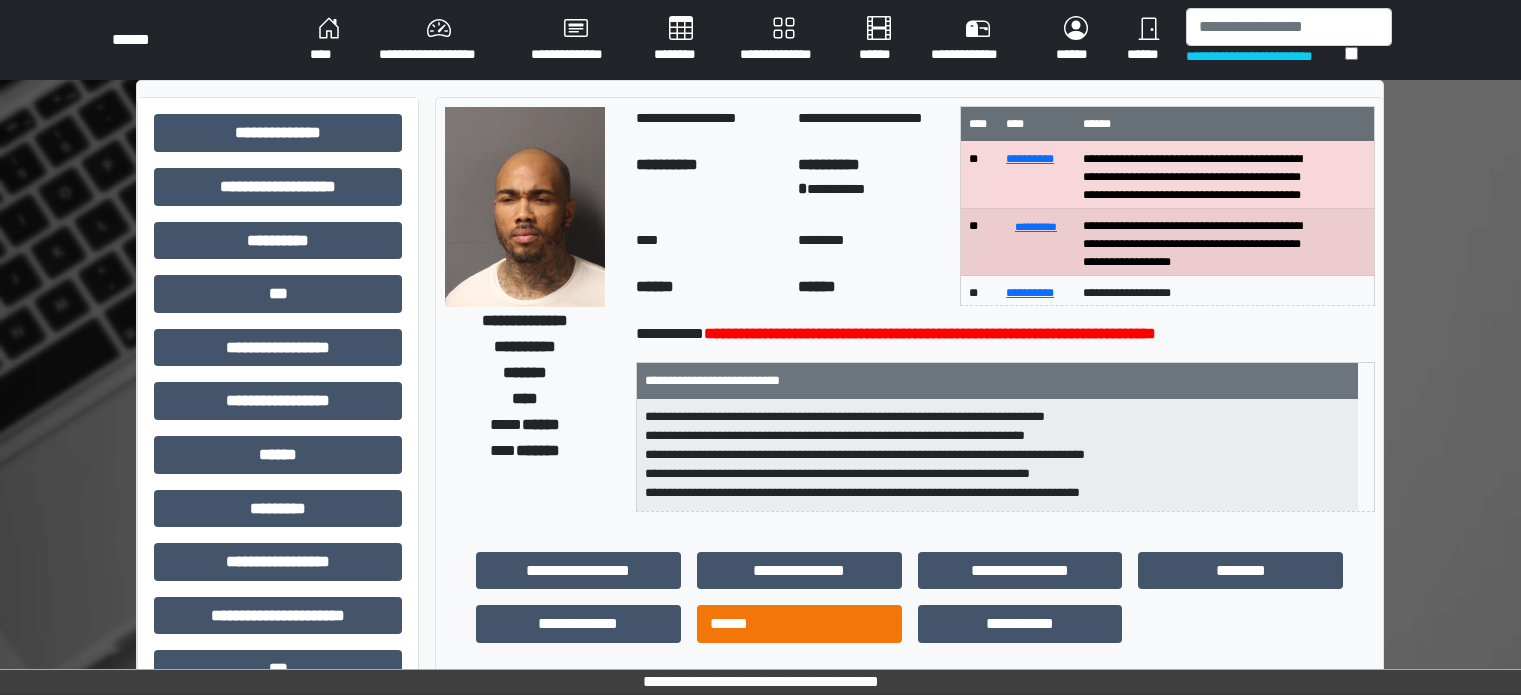 scroll, scrollTop: 0, scrollLeft: 0, axis: both 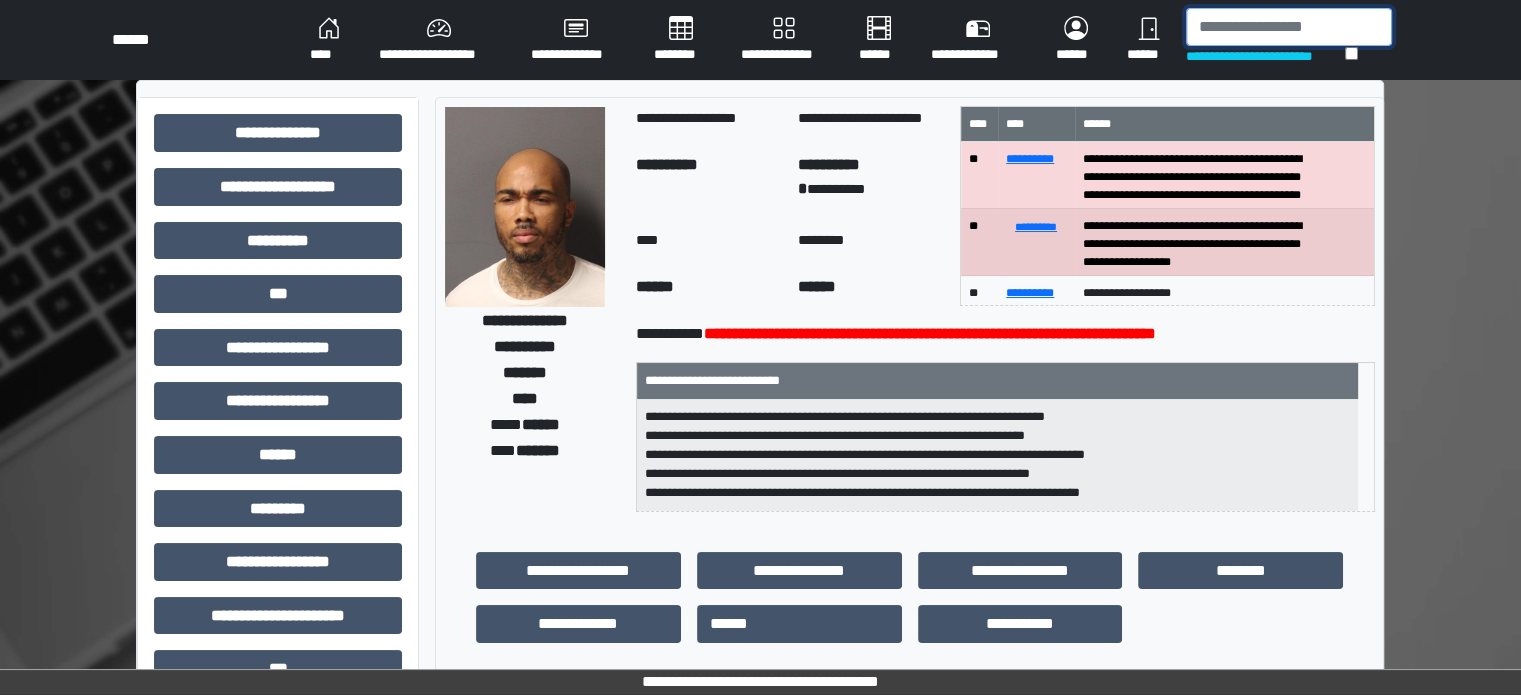 click at bounding box center (1289, 27) 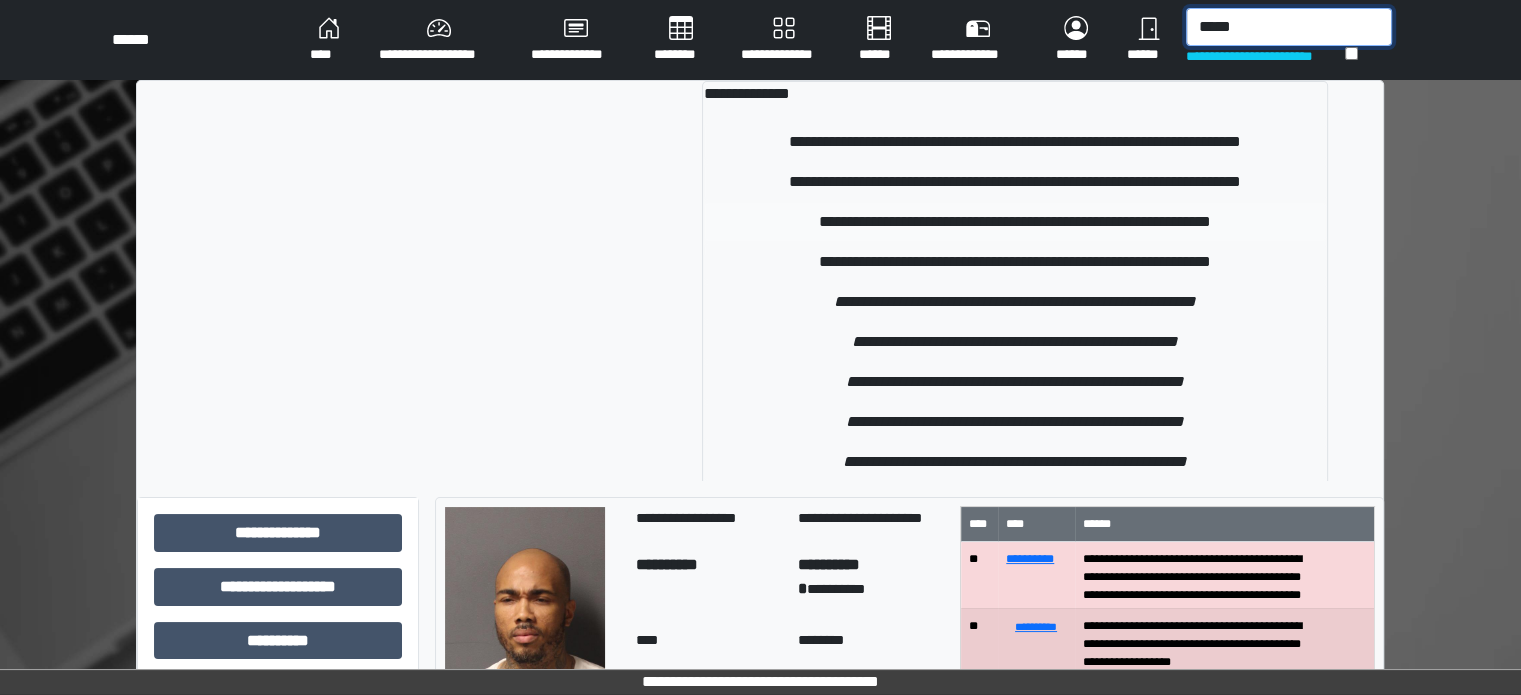 type on "*****" 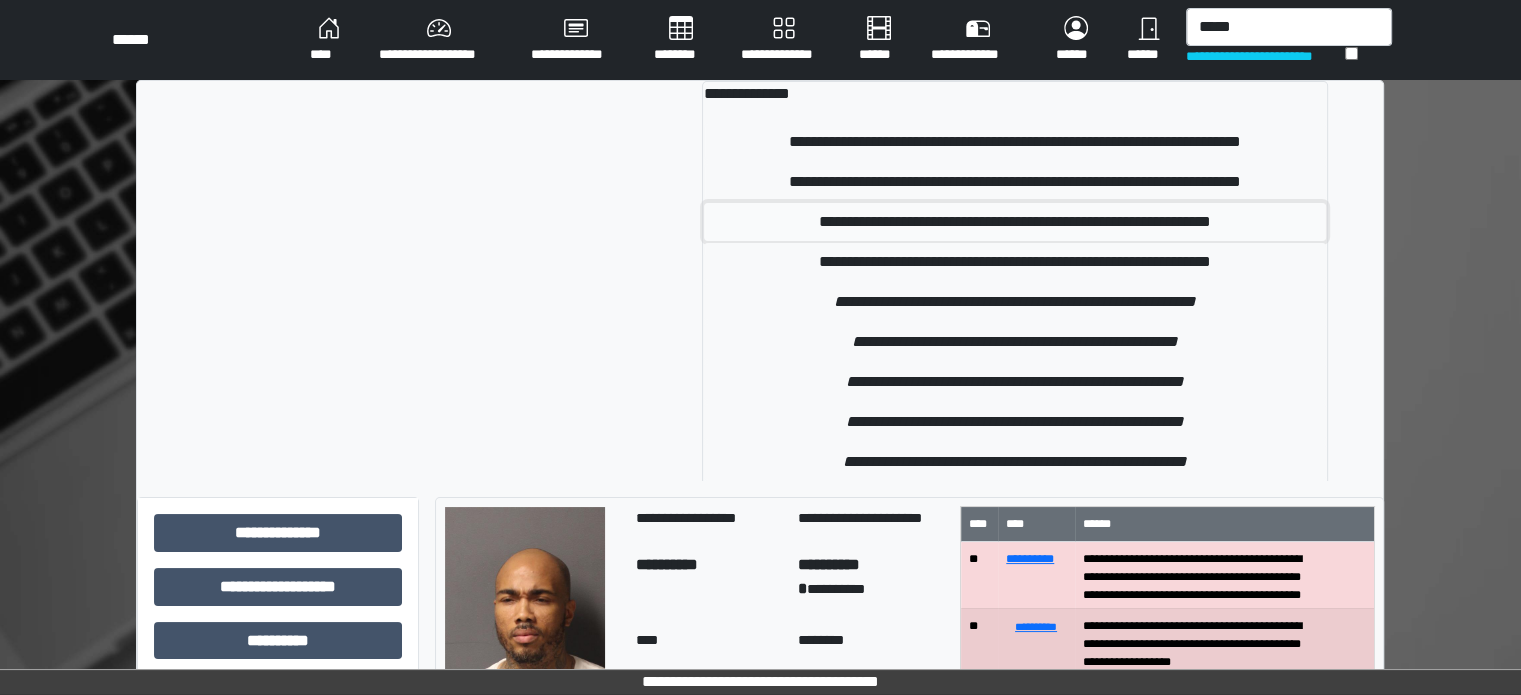 click on "**********" at bounding box center [1015, 222] 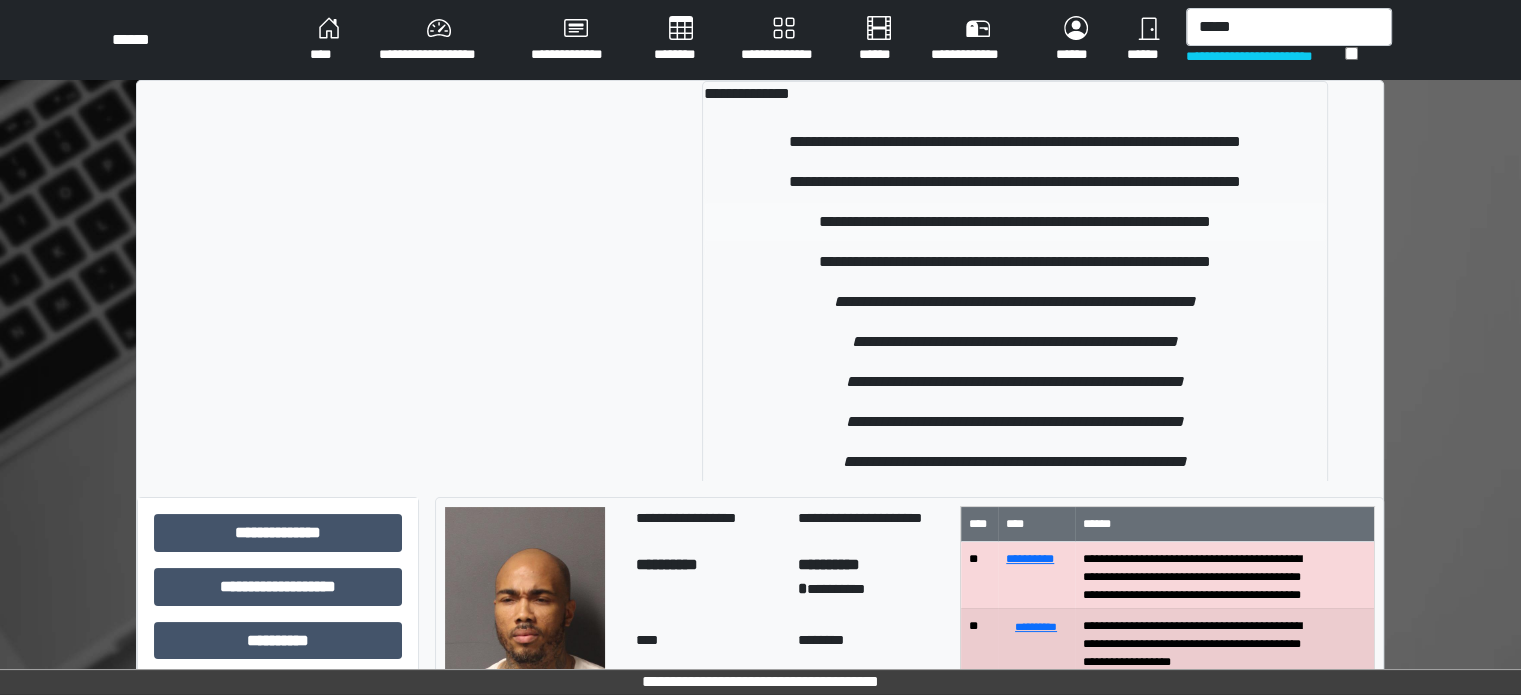 type 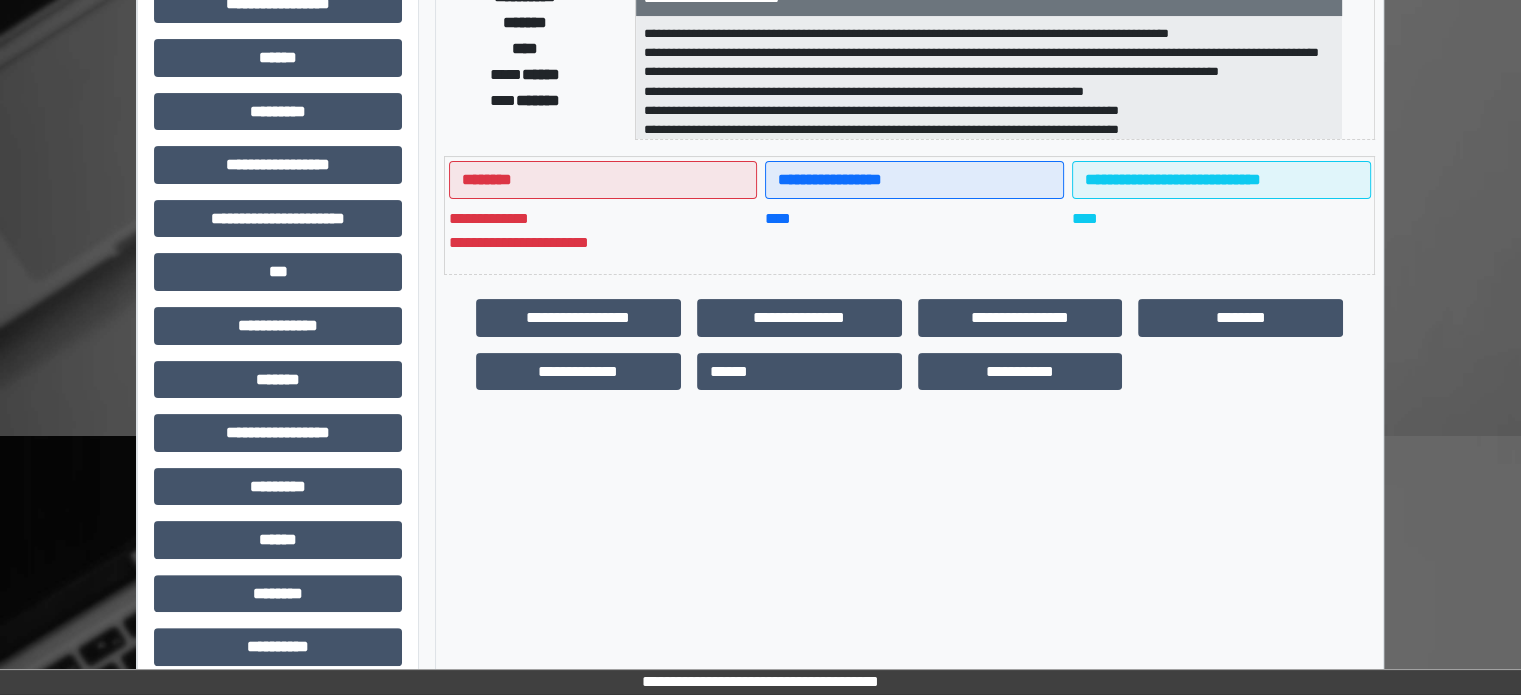 scroll, scrollTop: 400, scrollLeft: 0, axis: vertical 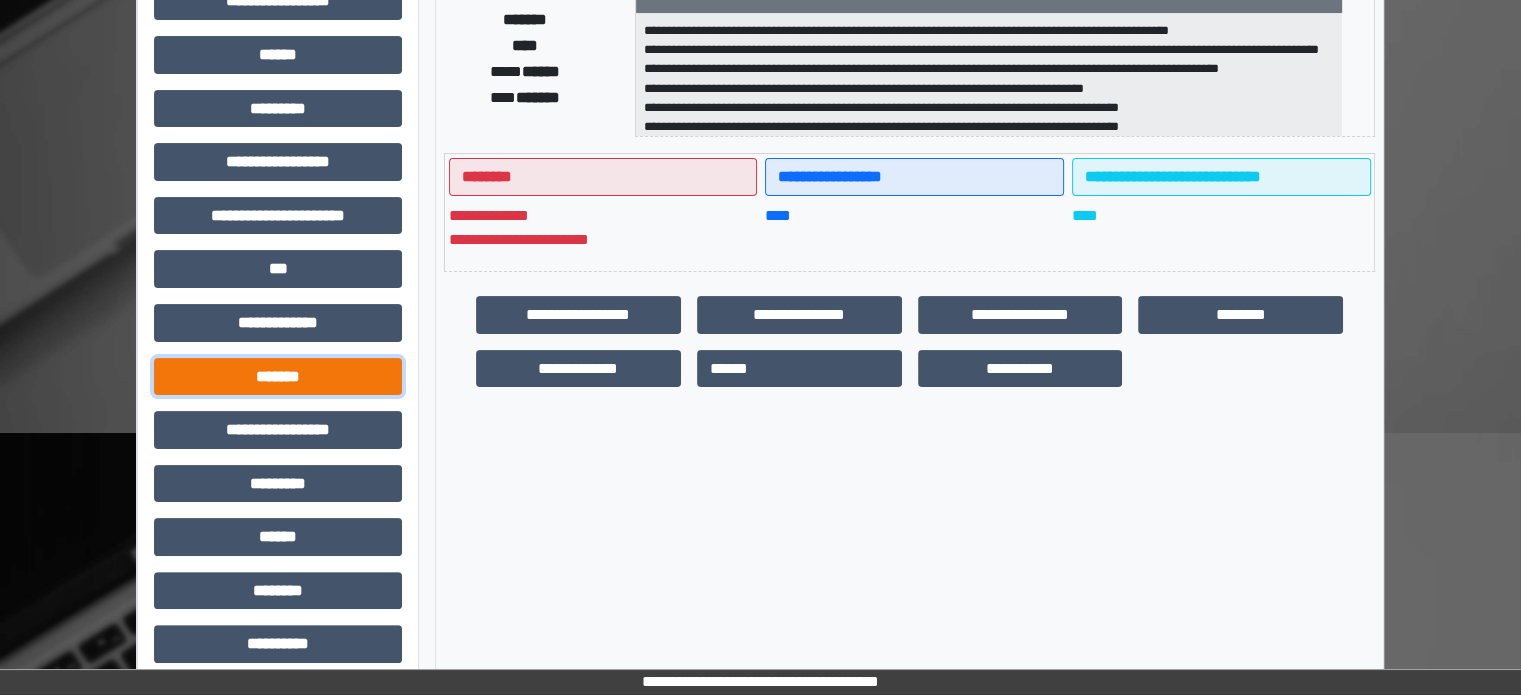 click on "*******" at bounding box center (278, 377) 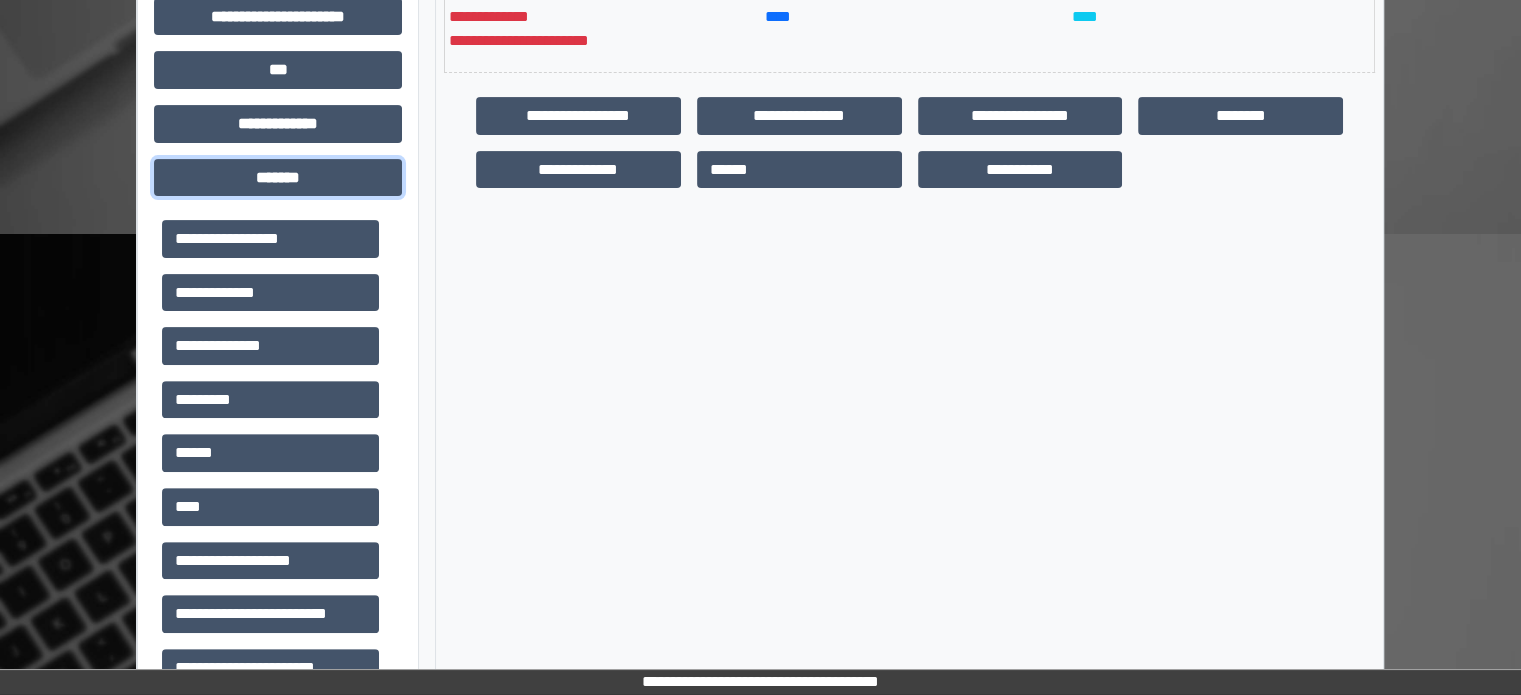 scroll, scrollTop: 600, scrollLeft: 0, axis: vertical 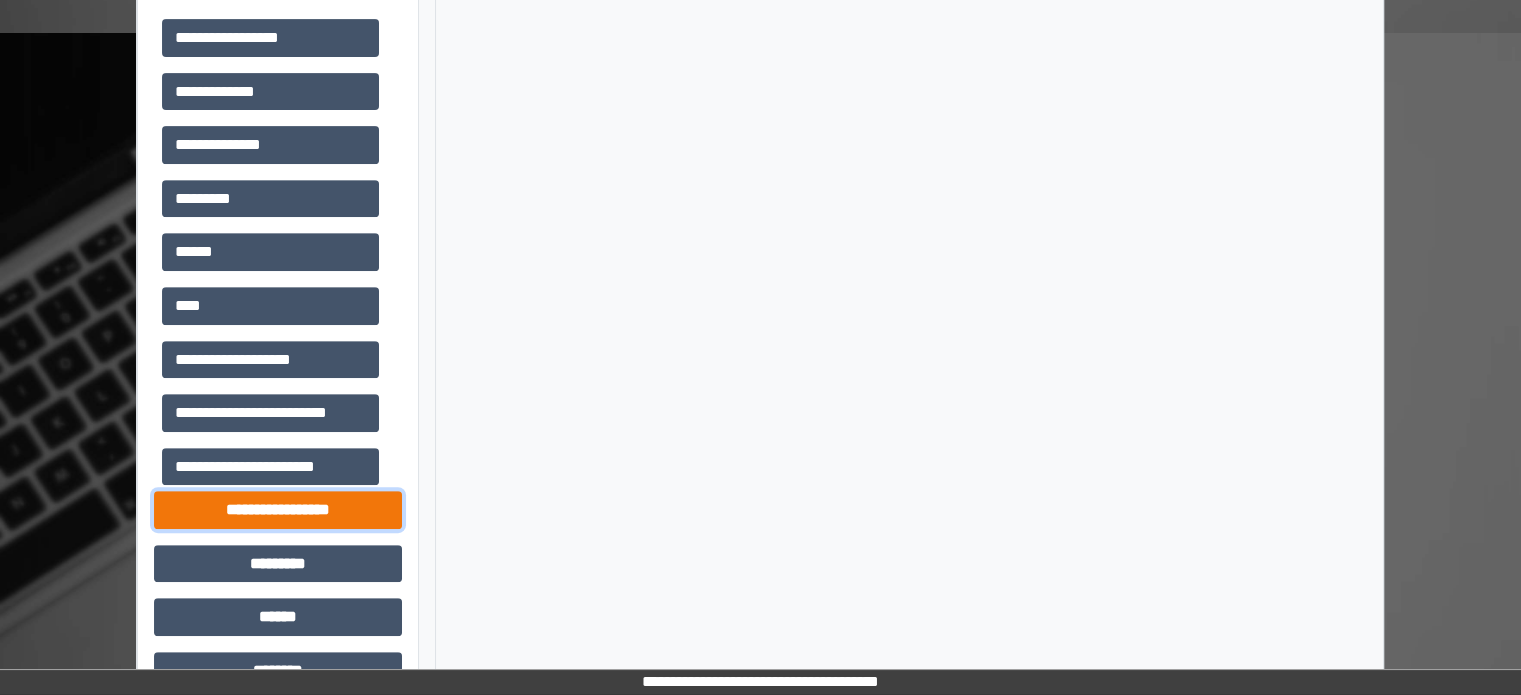 click on "**********" at bounding box center (278, 510) 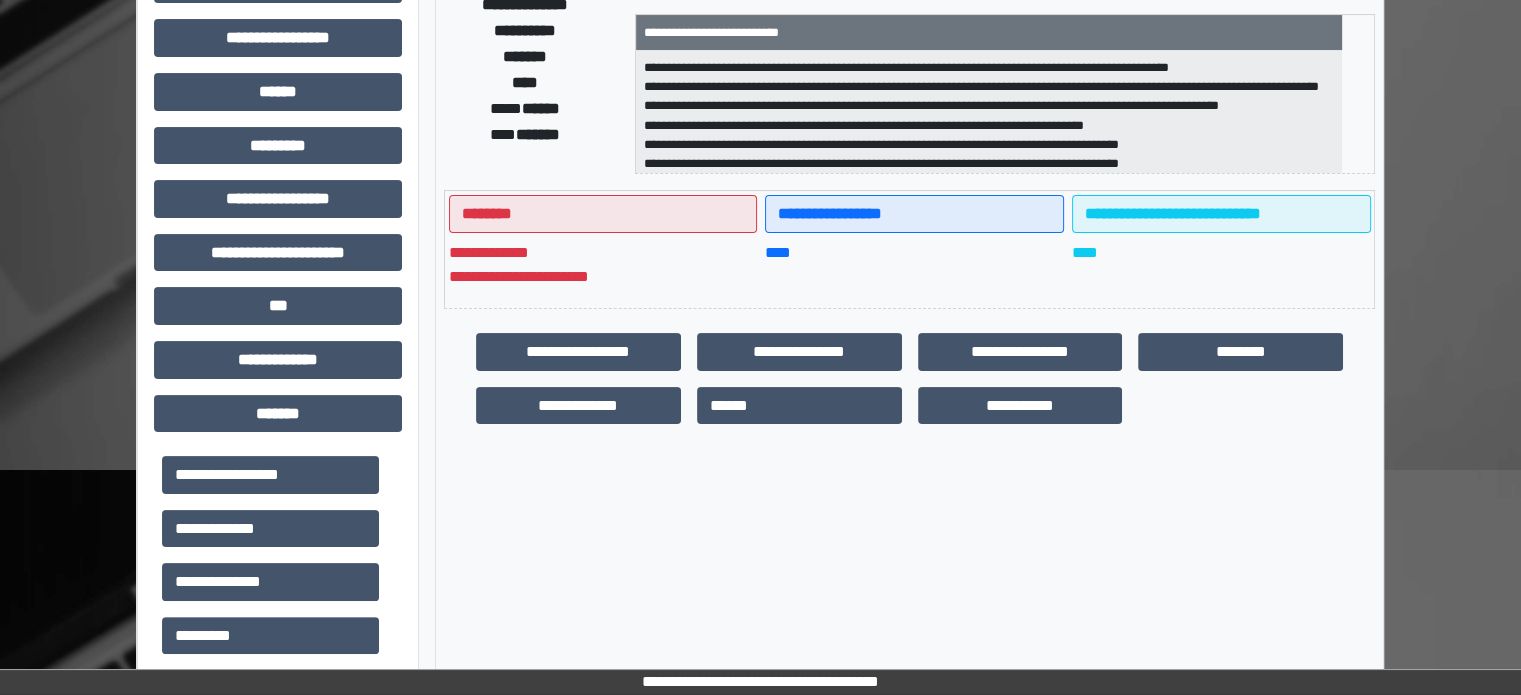 scroll, scrollTop: 400, scrollLeft: 0, axis: vertical 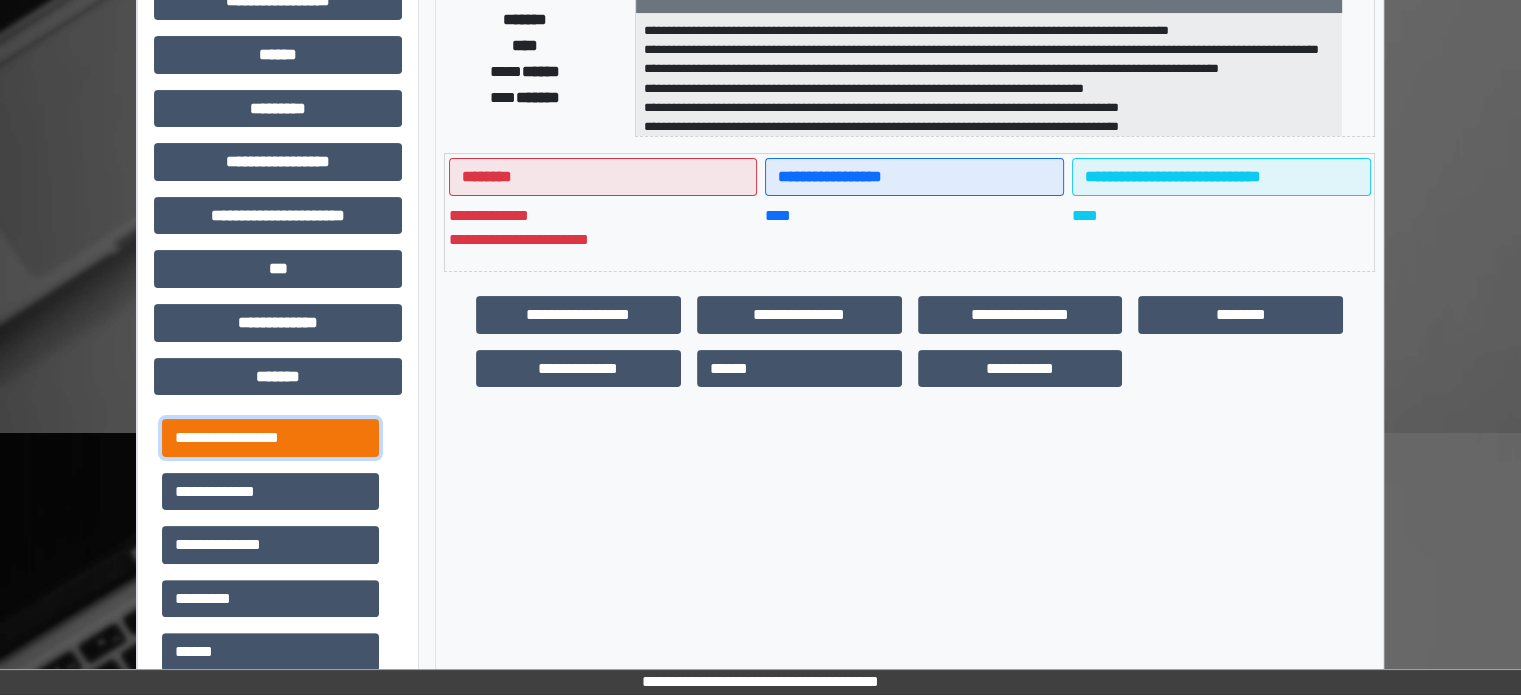 click on "**********" at bounding box center [270, 438] 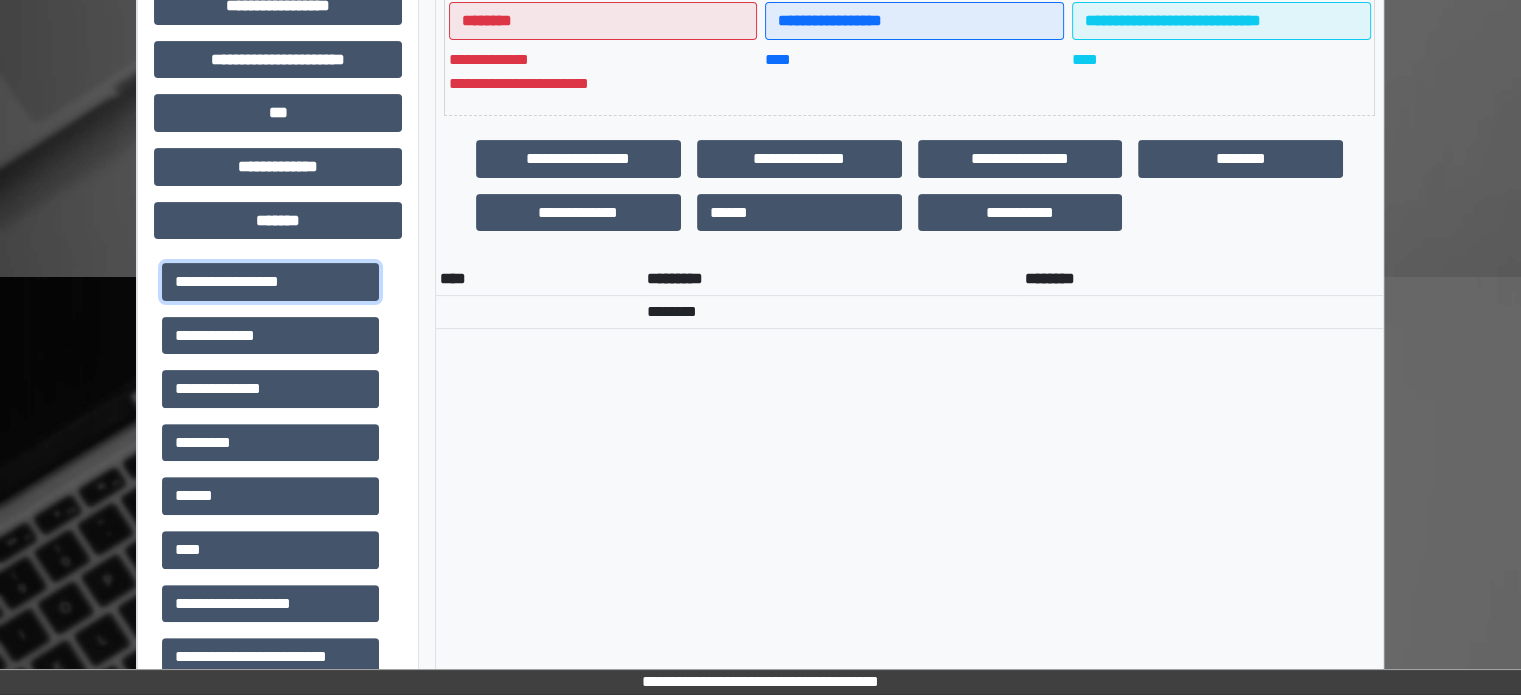 scroll, scrollTop: 700, scrollLeft: 0, axis: vertical 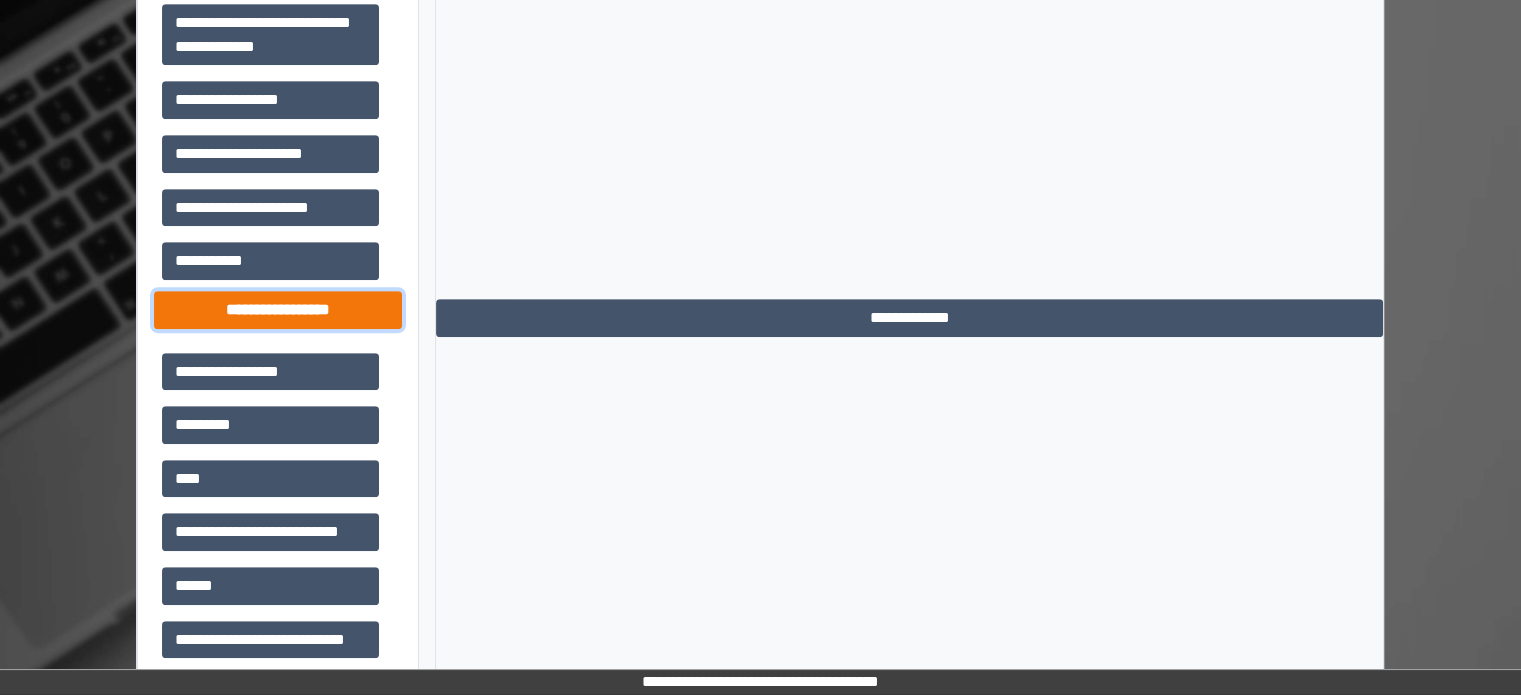 click on "**********" at bounding box center (278, 310) 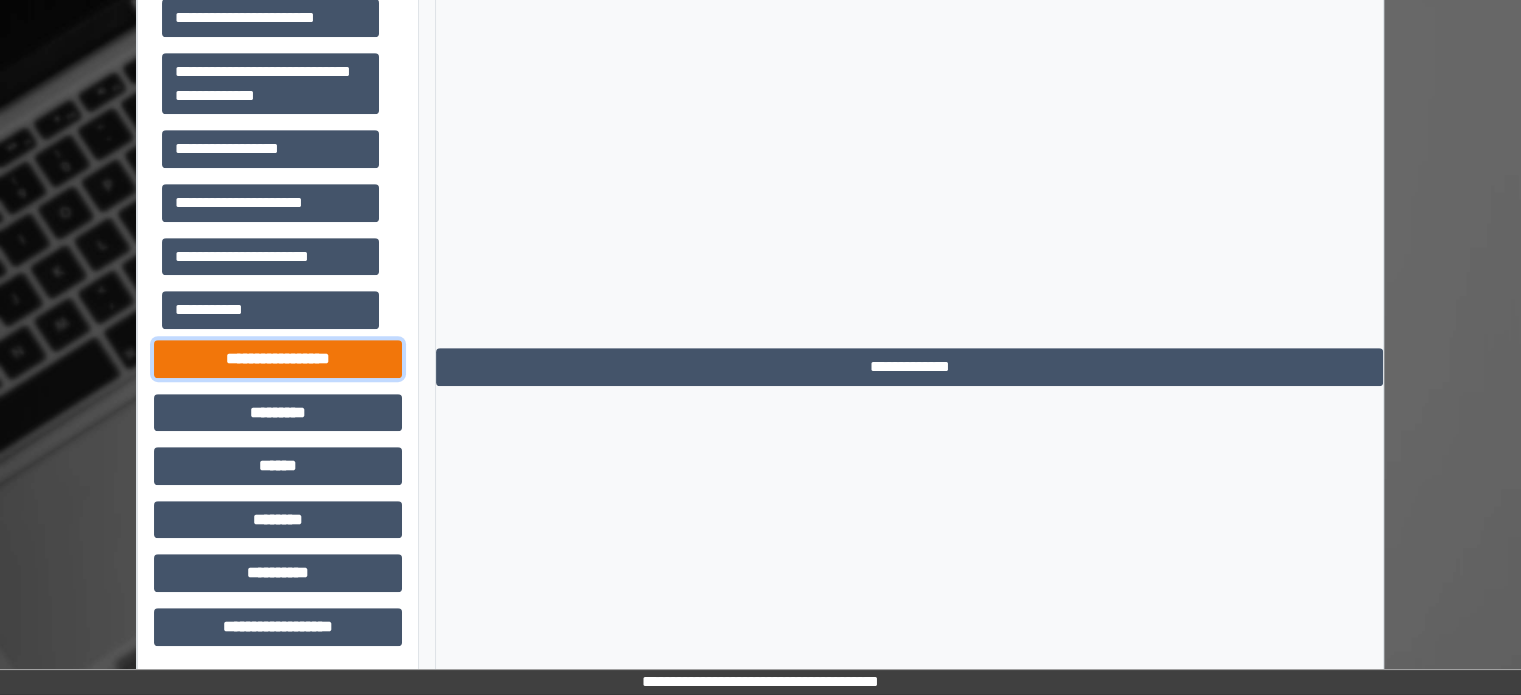 click on "**********" at bounding box center (278, 359) 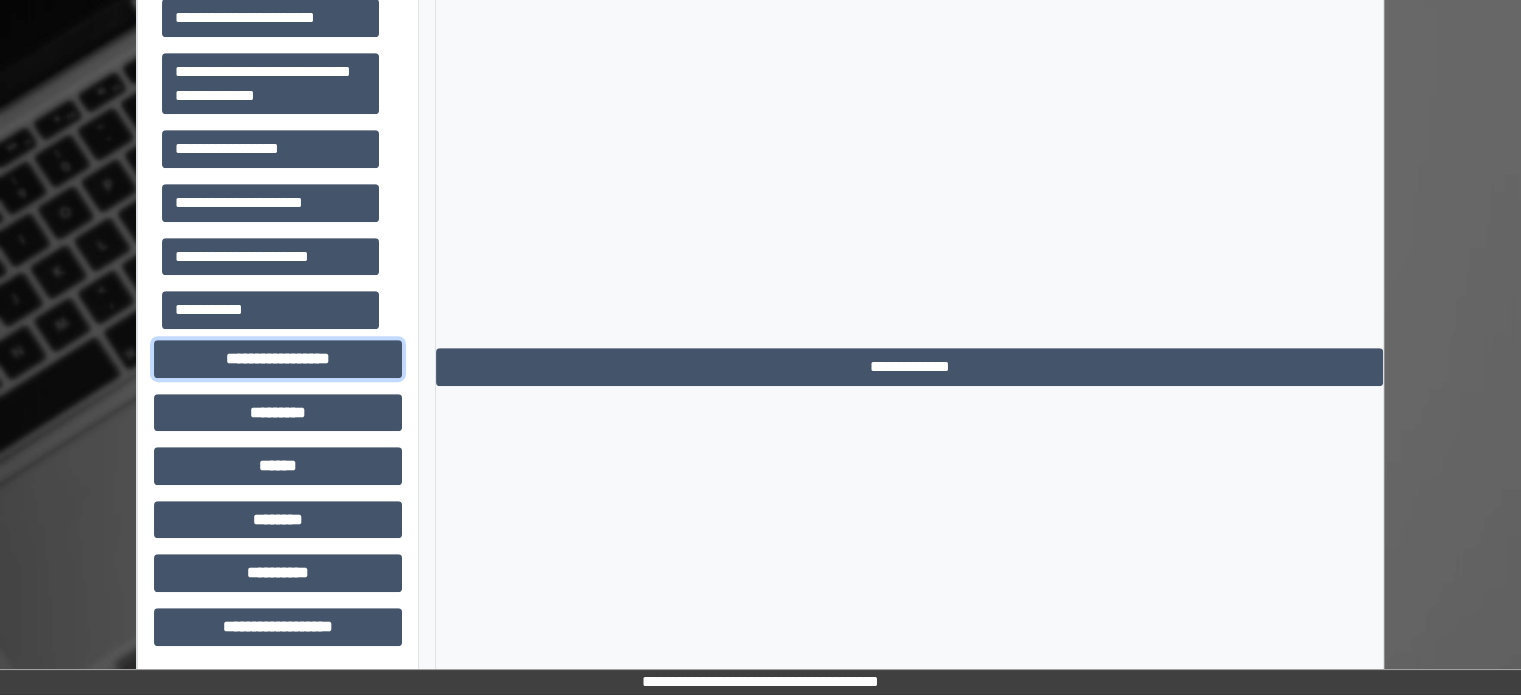 scroll, scrollTop: 1000, scrollLeft: 0, axis: vertical 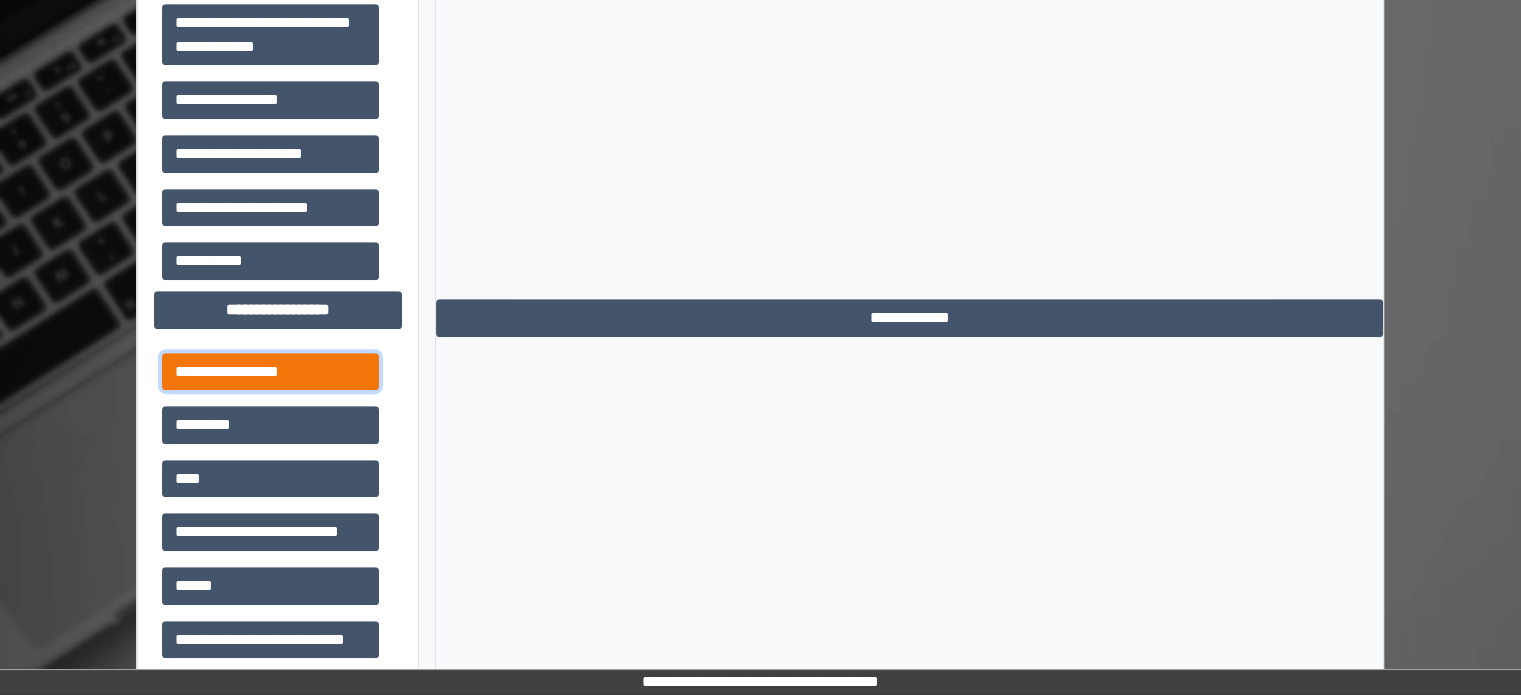click on "**********" at bounding box center [270, 372] 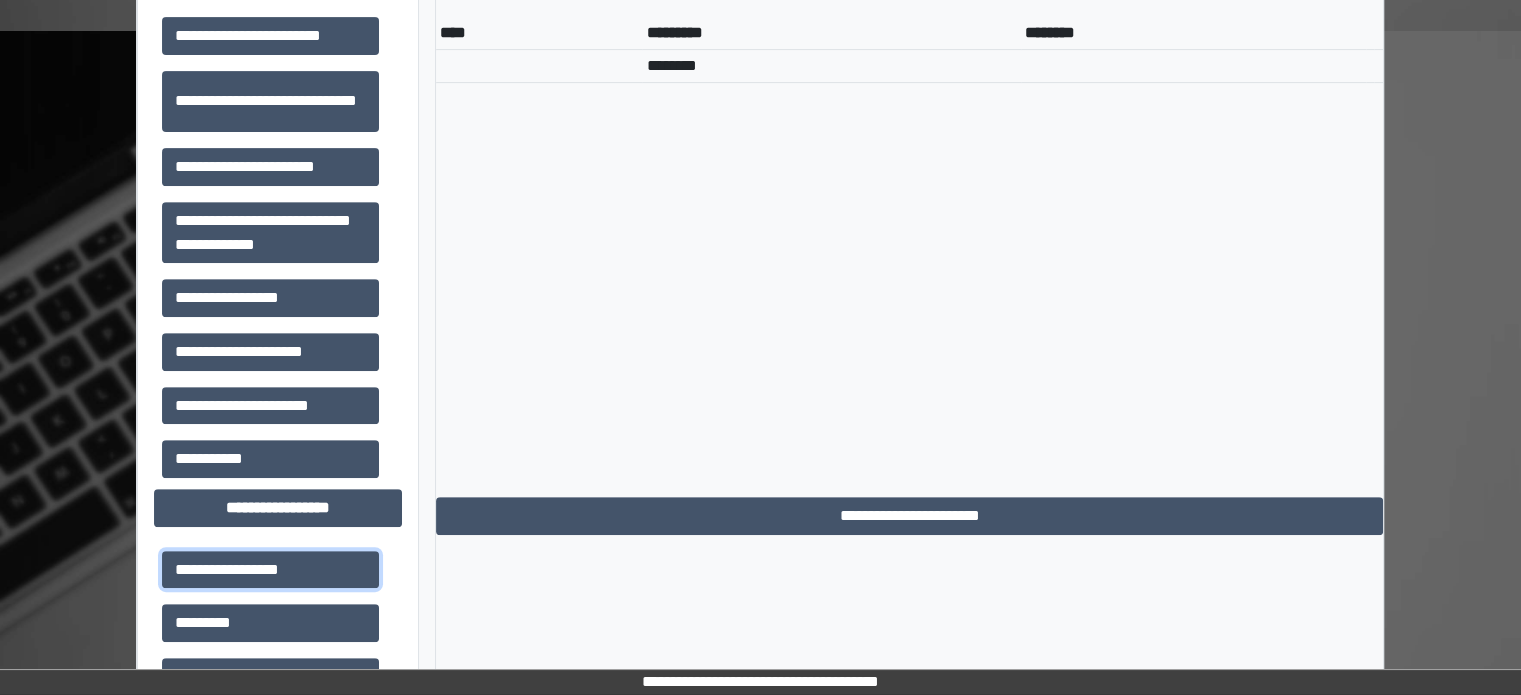 scroll, scrollTop: 800, scrollLeft: 0, axis: vertical 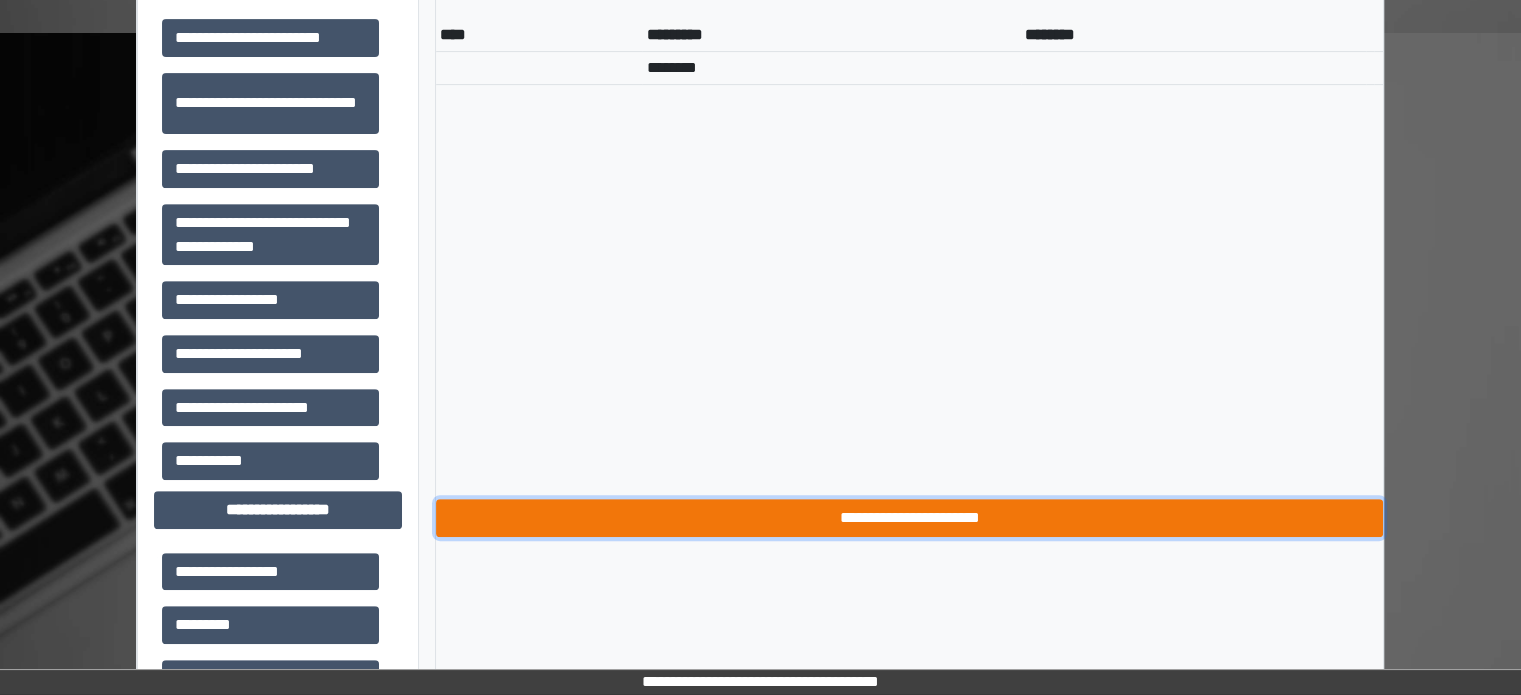 click on "**********" at bounding box center [909, 518] 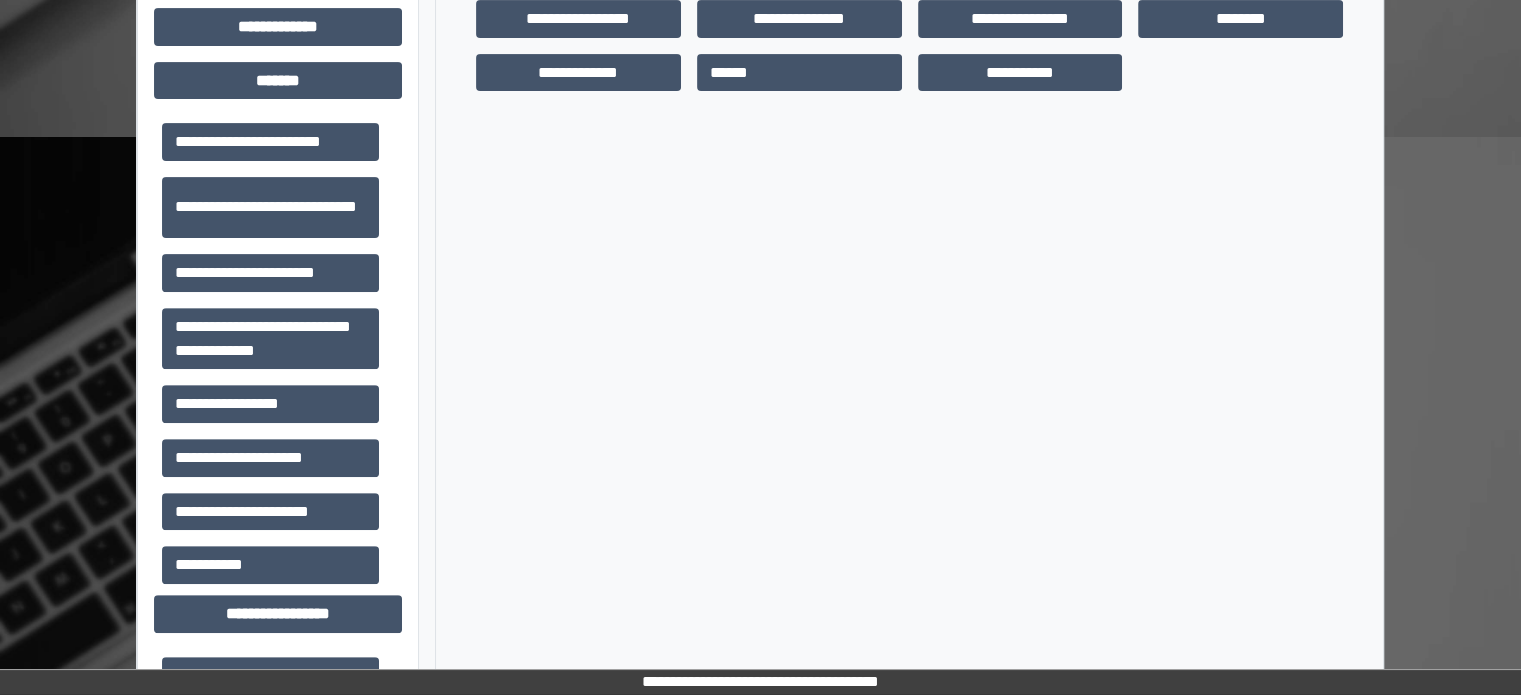 scroll, scrollTop: 700, scrollLeft: 0, axis: vertical 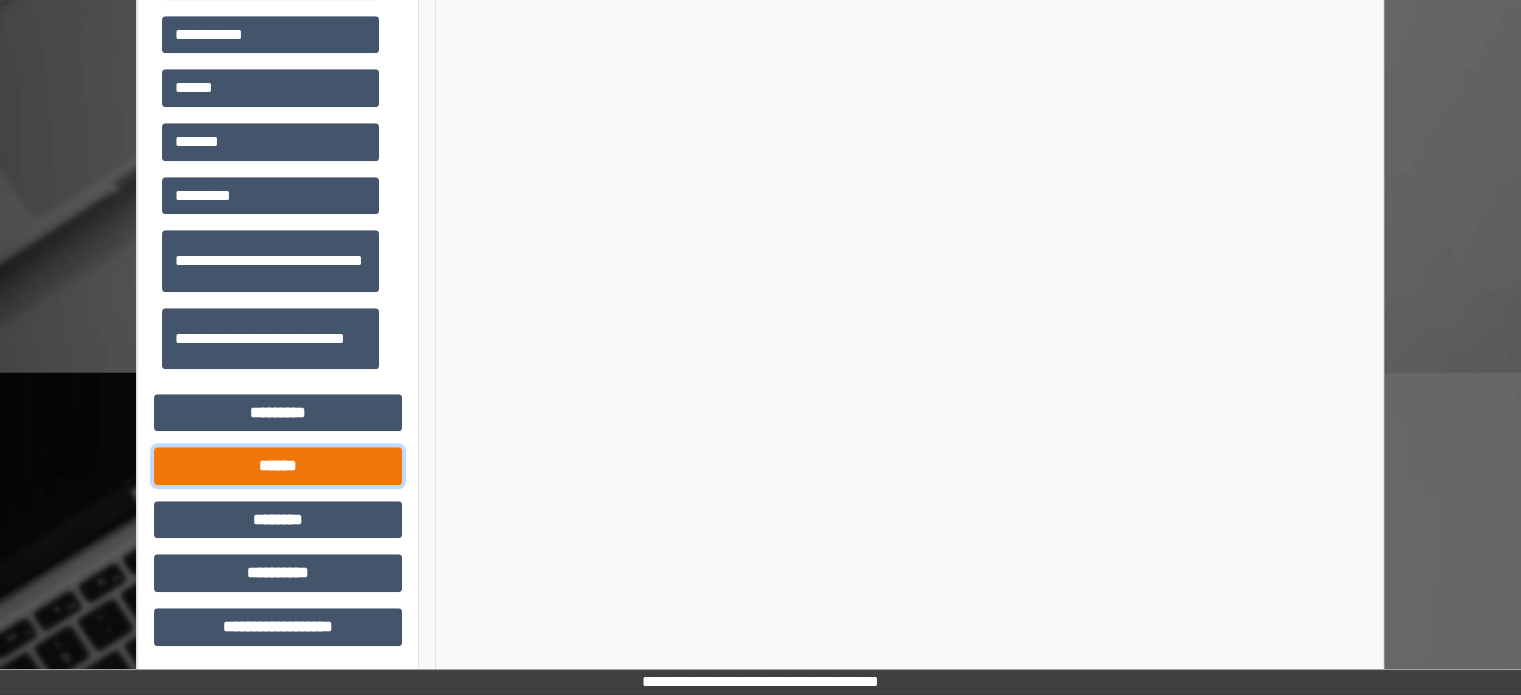 click on "******" at bounding box center [278, 466] 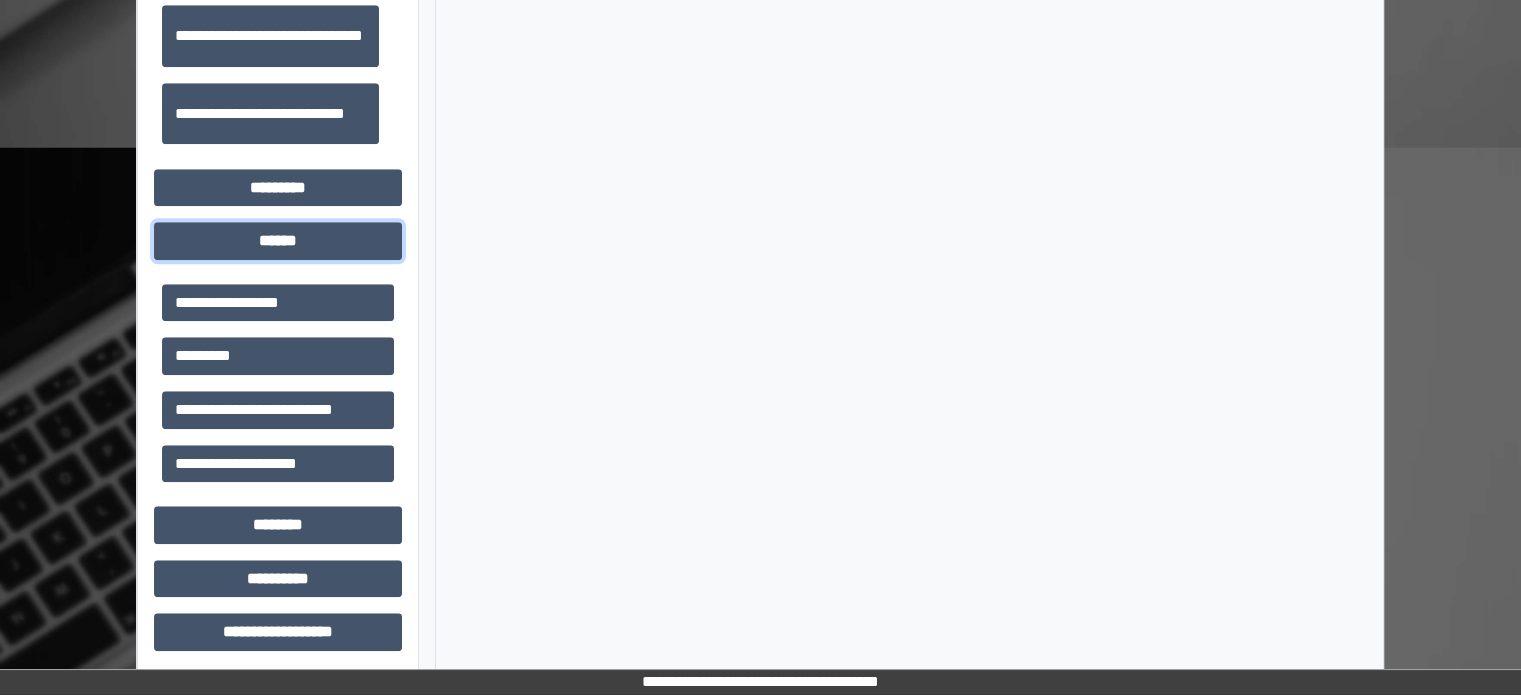 scroll, scrollTop: 1661, scrollLeft: 0, axis: vertical 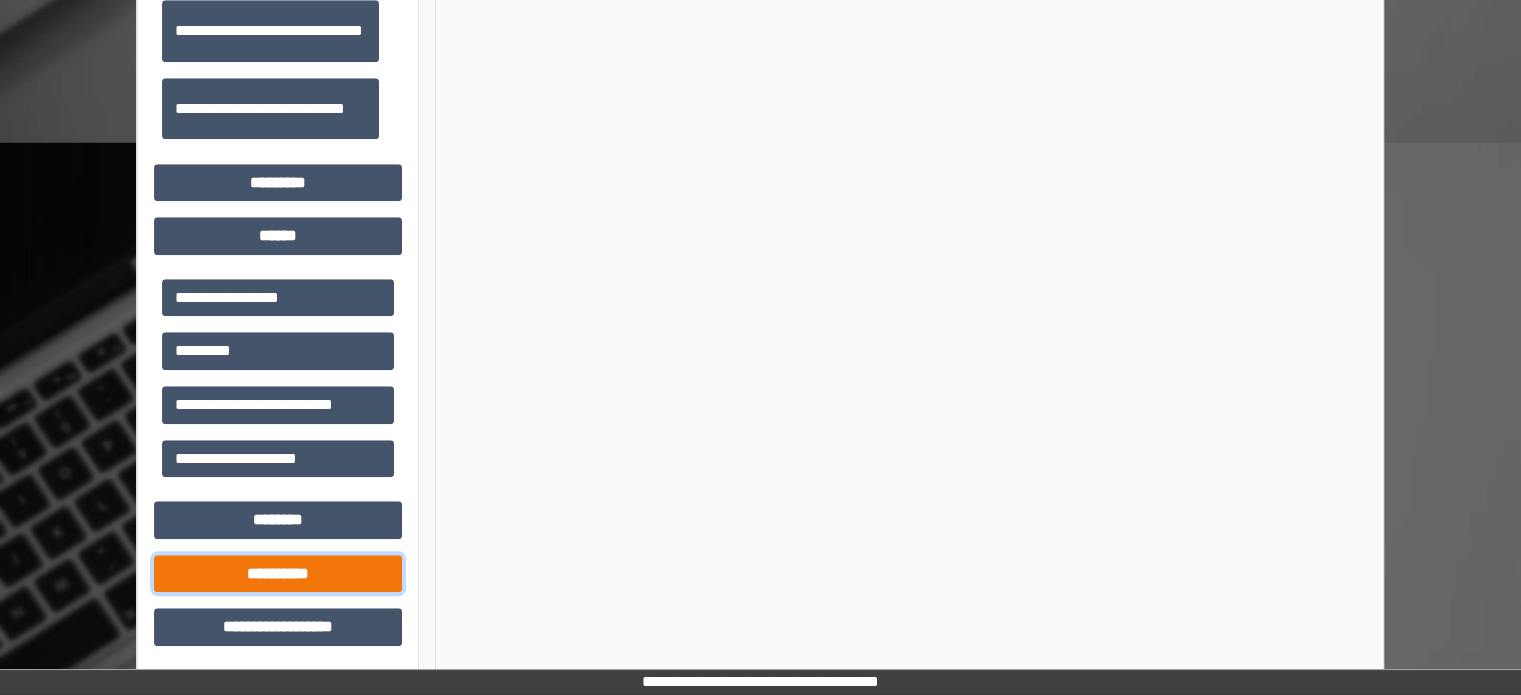 click on "**********" at bounding box center (278, 574) 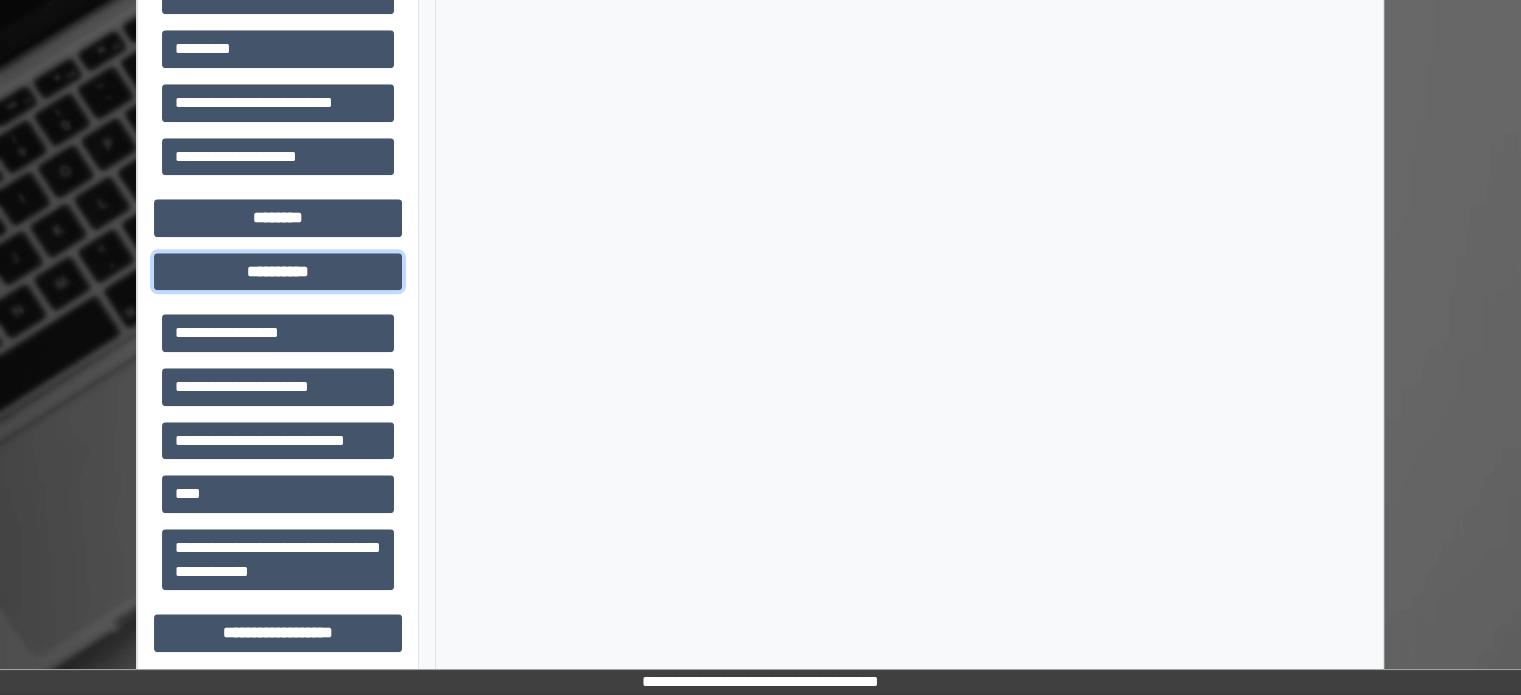 scroll, scrollTop: 1969, scrollLeft: 0, axis: vertical 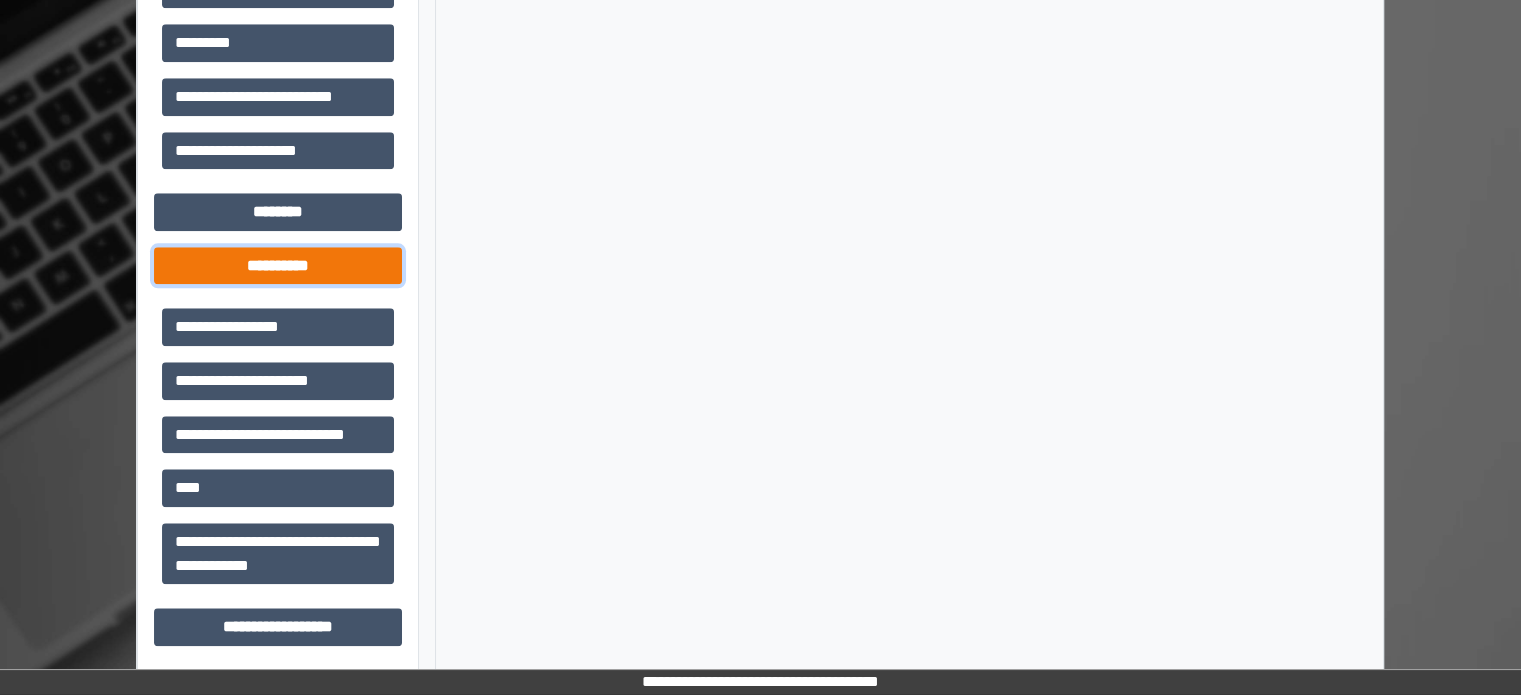 click on "**********" at bounding box center (278, 266) 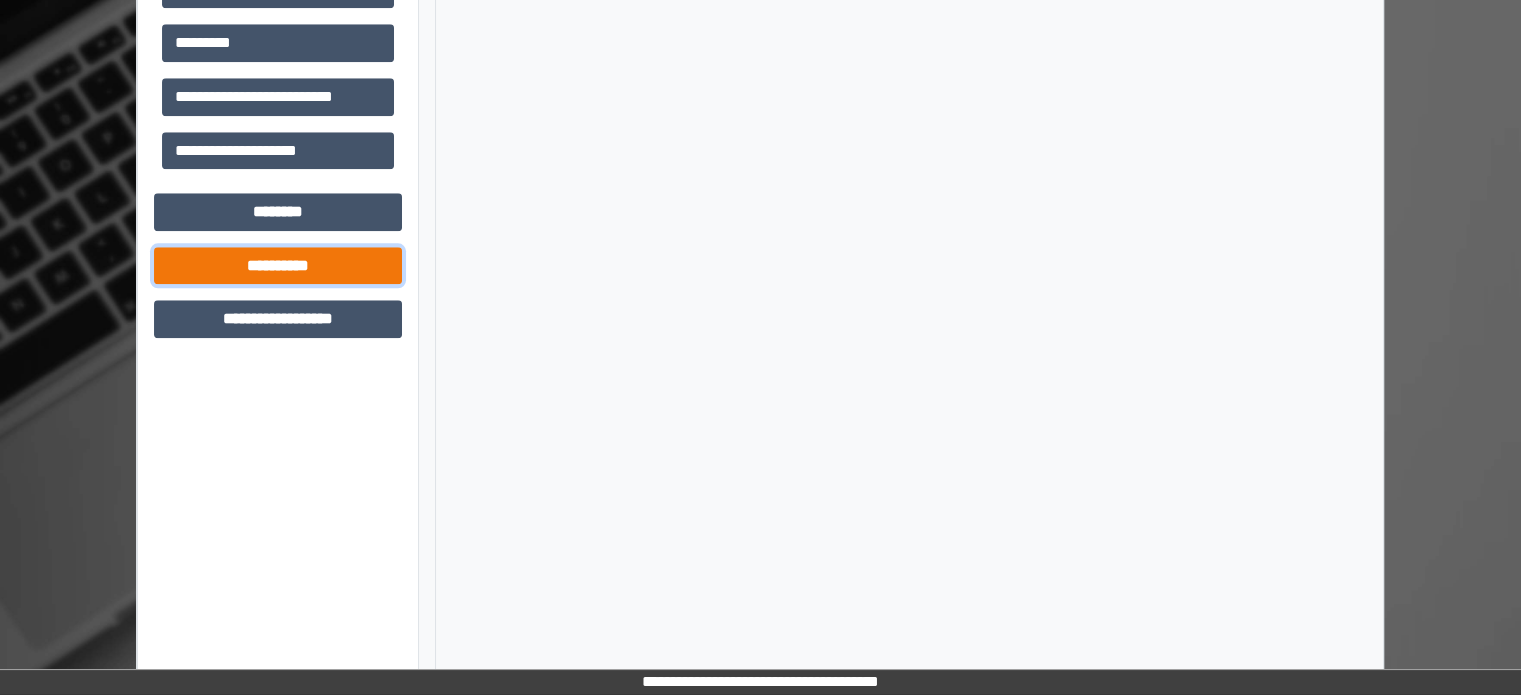 scroll, scrollTop: 1661, scrollLeft: 0, axis: vertical 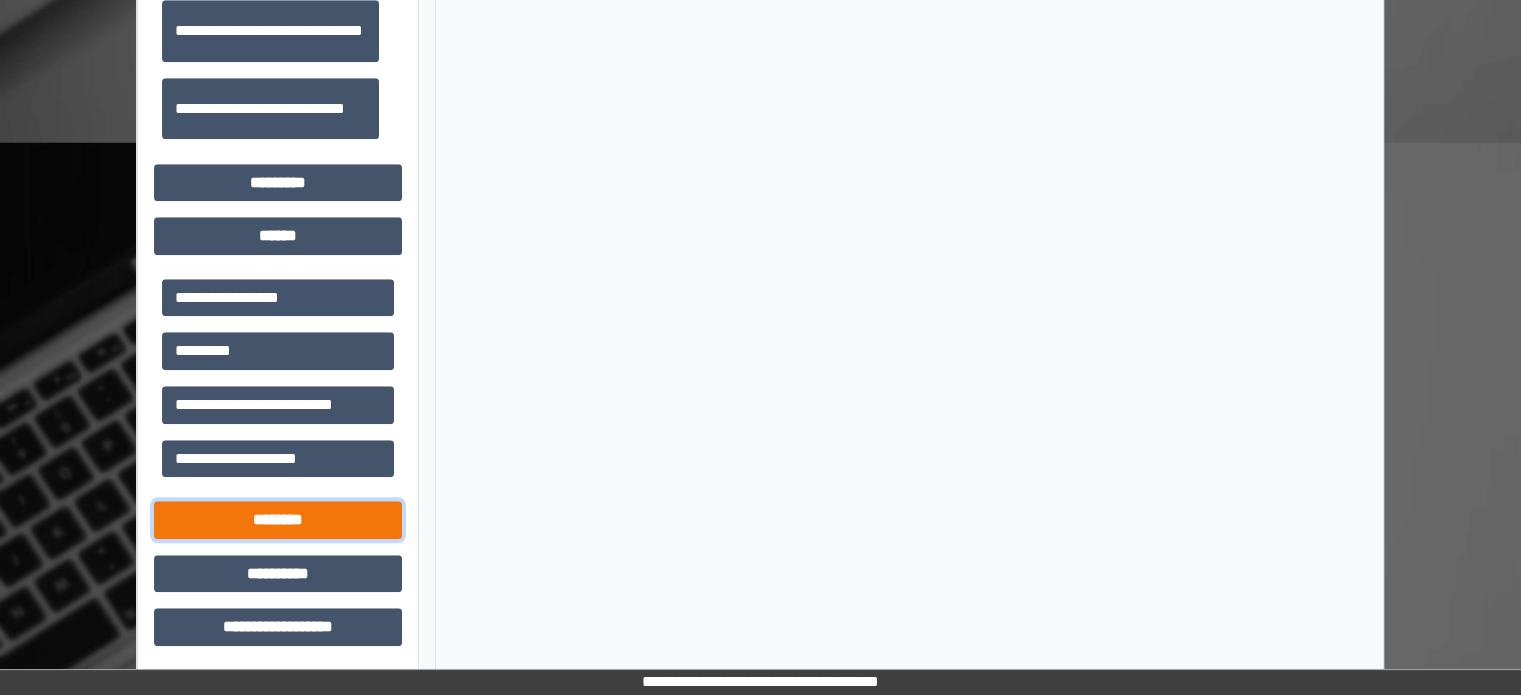 click on "********" at bounding box center [278, 520] 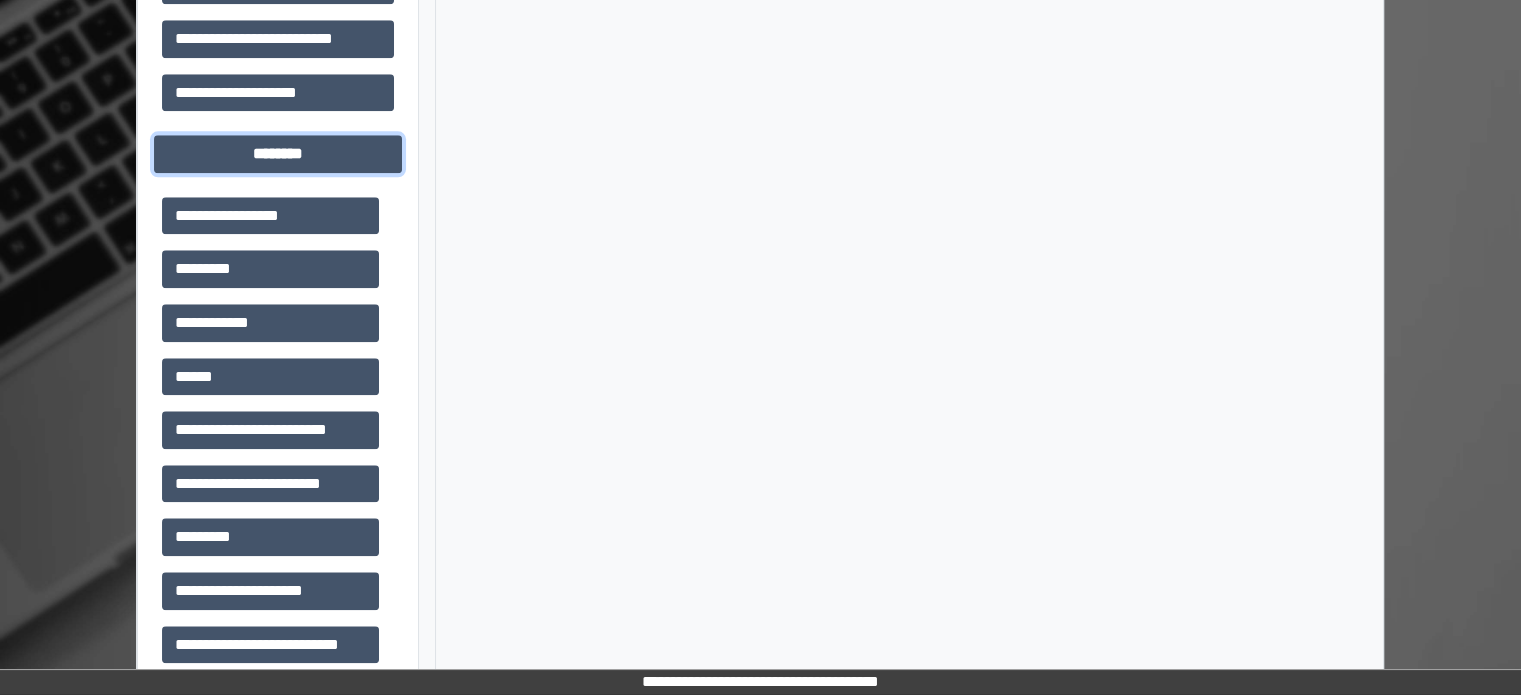 scroll, scrollTop: 2061, scrollLeft: 0, axis: vertical 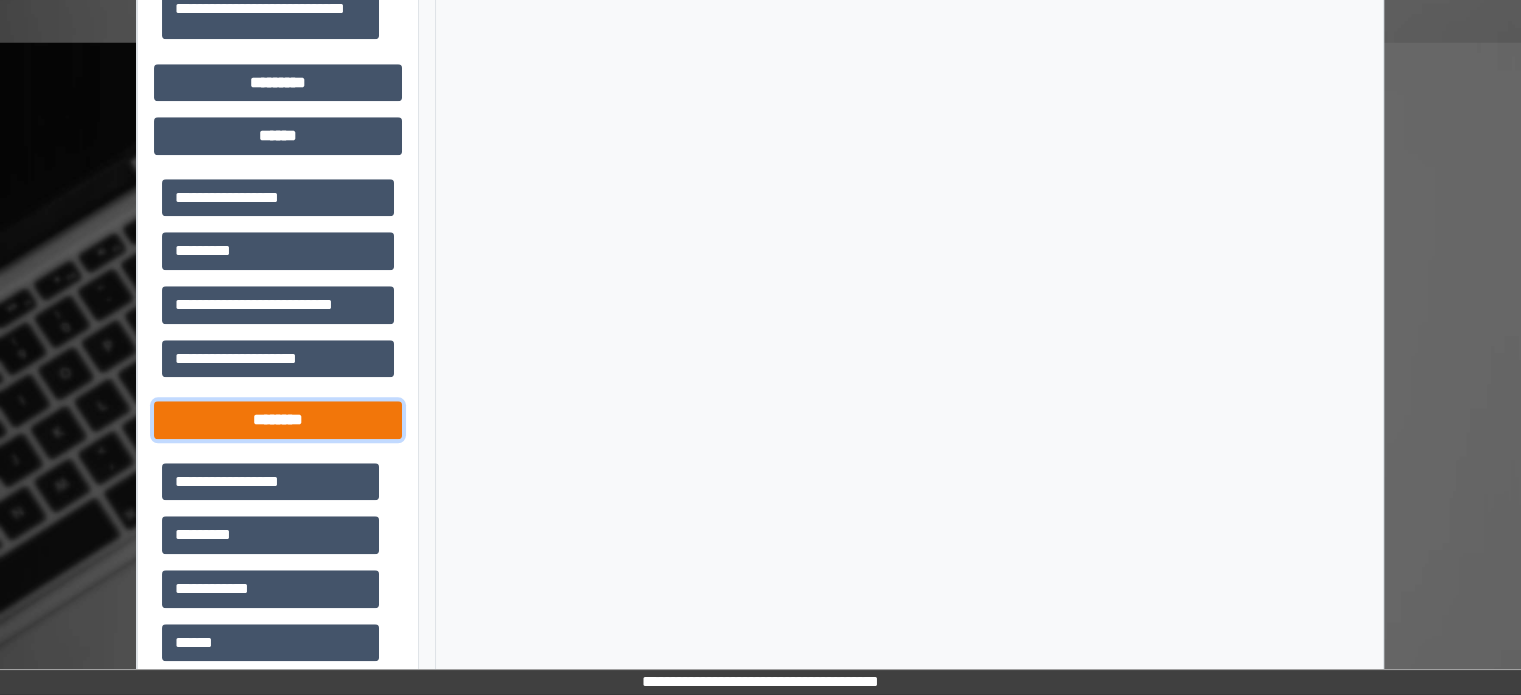 click on "********" at bounding box center [278, 420] 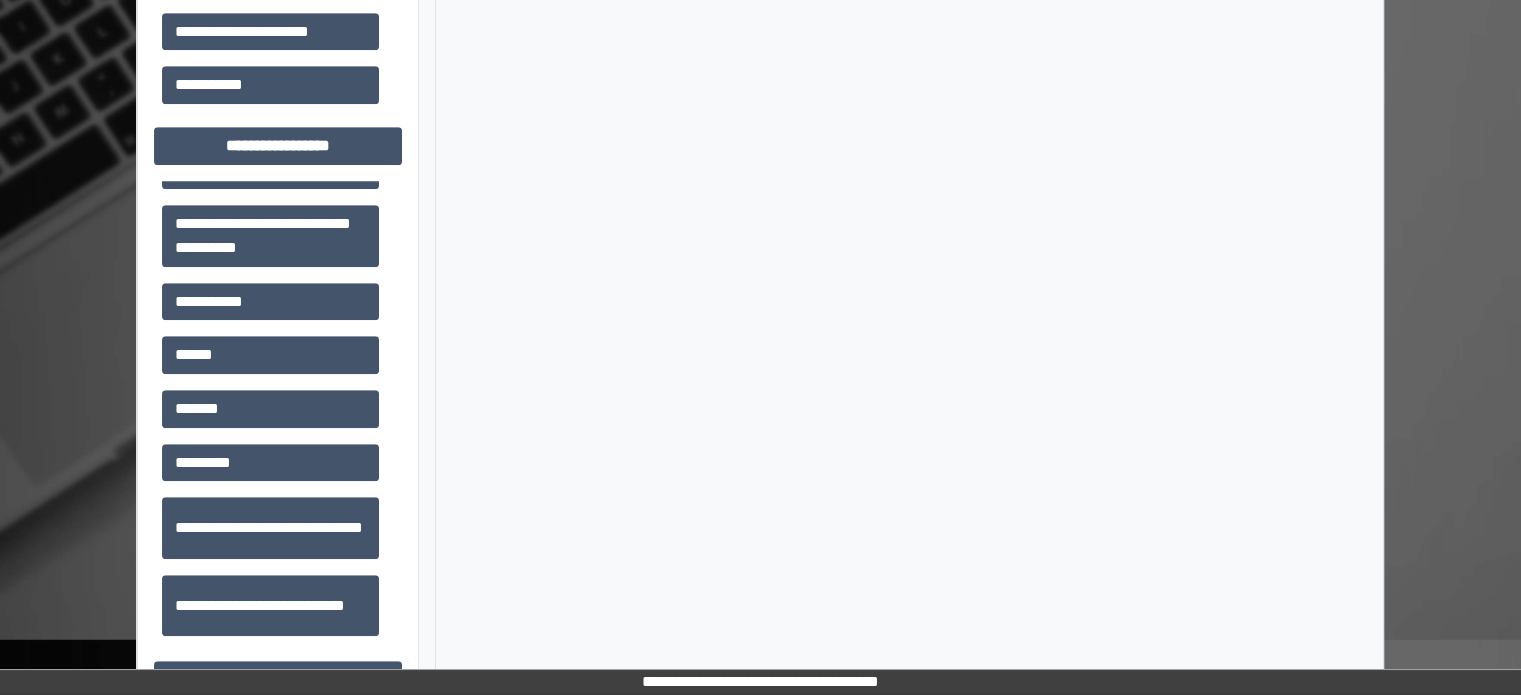 scroll, scrollTop: 1161, scrollLeft: 0, axis: vertical 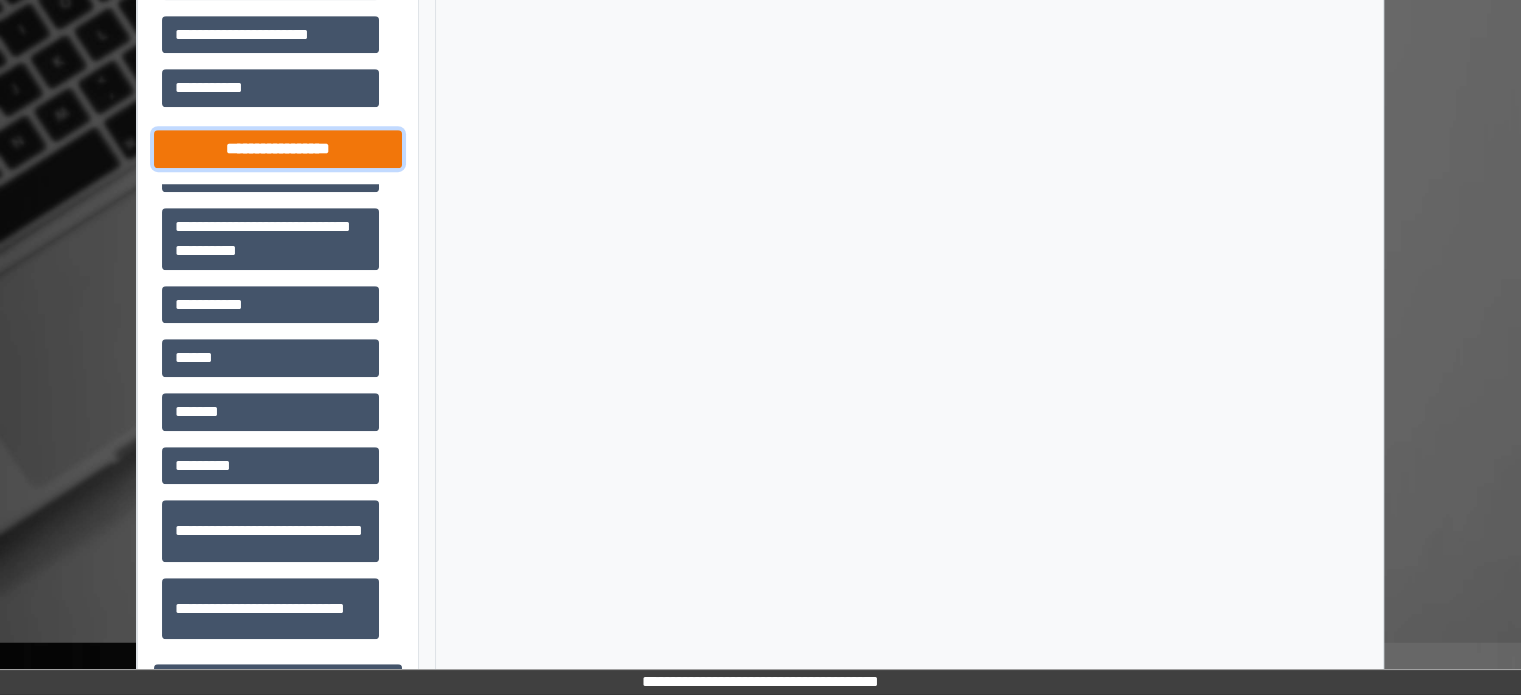click on "**********" at bounding box center [278, 149] 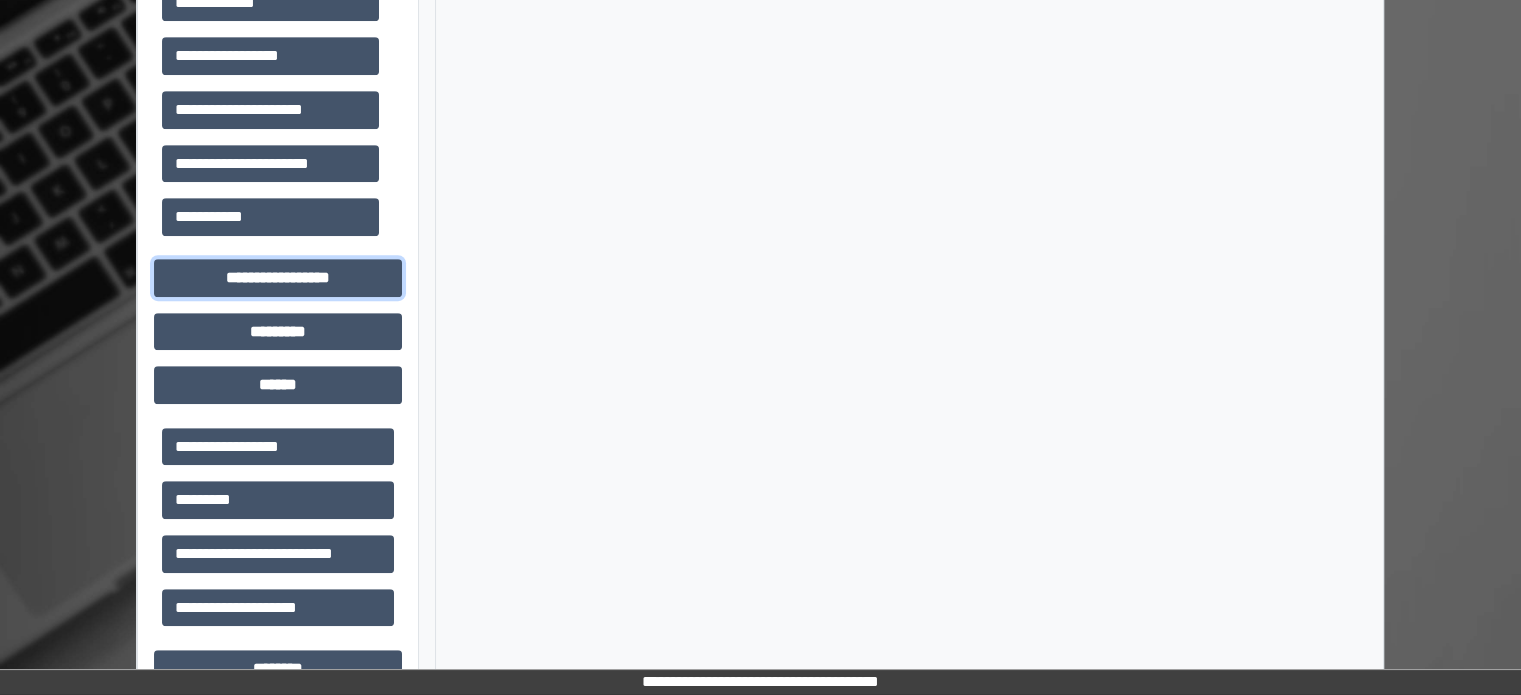 scroll, scrollTop: 661, scrollLeft: 0, axis: vertical 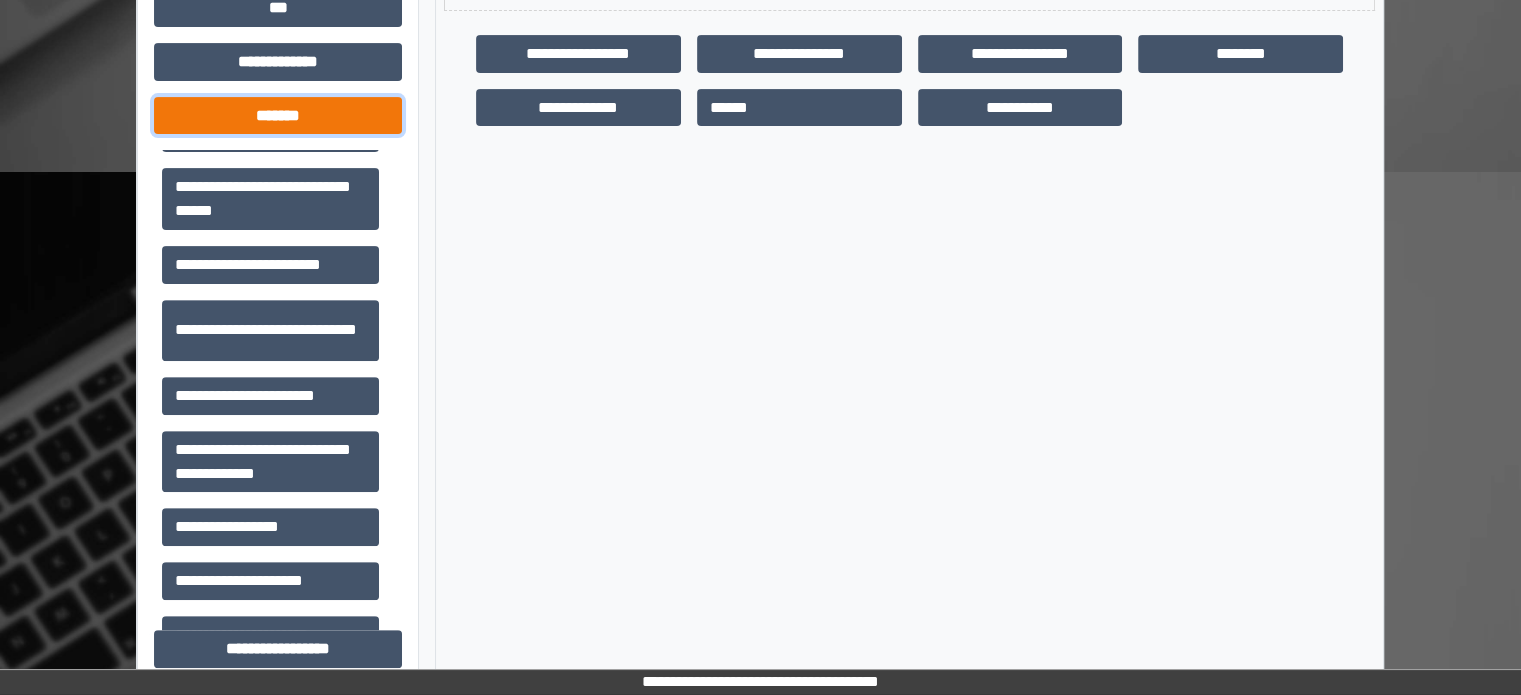 click on "*******" at bounding box center [278, 116] 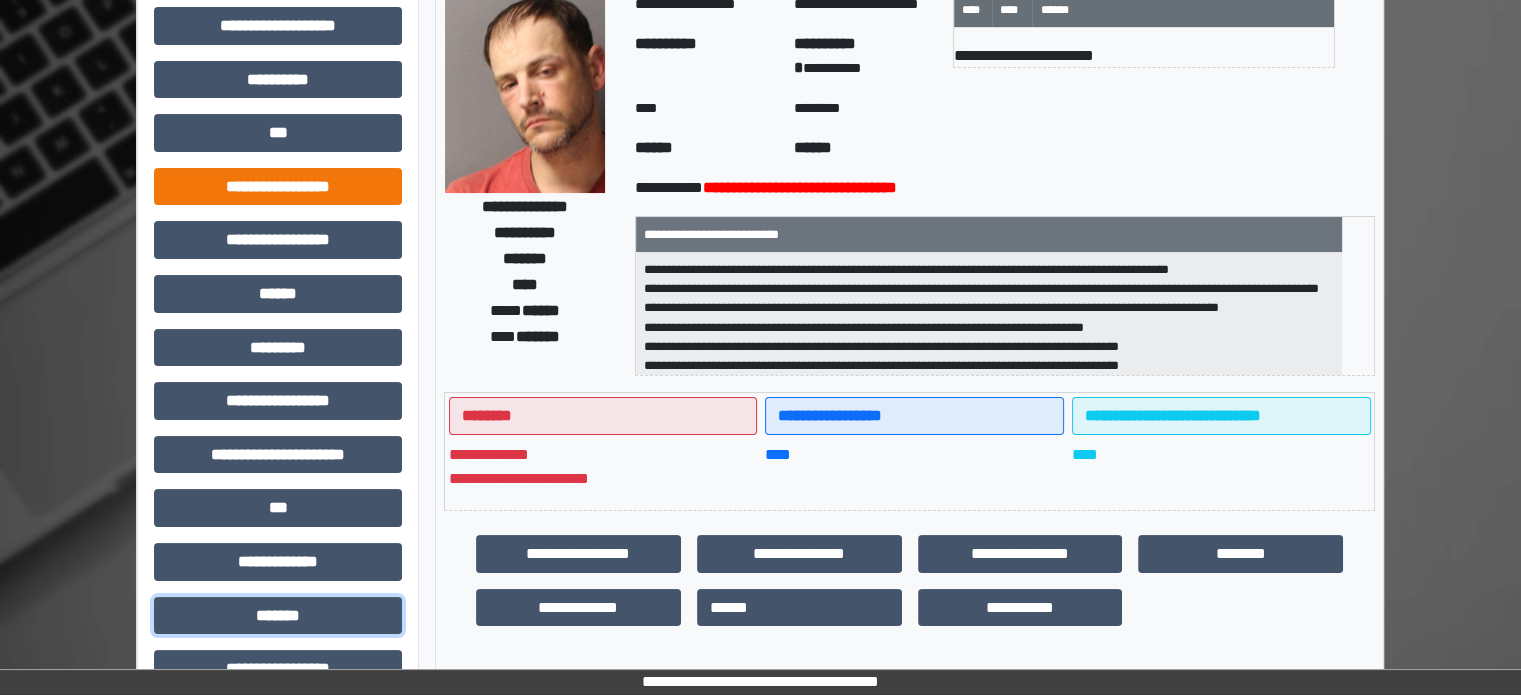 scroll, scrollTop: 0, scrollLeft: 0, axis: both 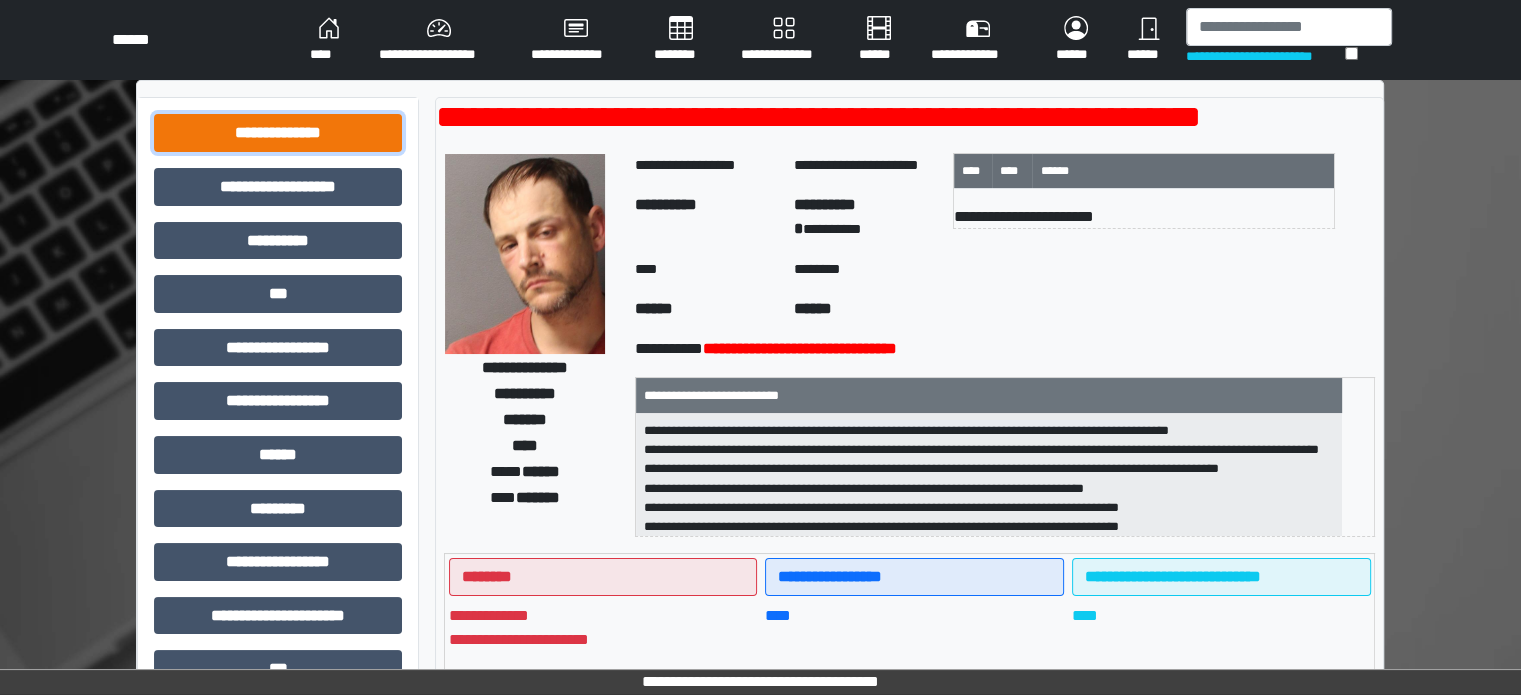click on "**********" at bounding box center [278, 133] 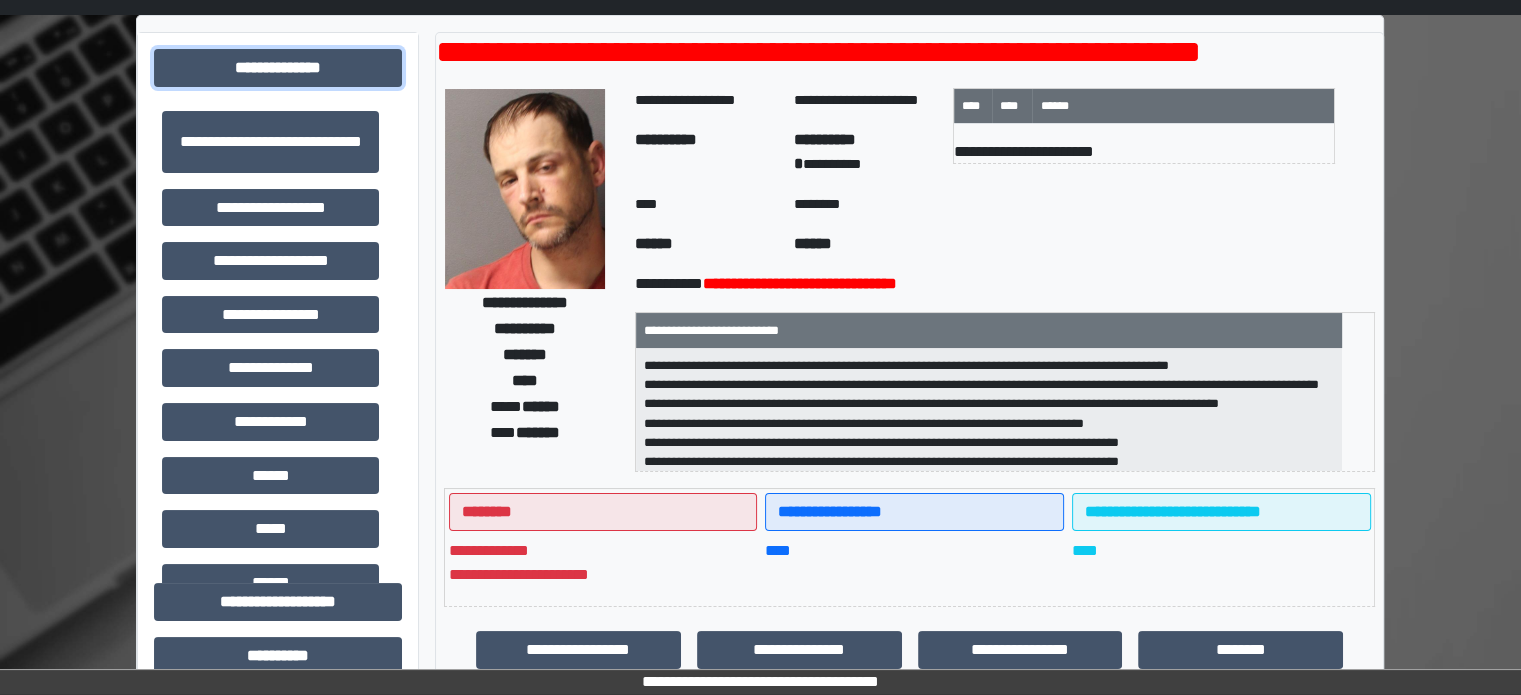 scroll, scrollTop: 100, scrollLeft: 0, axis: vertical 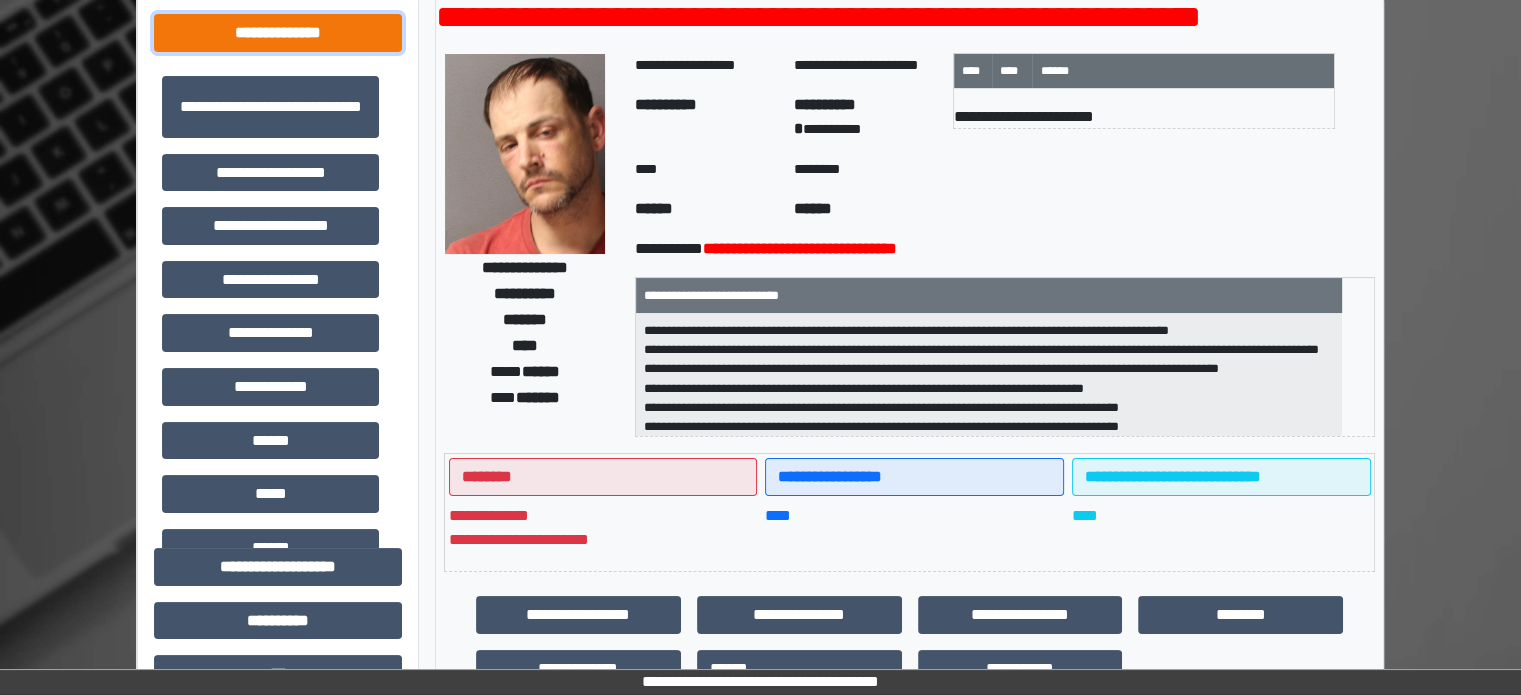 click on "**********" at bounding box center (278, 33) 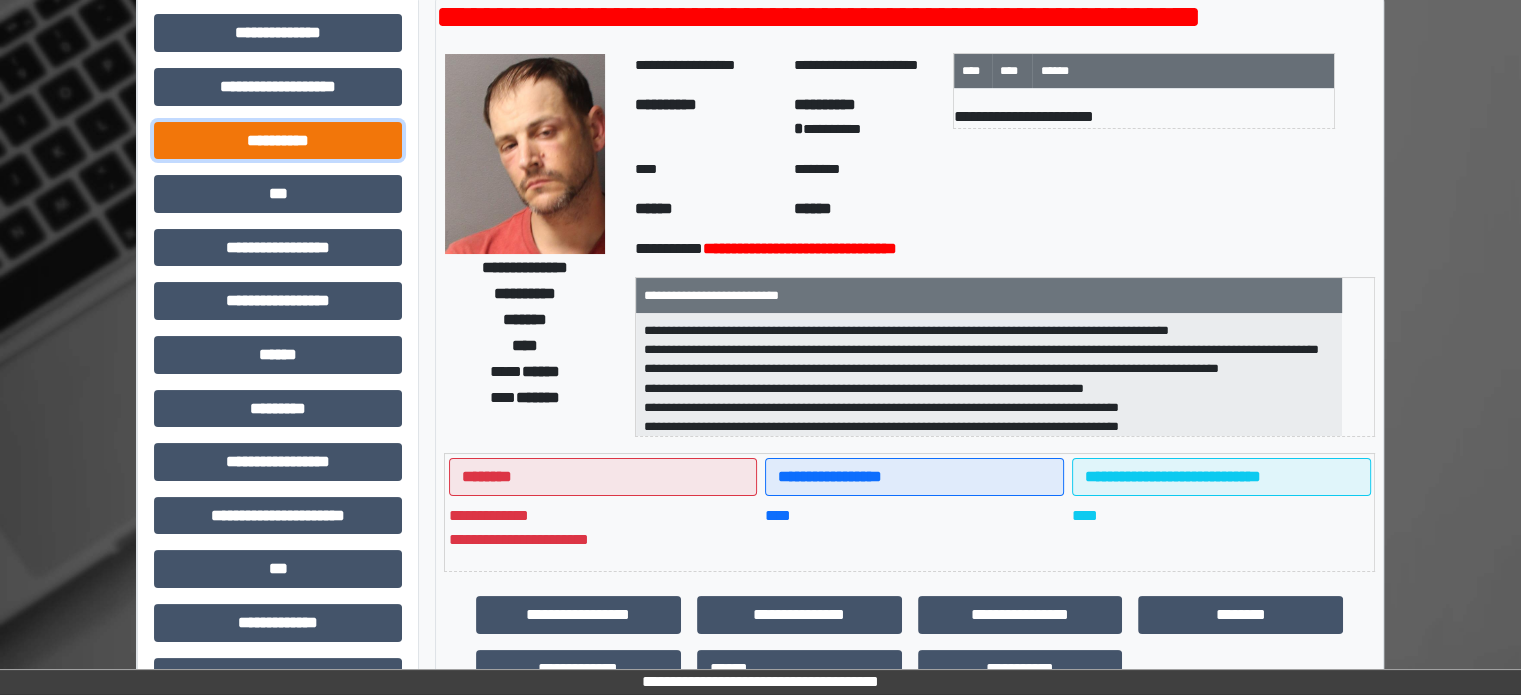 click on "**********" at bounding box center (278, 141) 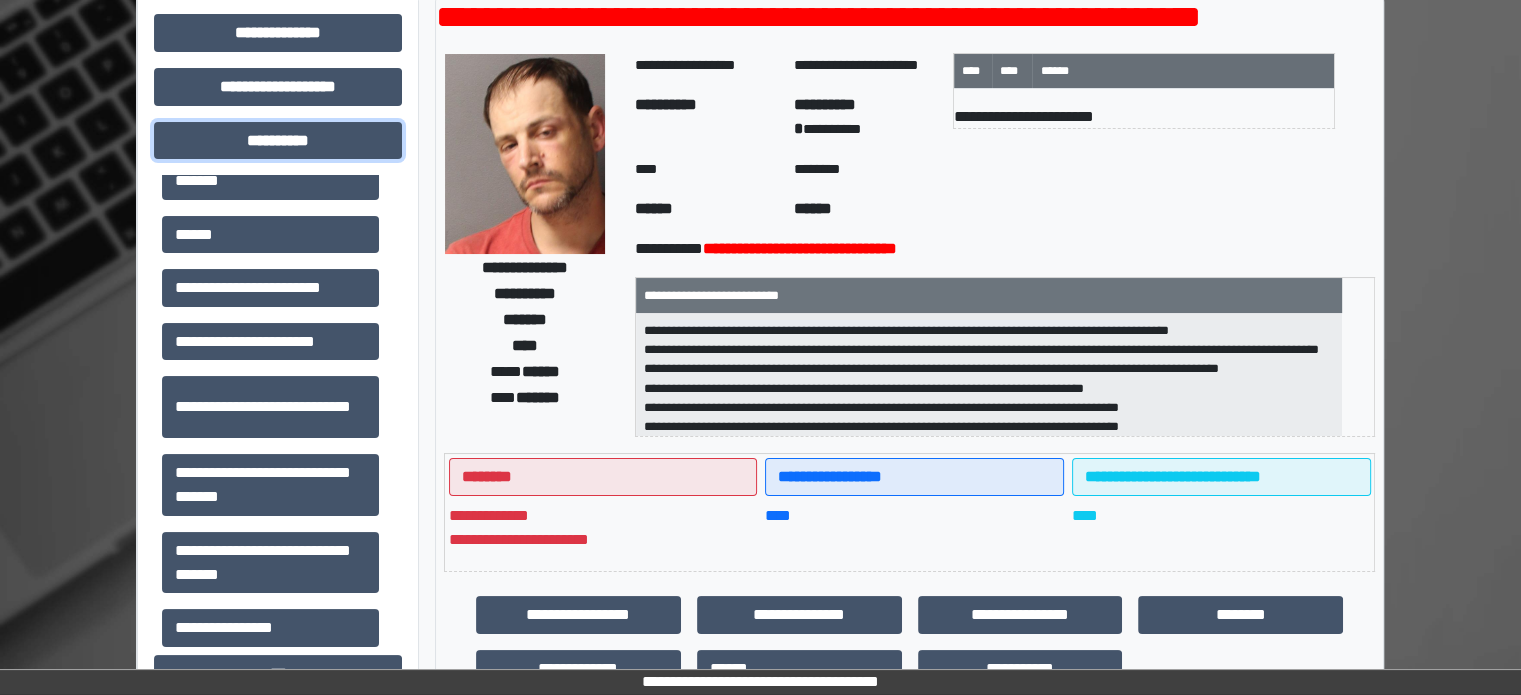 scroll, scrollTop: 197, scrollLeft: 0, axis: vertical 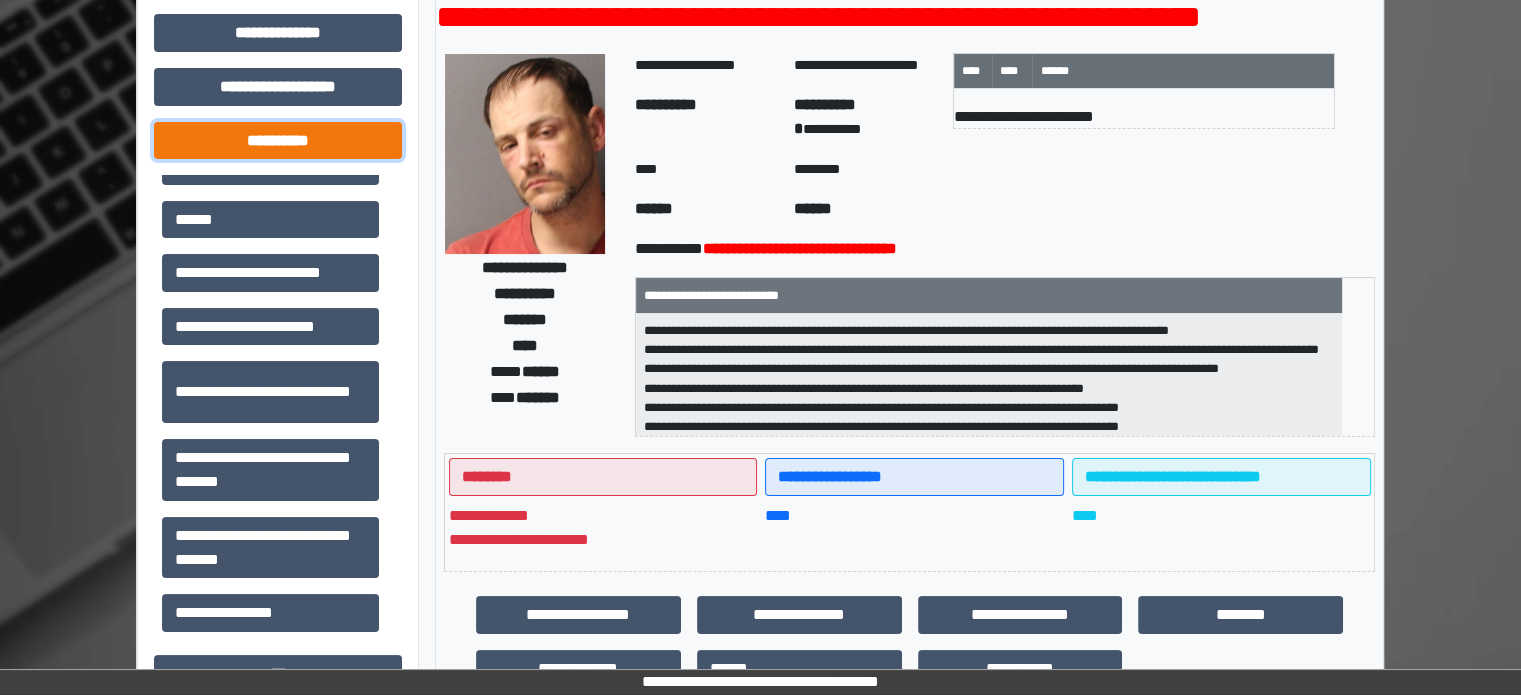 click on "**********" at bounding box center (278, 141) 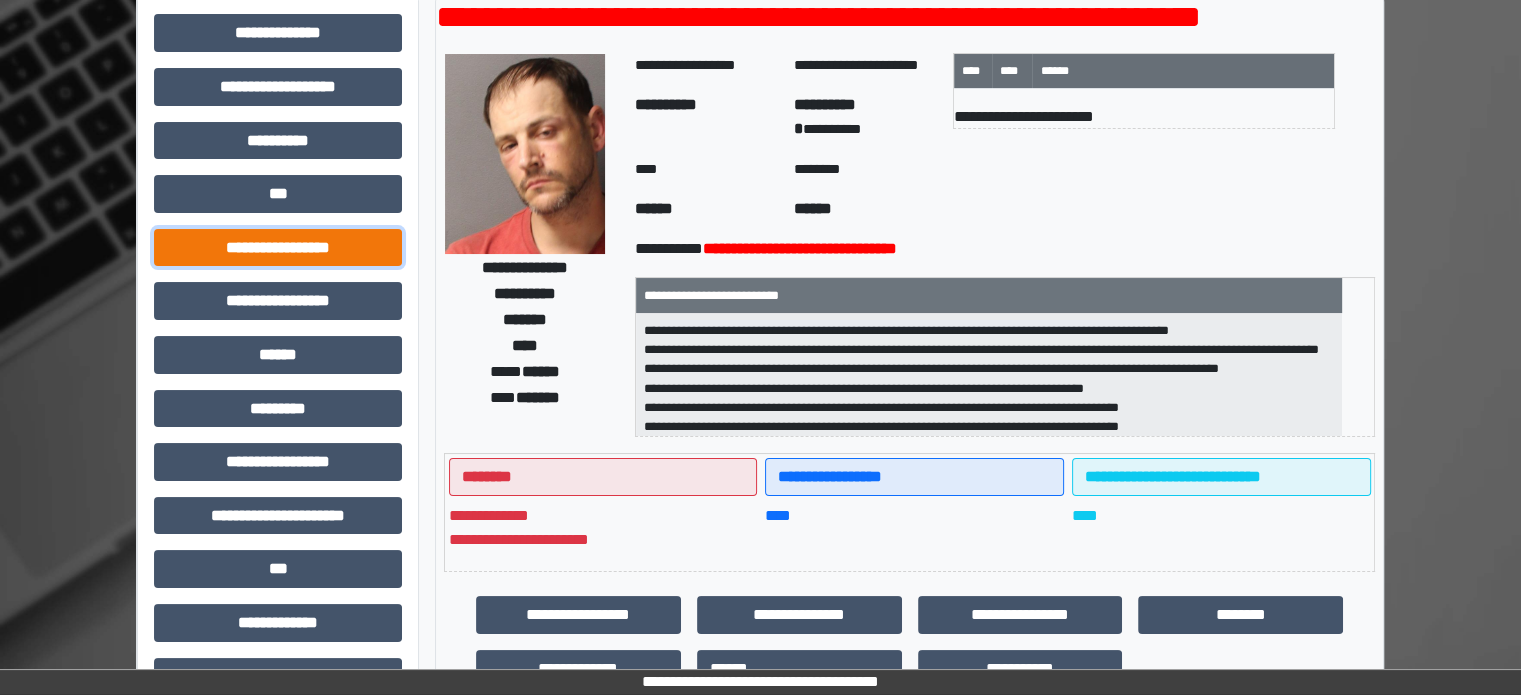 click on "**********" at bounding box center (278, 248) 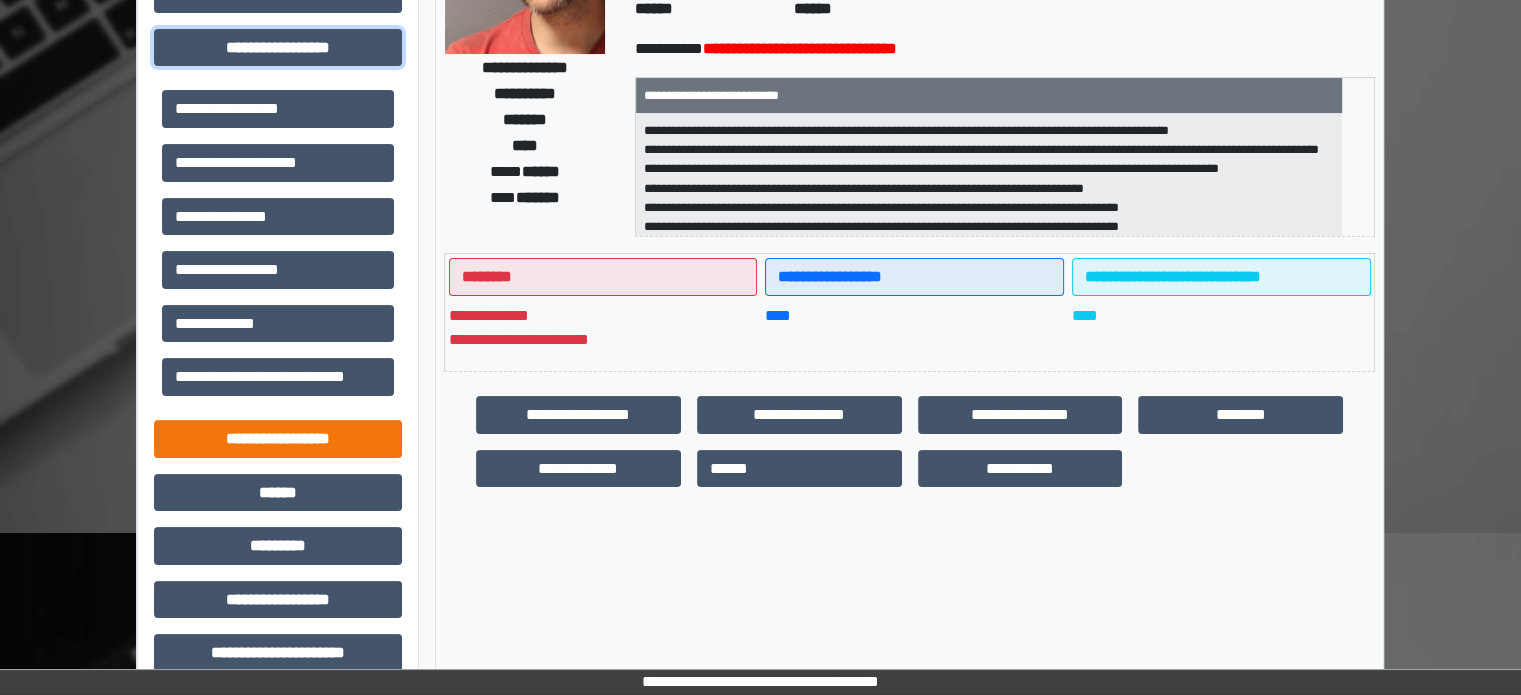 scroll, scrollTop: 200, scrollLeft: 0, axis: vertical 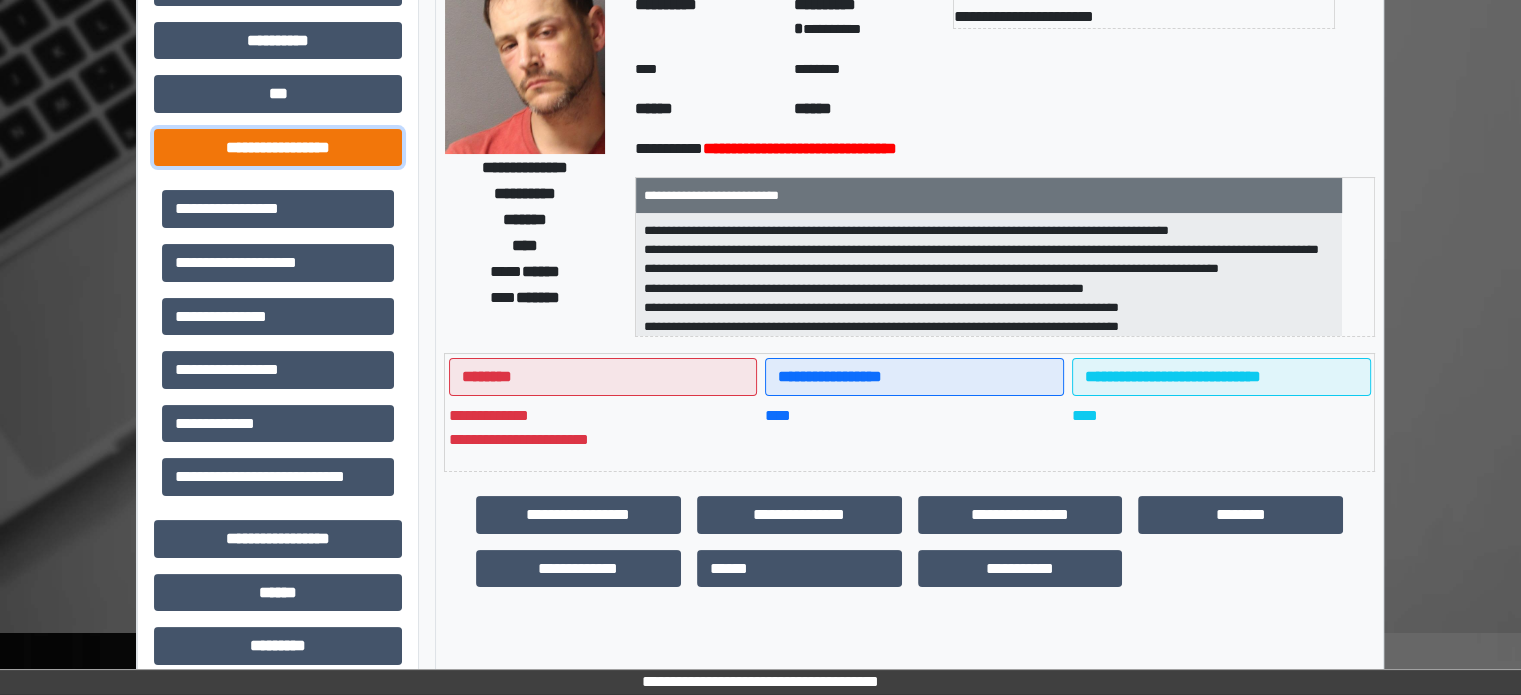 click on "**********" at bounding box center (278, 148) 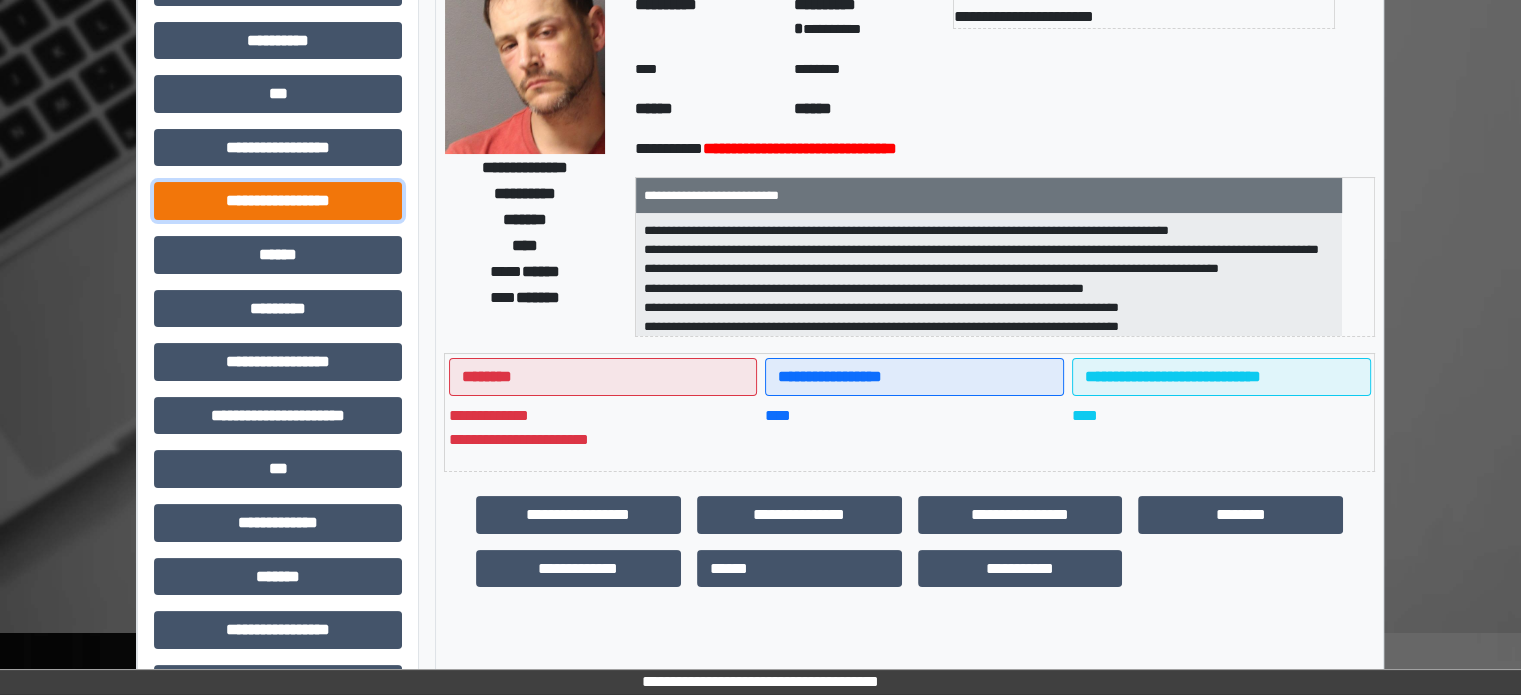 click on "**********" at bounding box center [278, 201] 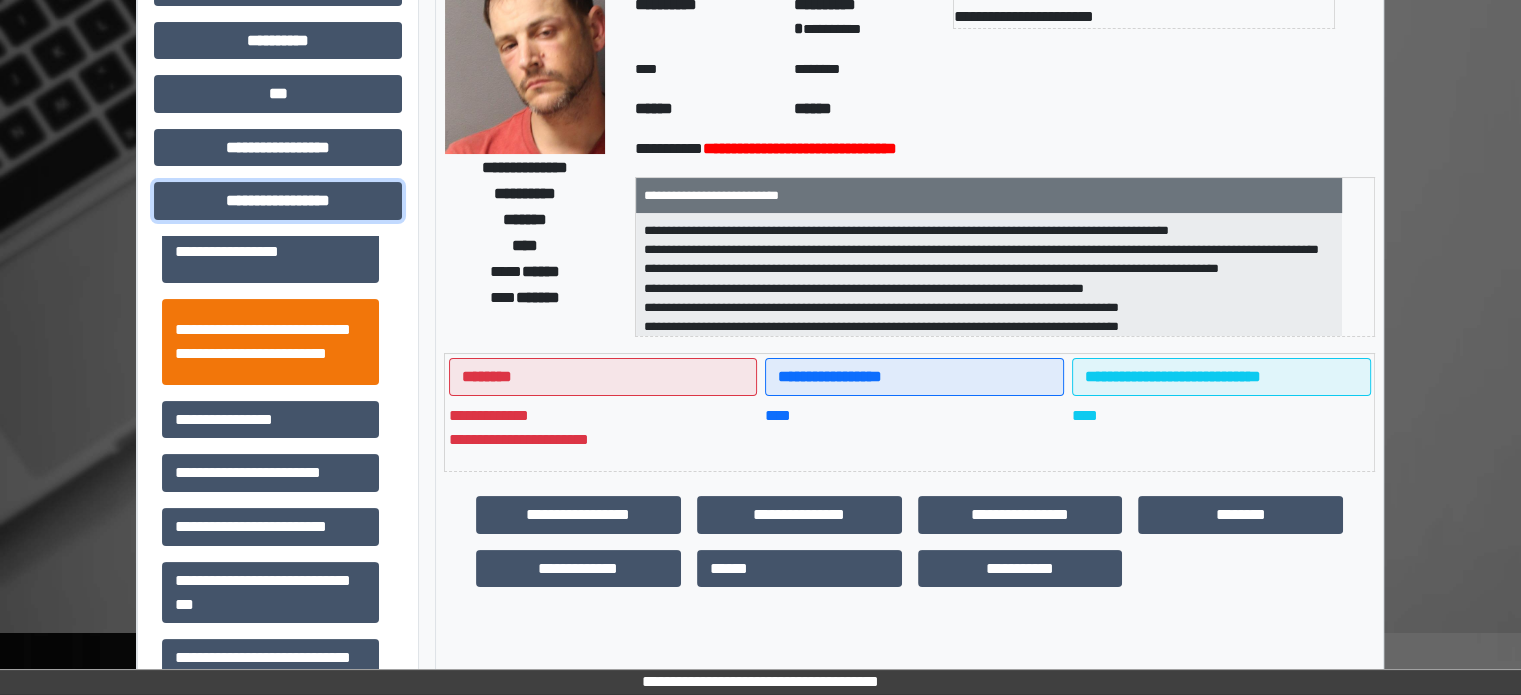 scroll, scrollTop: 200, scrollLeft: 0, axis: vertical 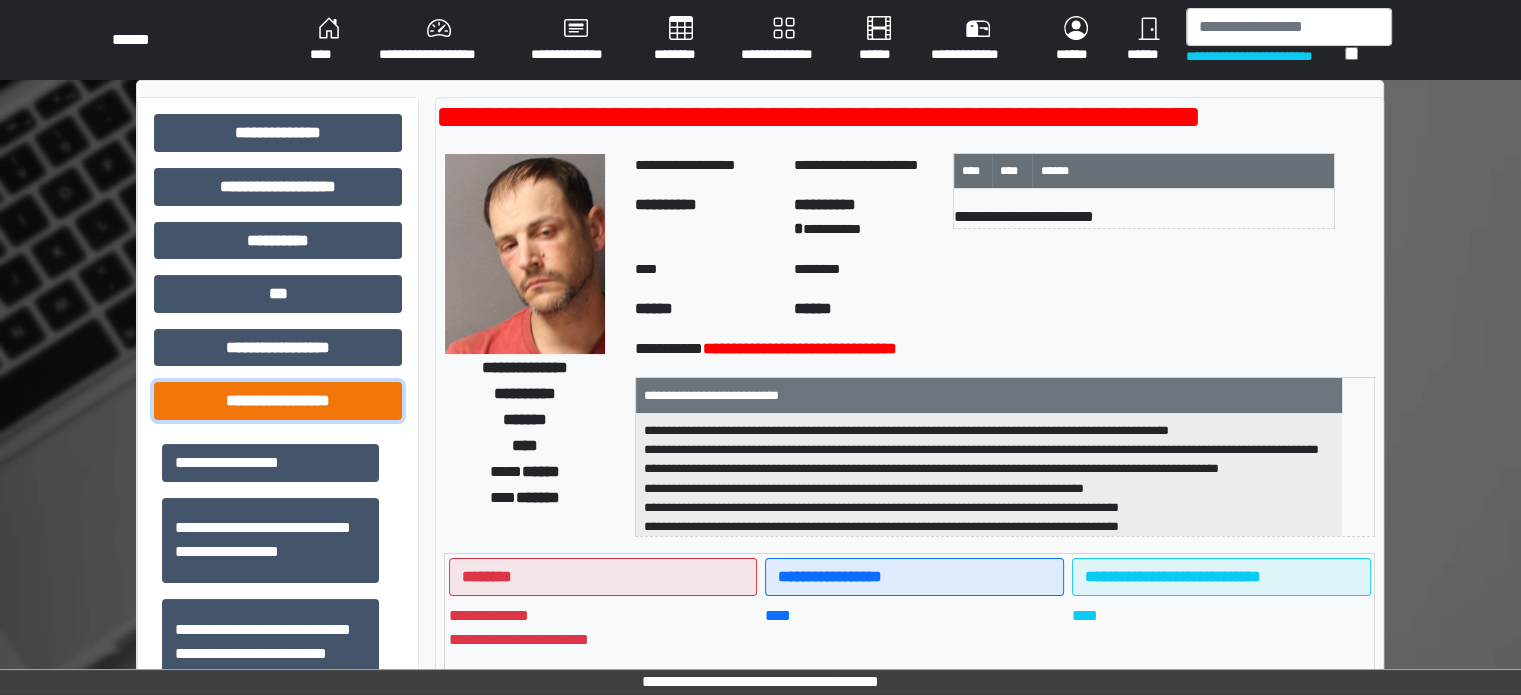 click on "**********" at bounding box center (278, 401) 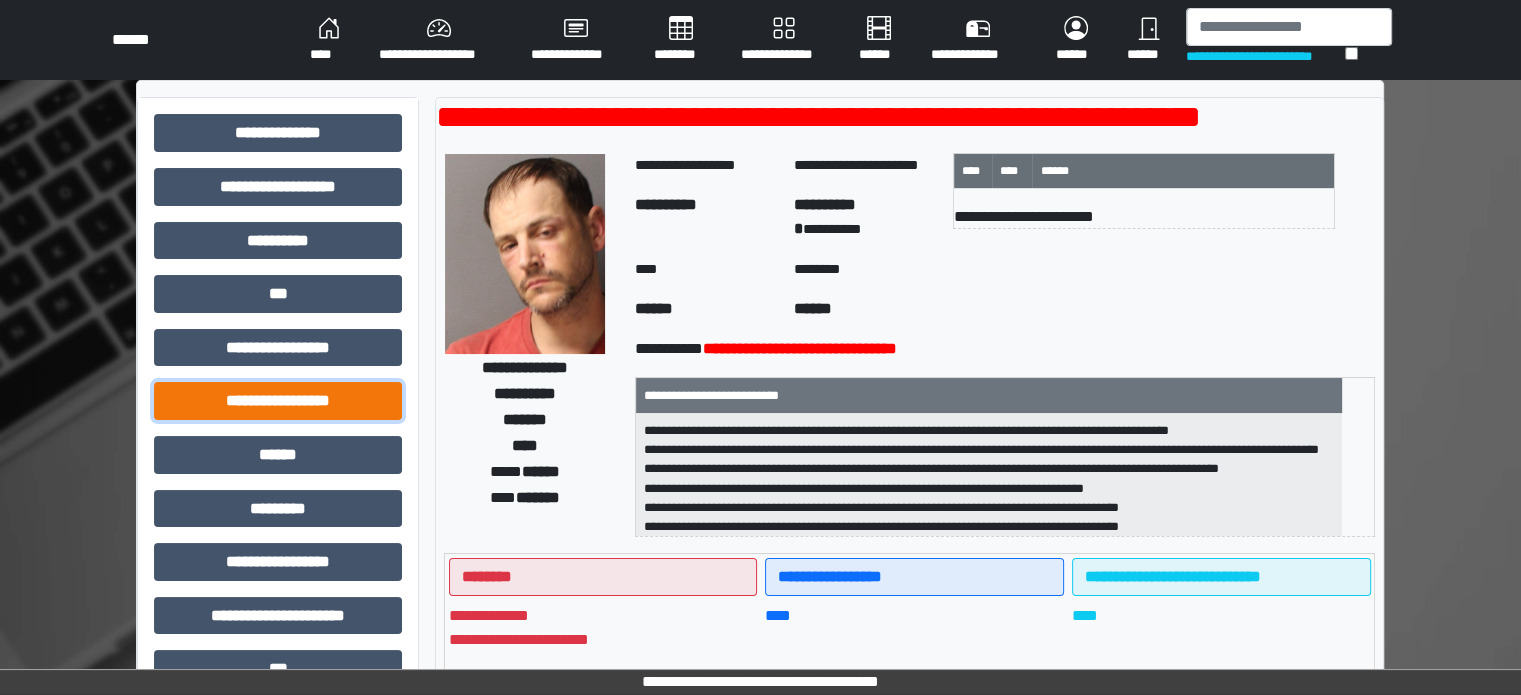 click on "**********" at bounding box center (278, 401) 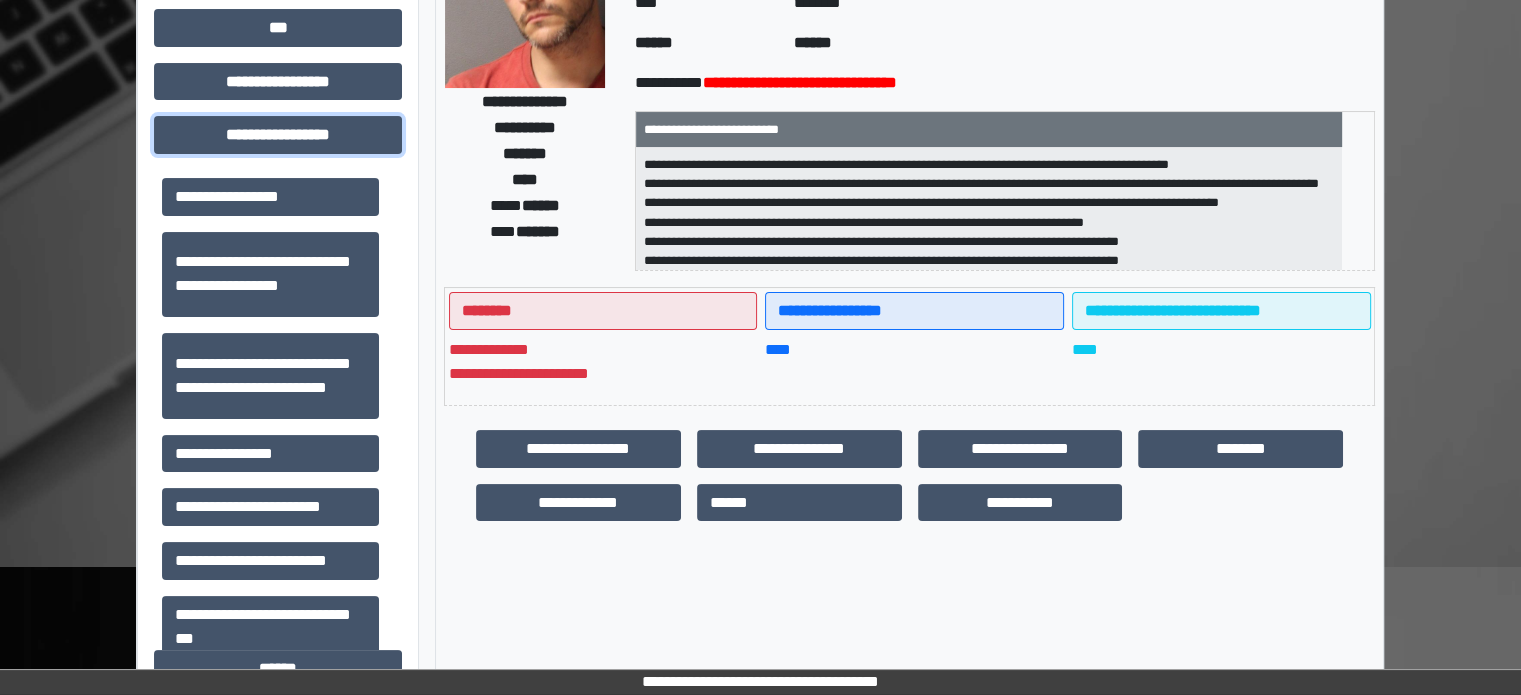 scroll, scrollTop: 300, scrollLeft: 0, axis: vertical 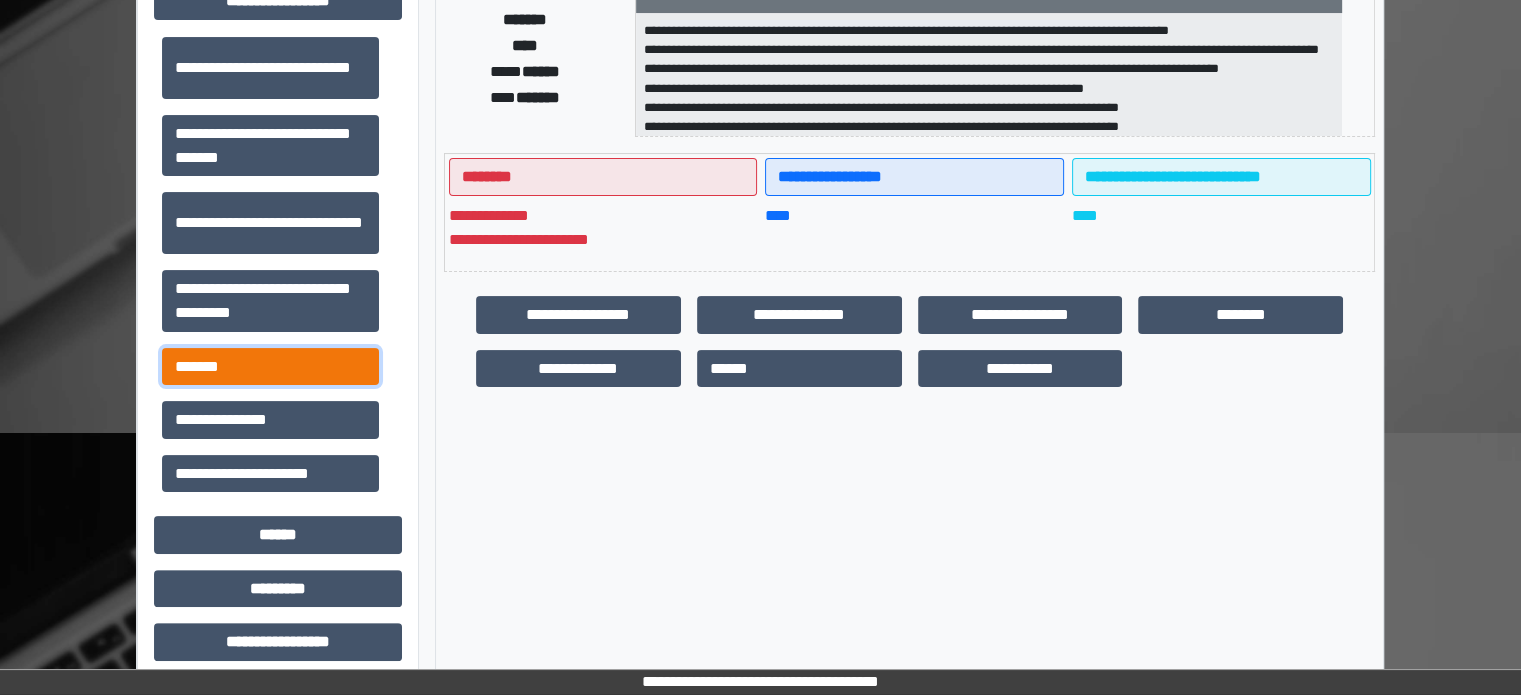 click on "*******" at bounding box center [270, 367] 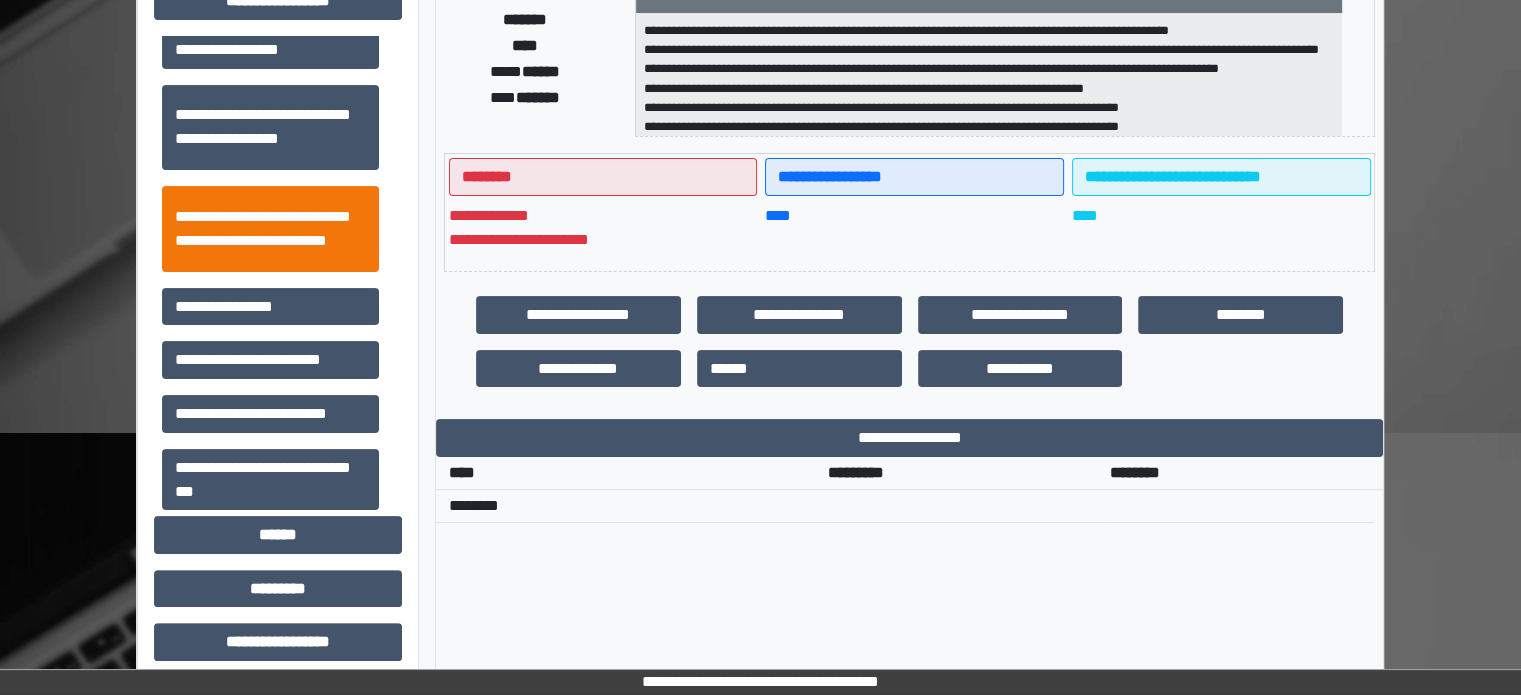 scroll, scrollTop: 0, scrollLeft: 0, axis: both 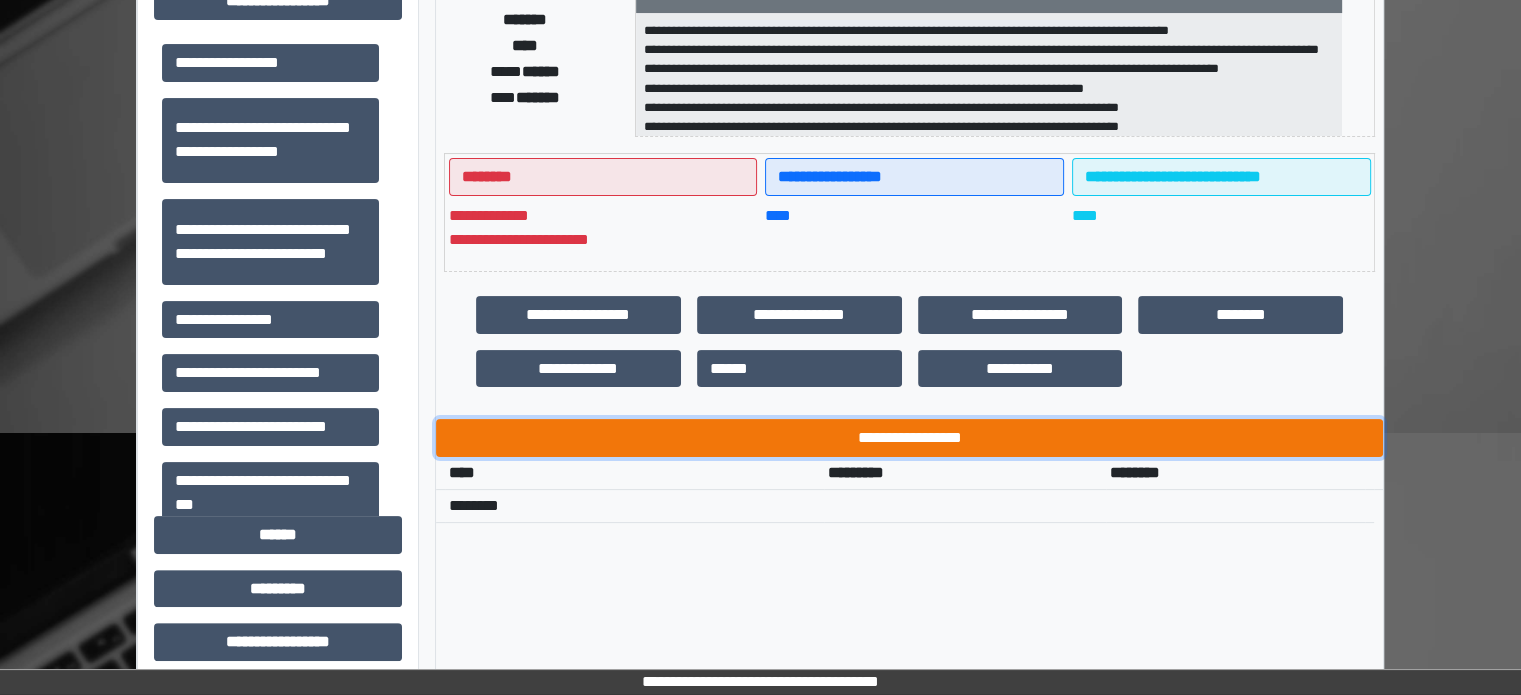 click on "**********" at bounding box center [909, 438] 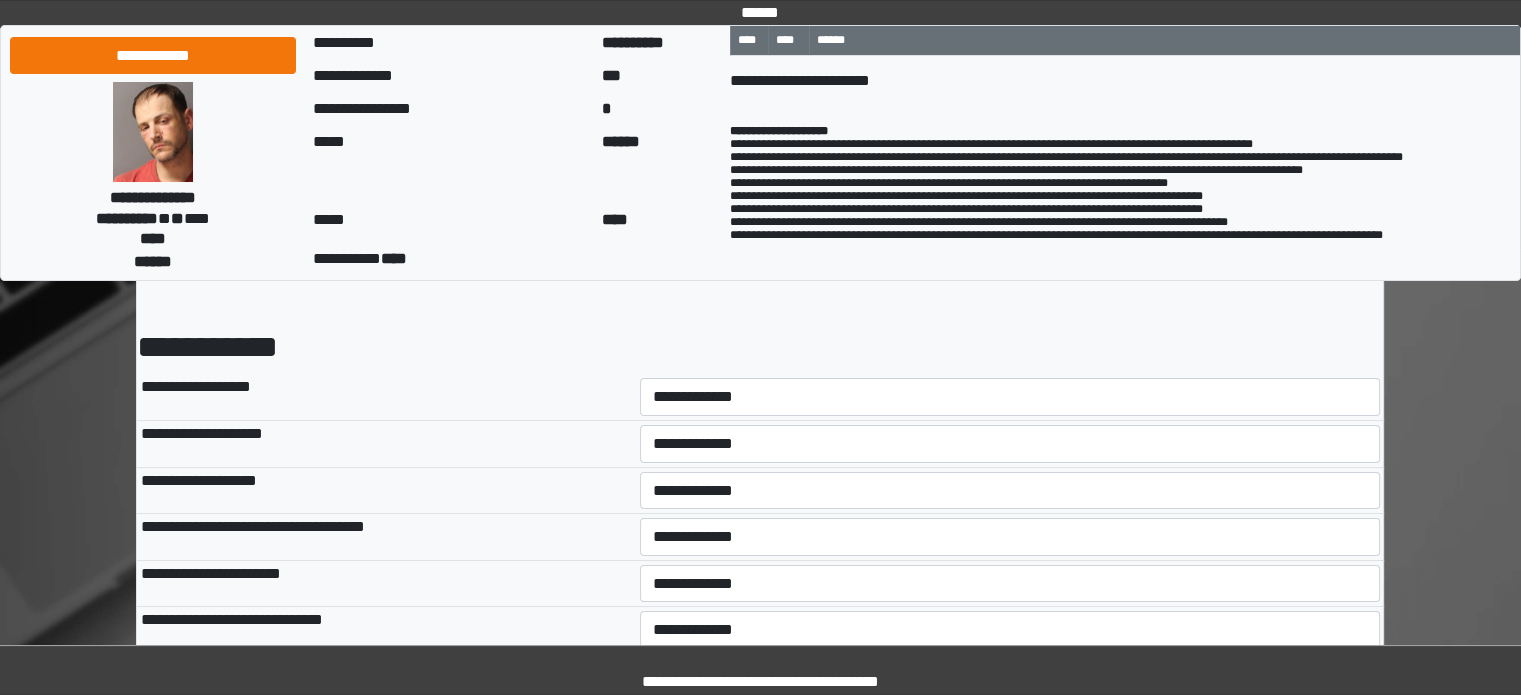 scroll, scrollTop: 100, scrollLeft: 0, axis: vertical 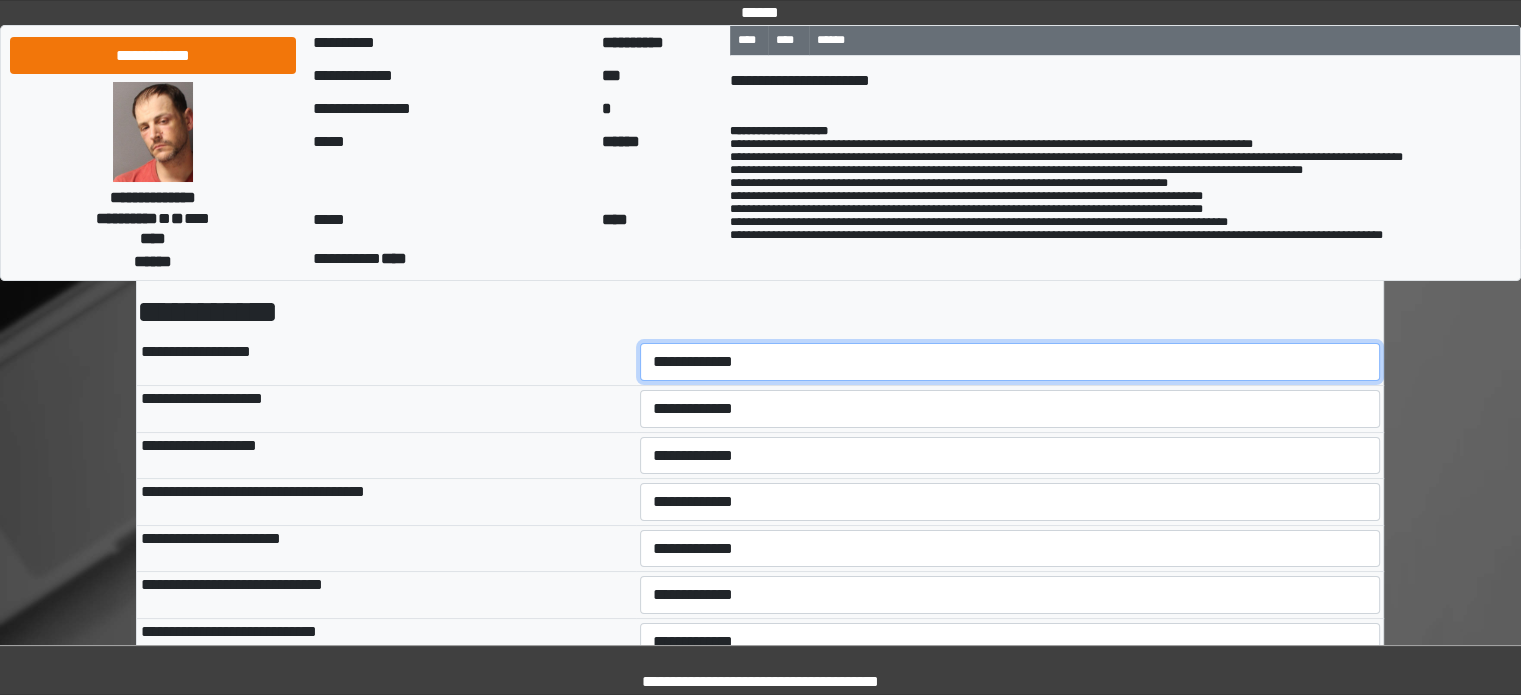 click on "**********" at bounding box center (1010, 362) 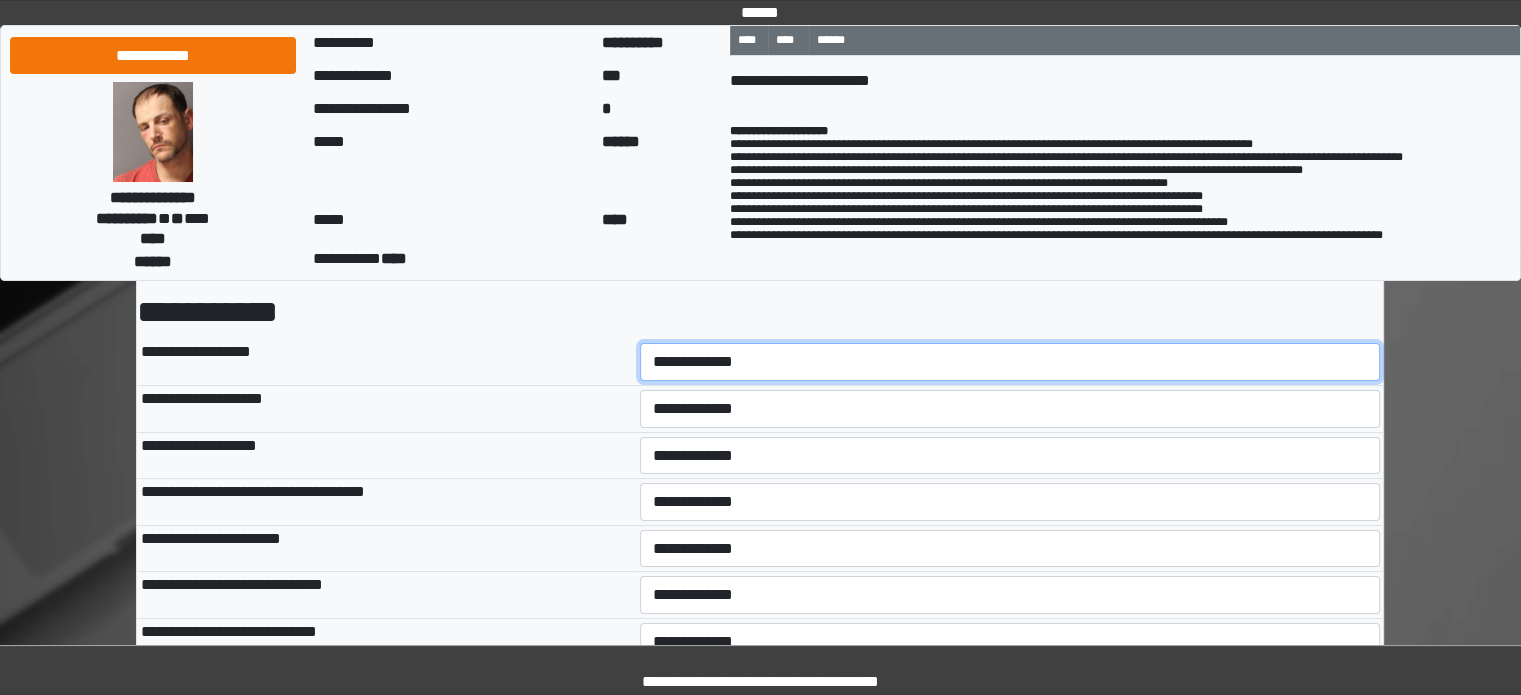select on "*" 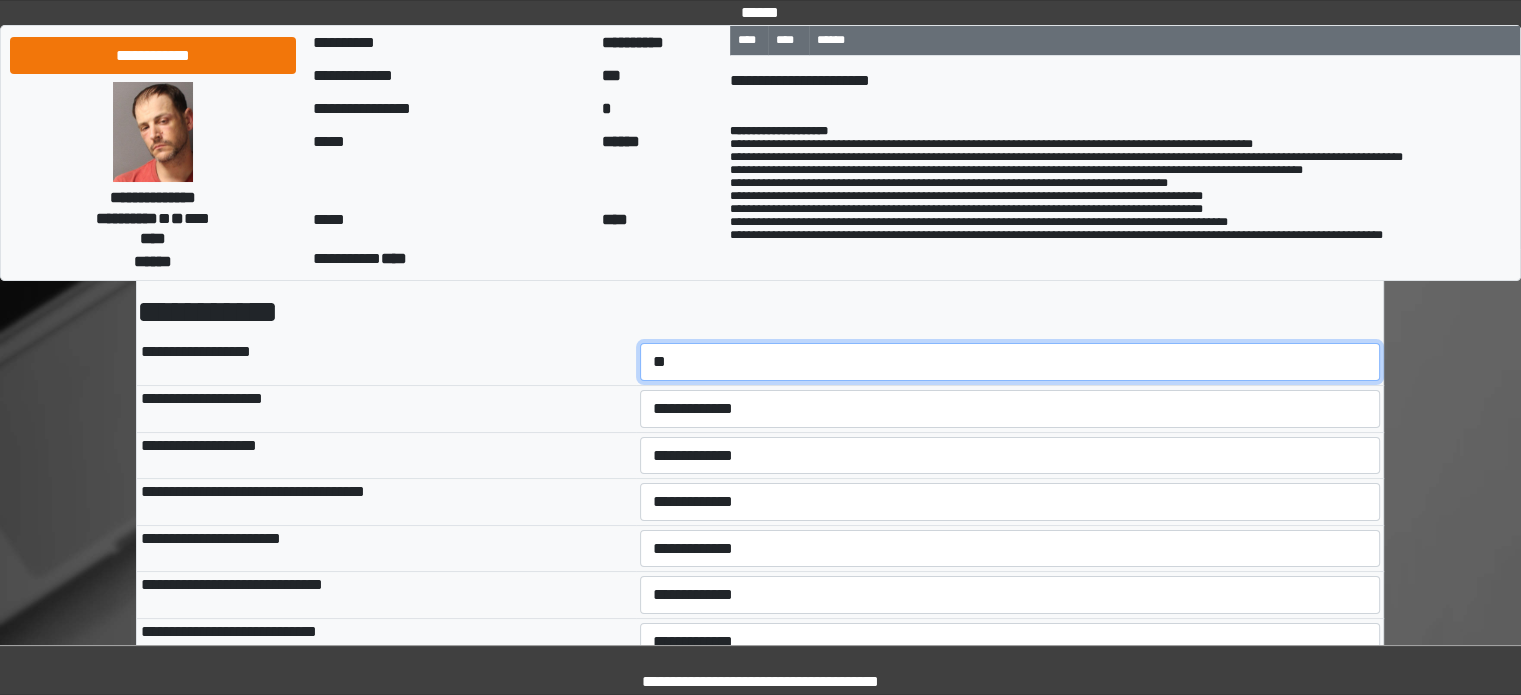 click on "**********" at bounding box center (1010, 362) 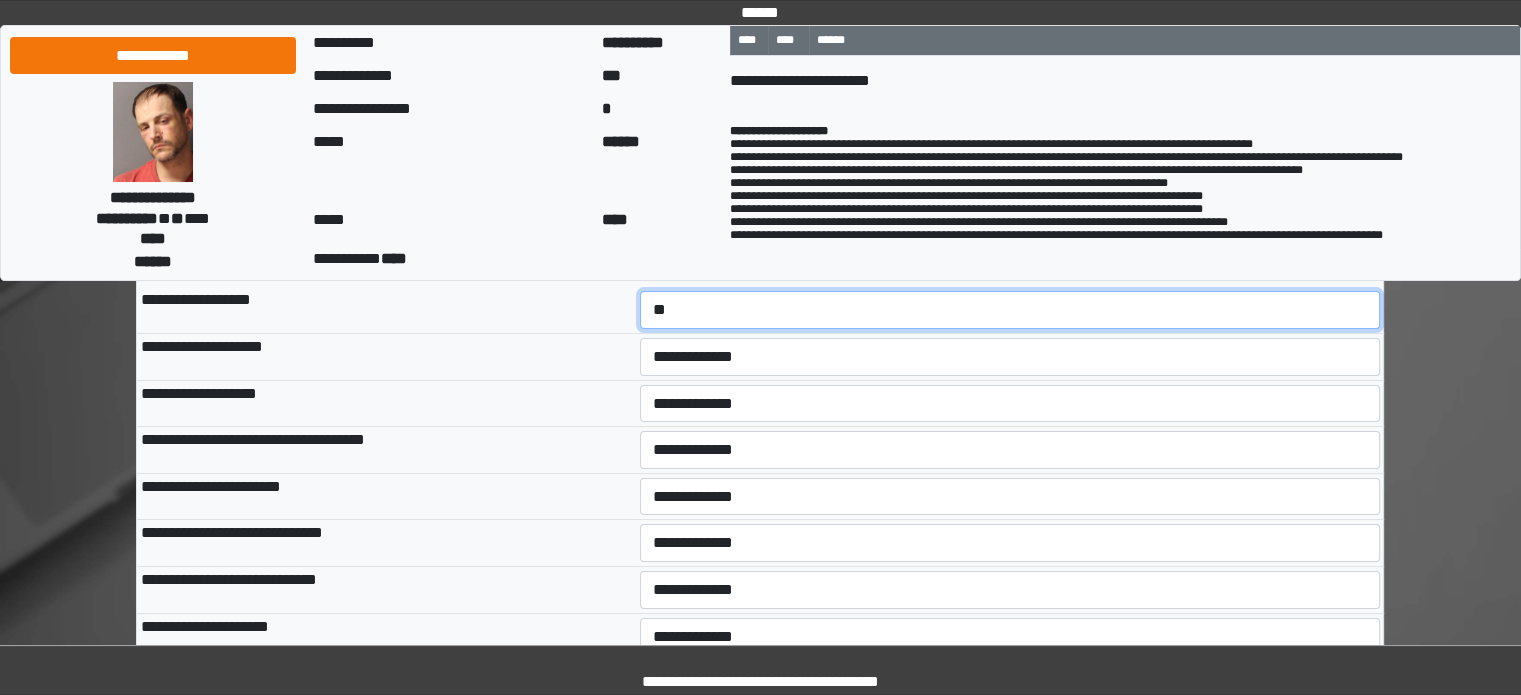 scroll, scrollTop: 200, scrollLeft: 0, axis: vertical 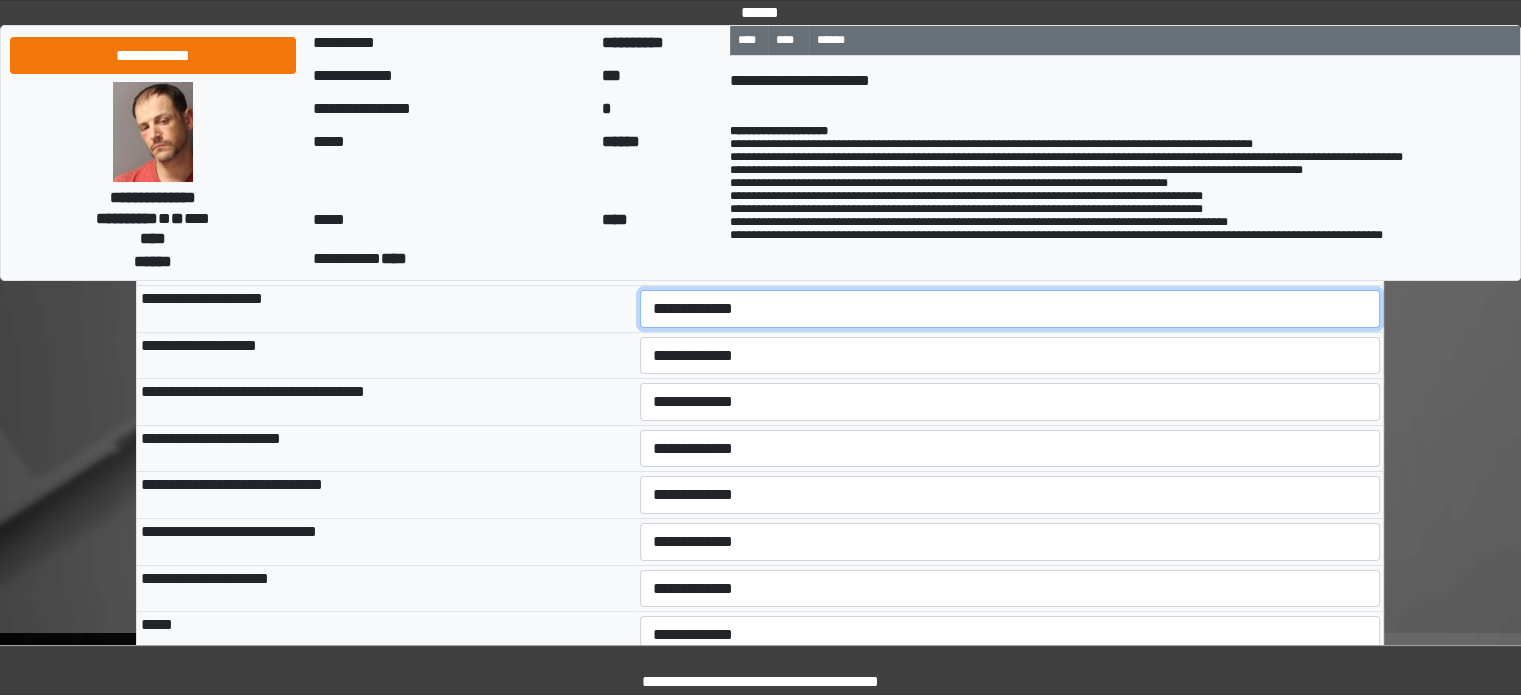 click on "**********" at bounding box center (1010, 309) 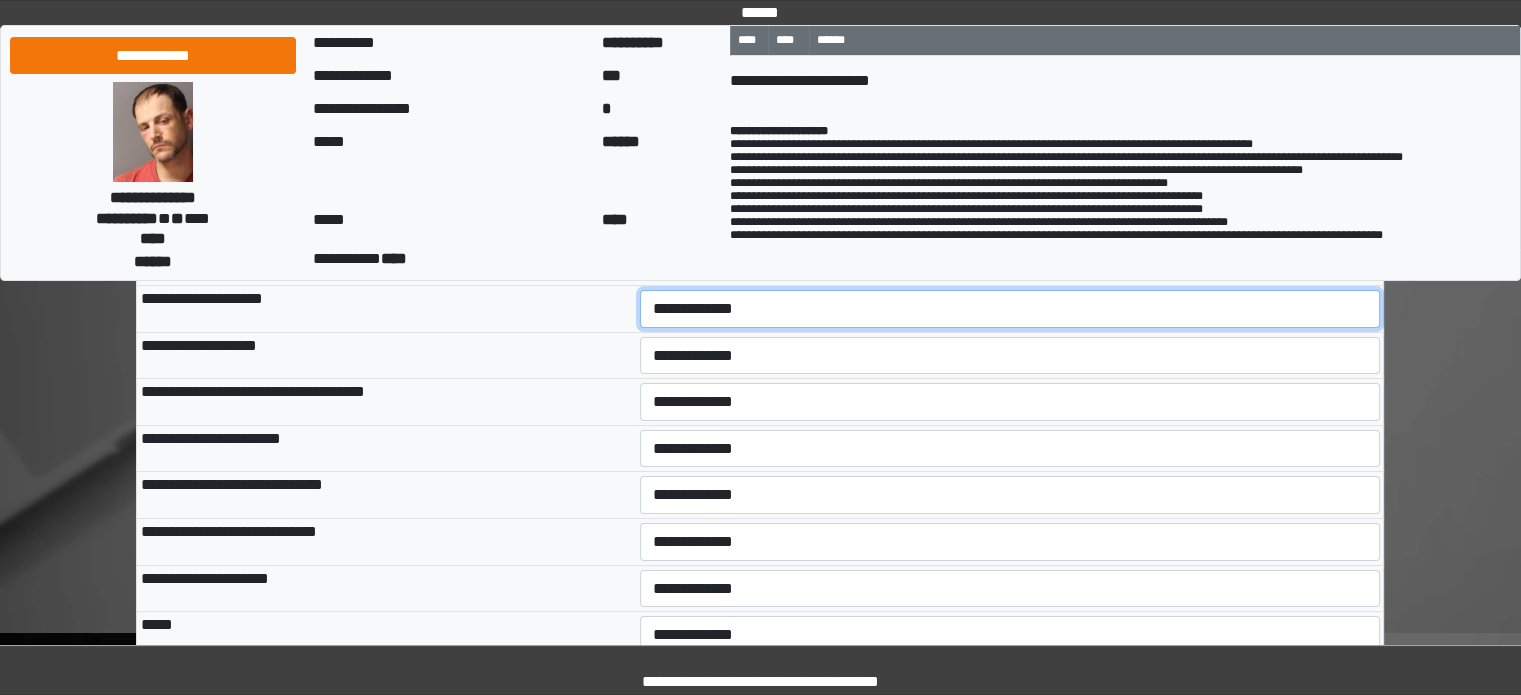 select on "*" 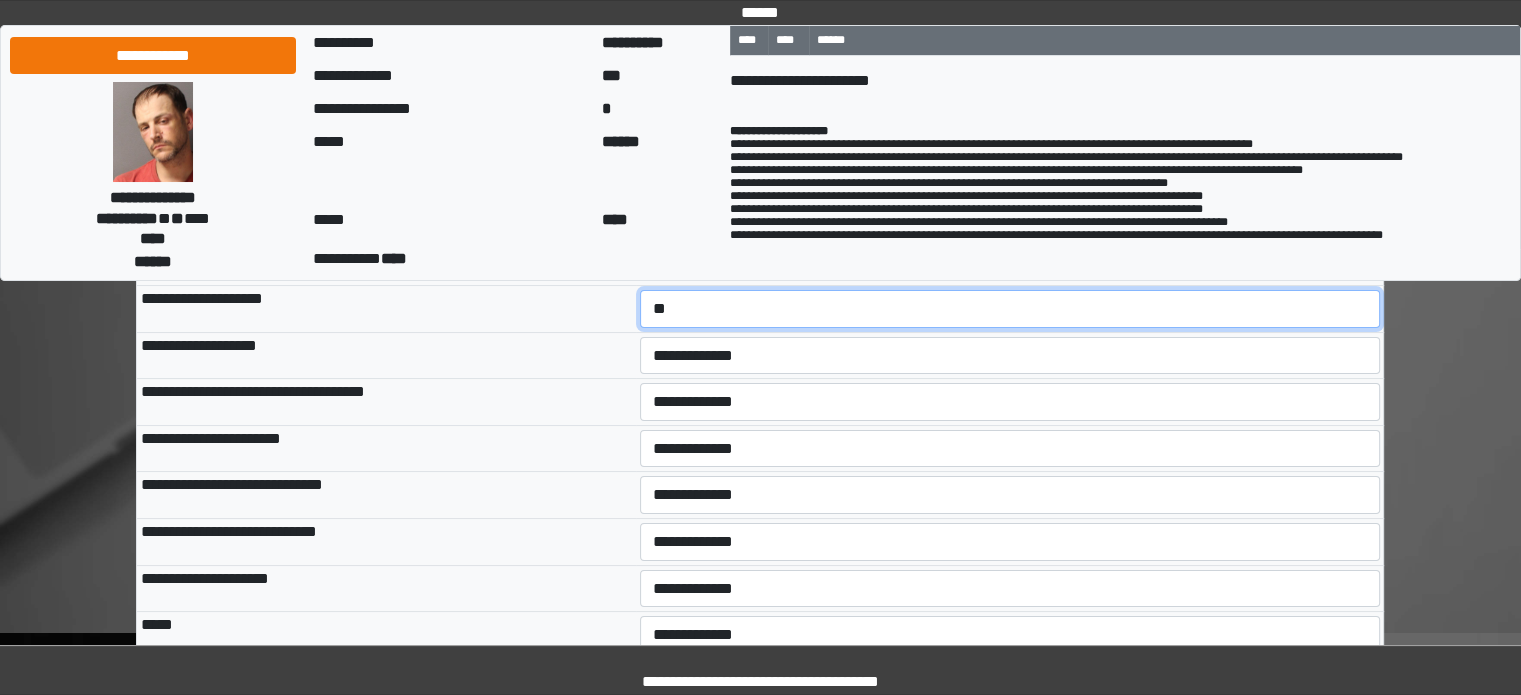 click on "**********" at bounding box center (1010, 309) 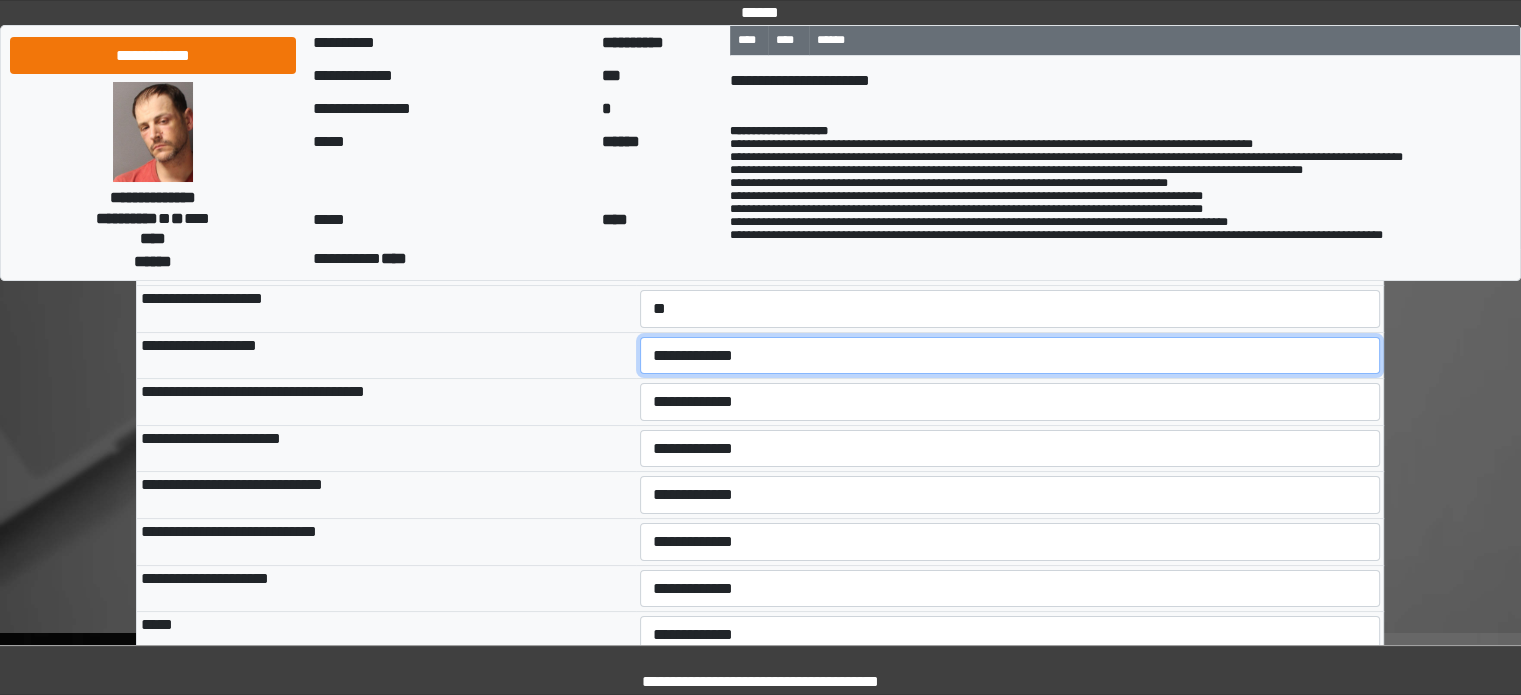 click on "**********" at bounding box center (1010, 356) 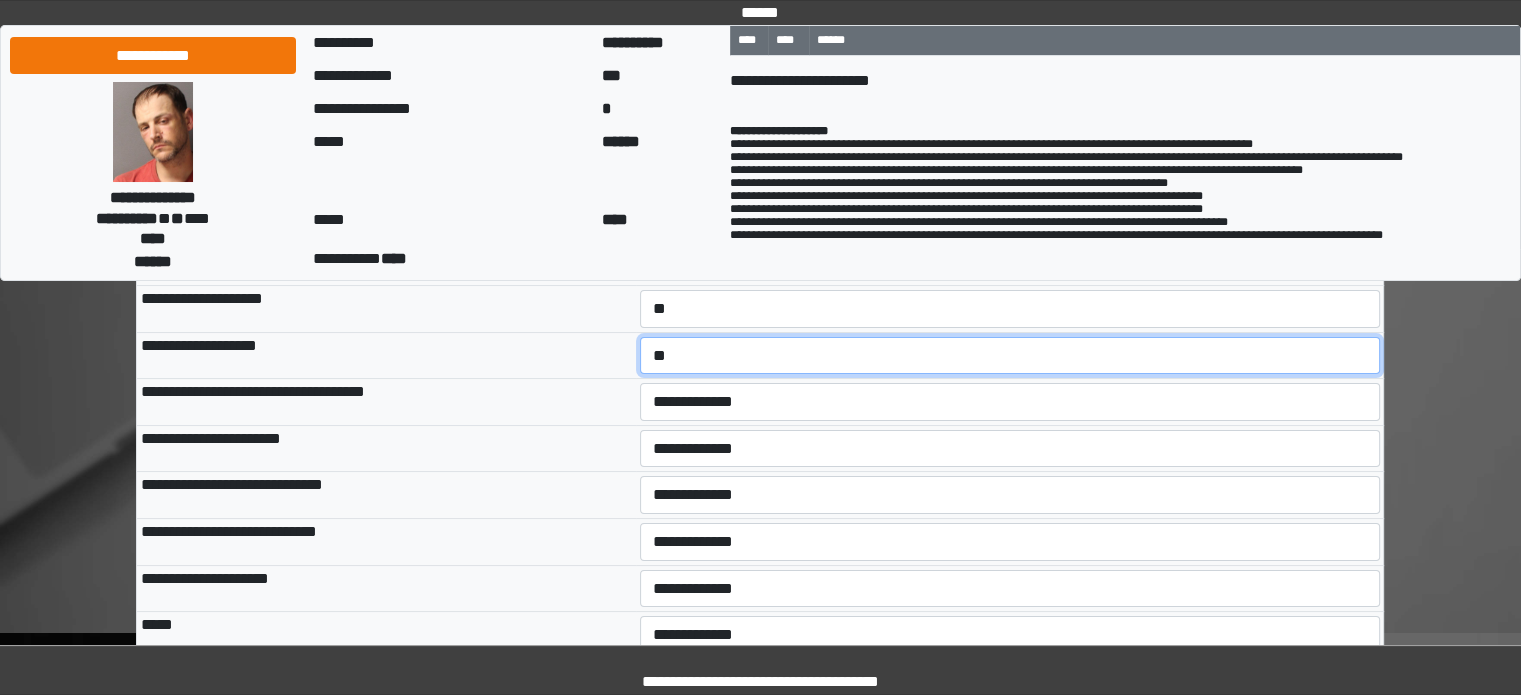 click on "**********" at bounding box center (1010, 356) 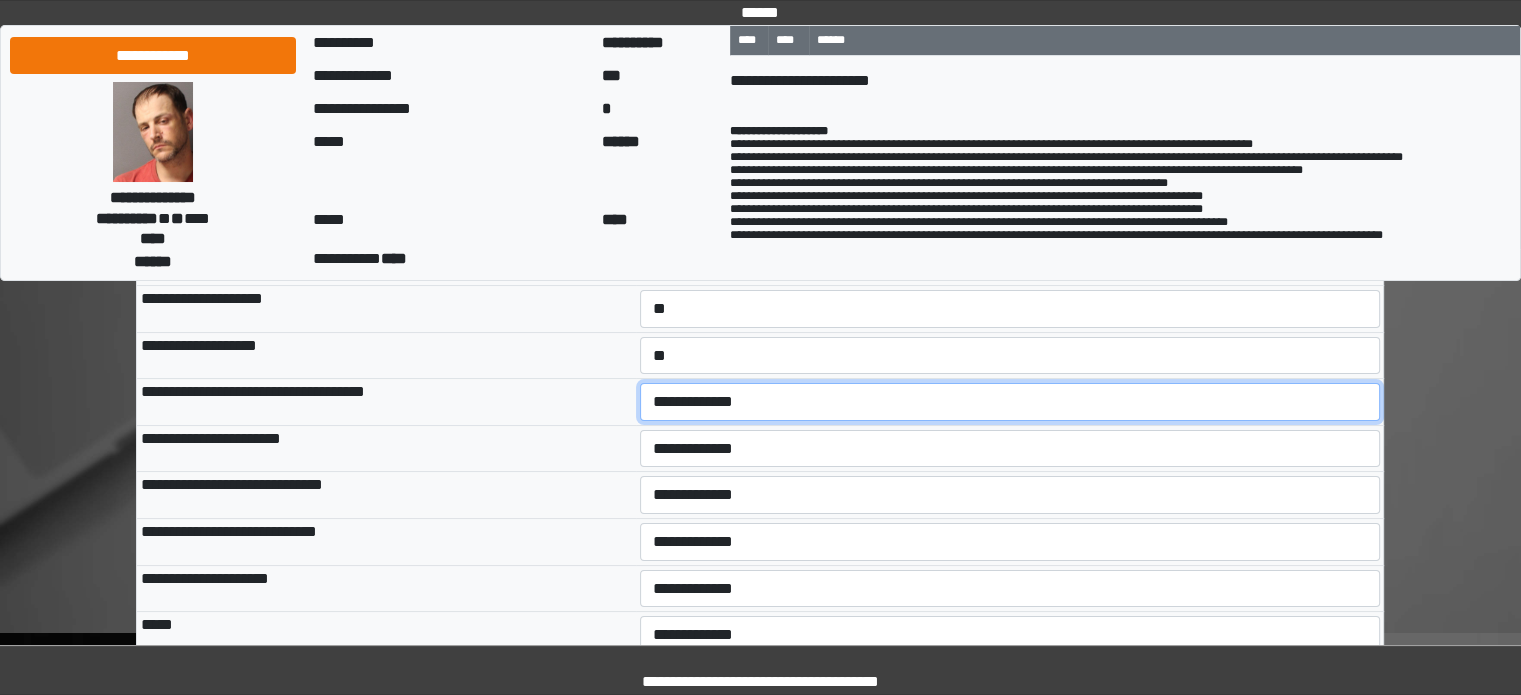 click on "**********" at bounding box center (1010, 402) 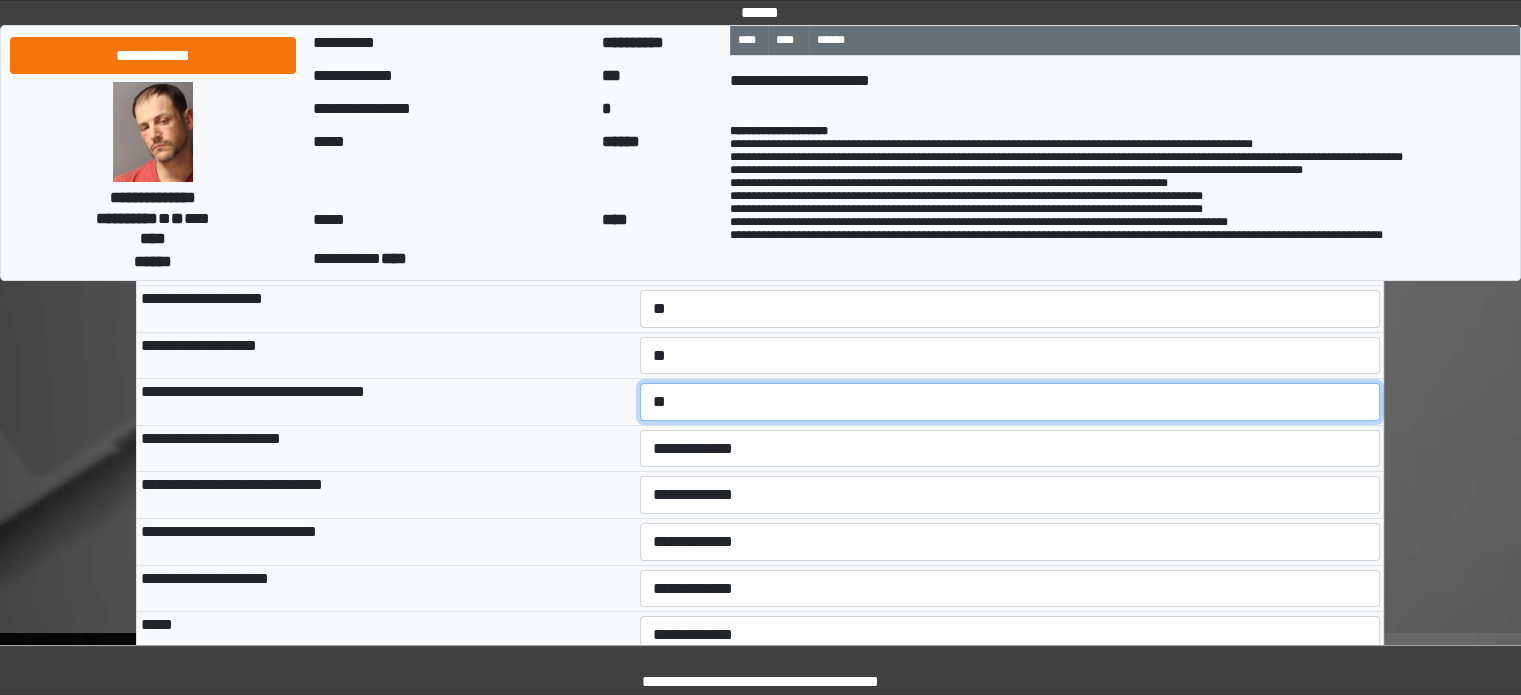 click on "**********" at bounding box center [1010, 402] 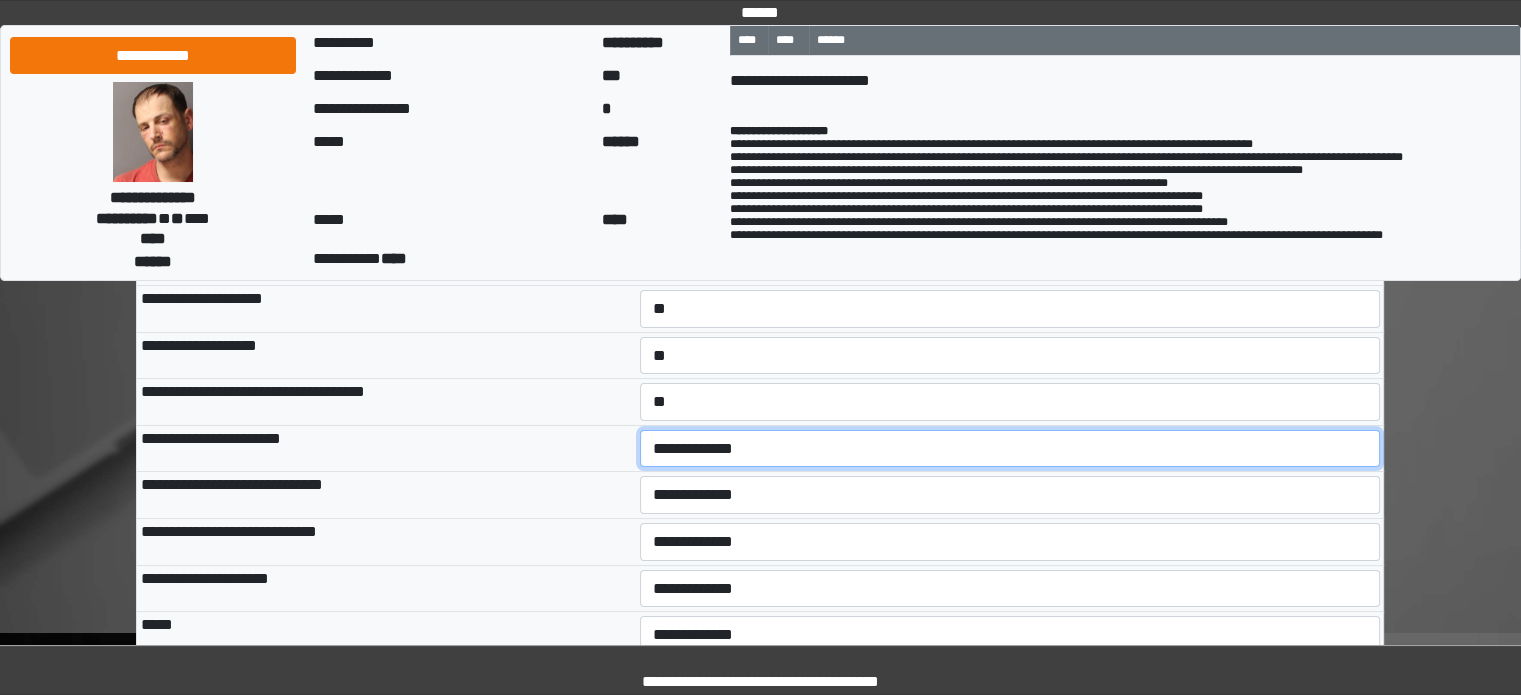 click on "**********" at bounding box center [1010, 449] 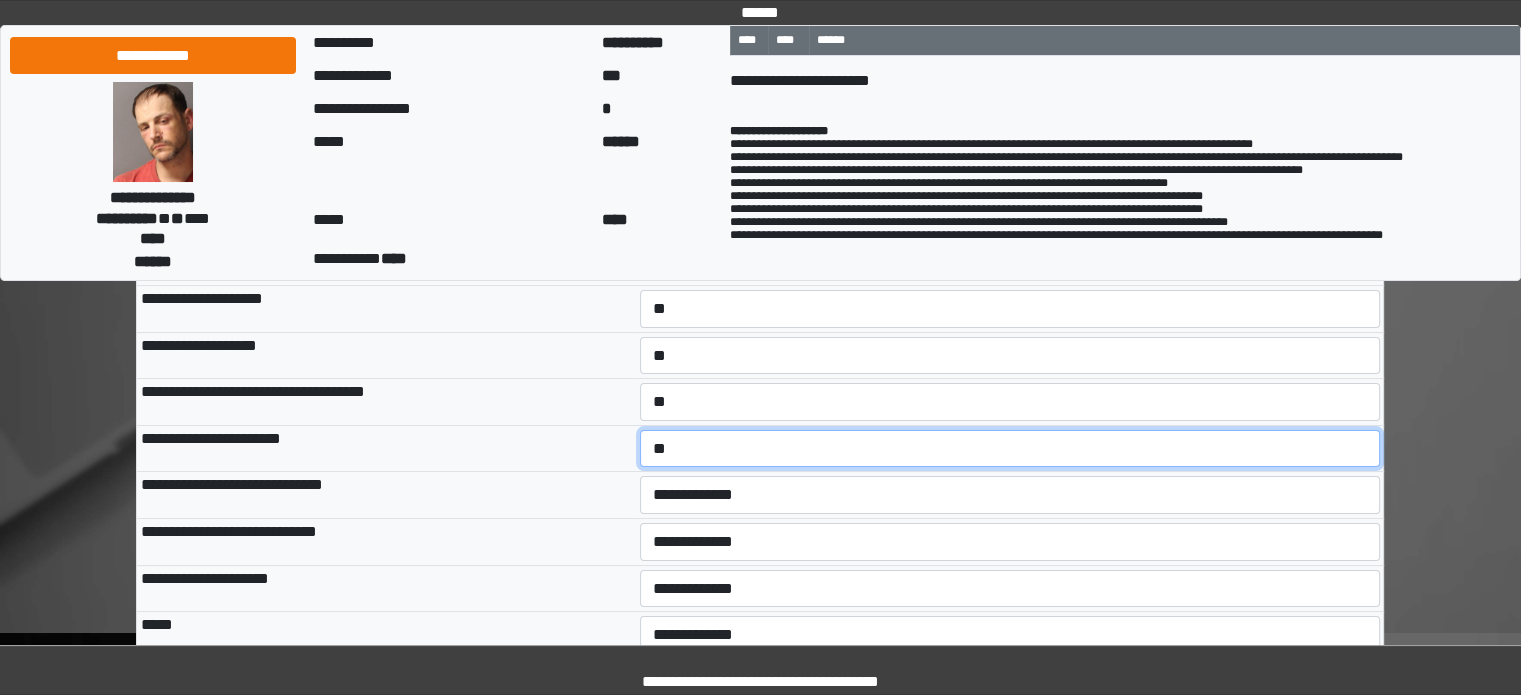 click on "**********" at bounding box center (1010, 449) 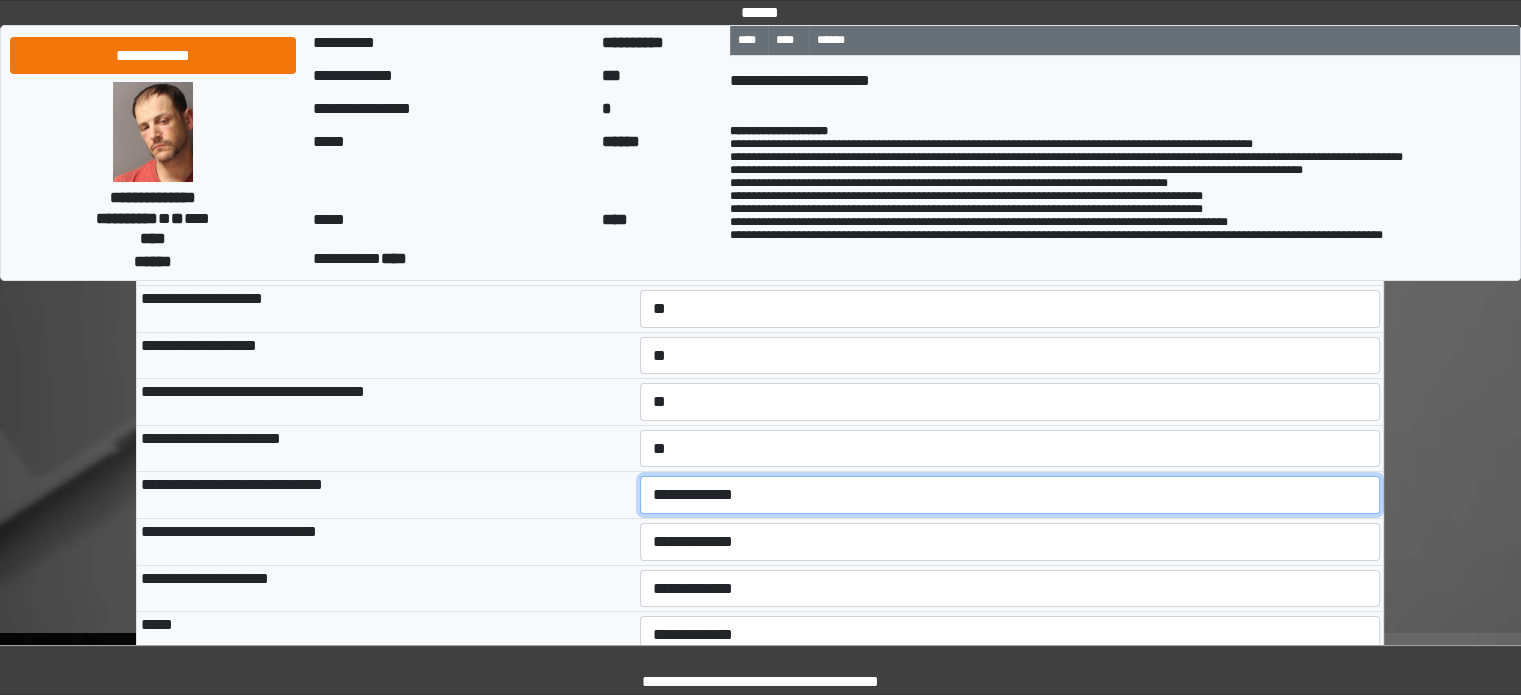 click on "**********" at bounding box center [1010, 495] 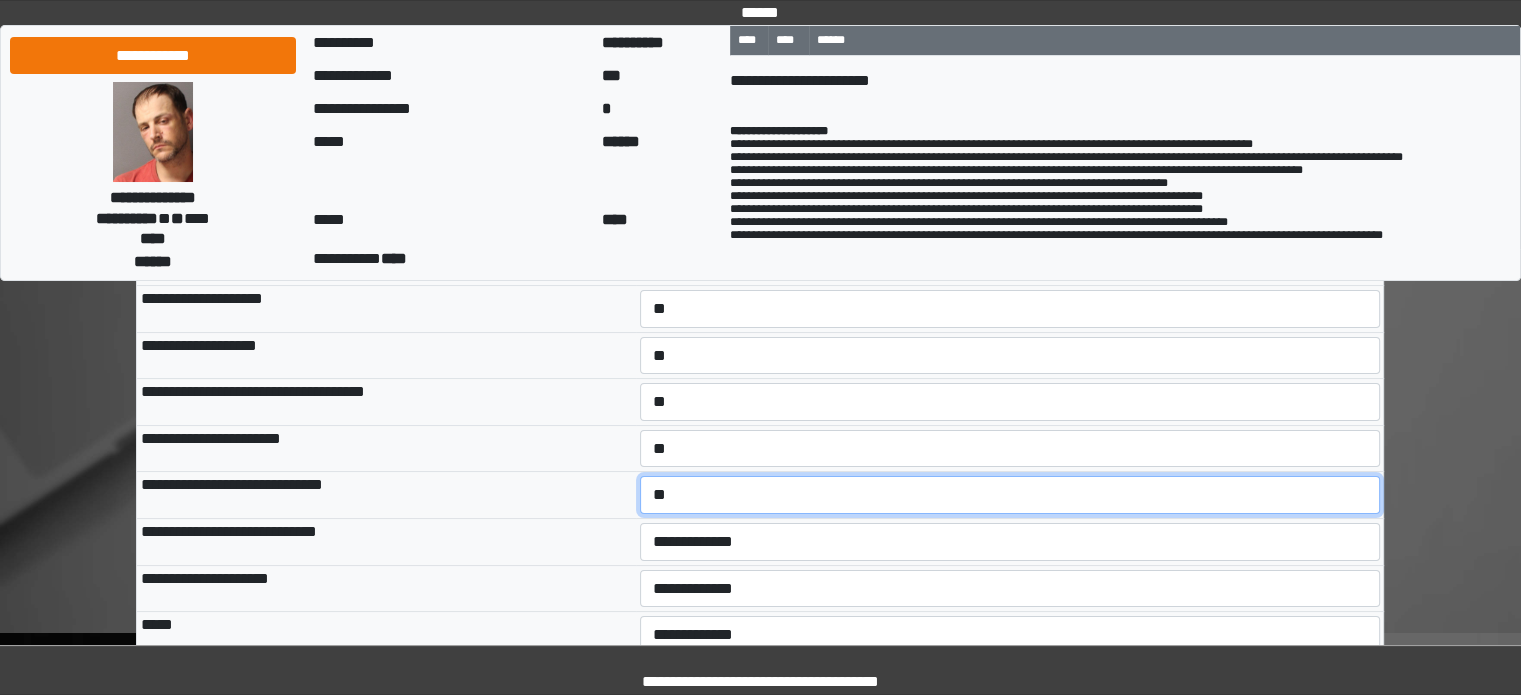 click on "**********" at bounding box center (1010, 495) 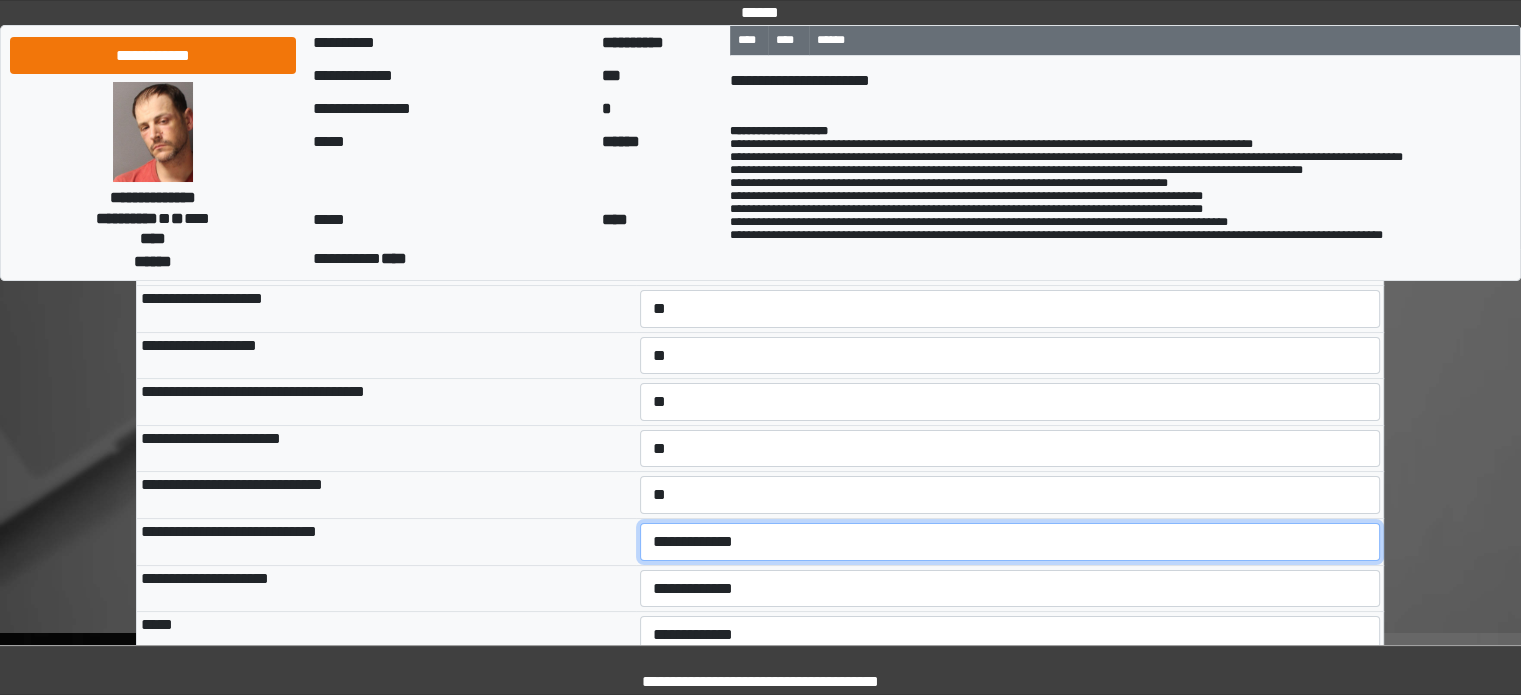 click on "**********" at bounding box center [1010, 542] 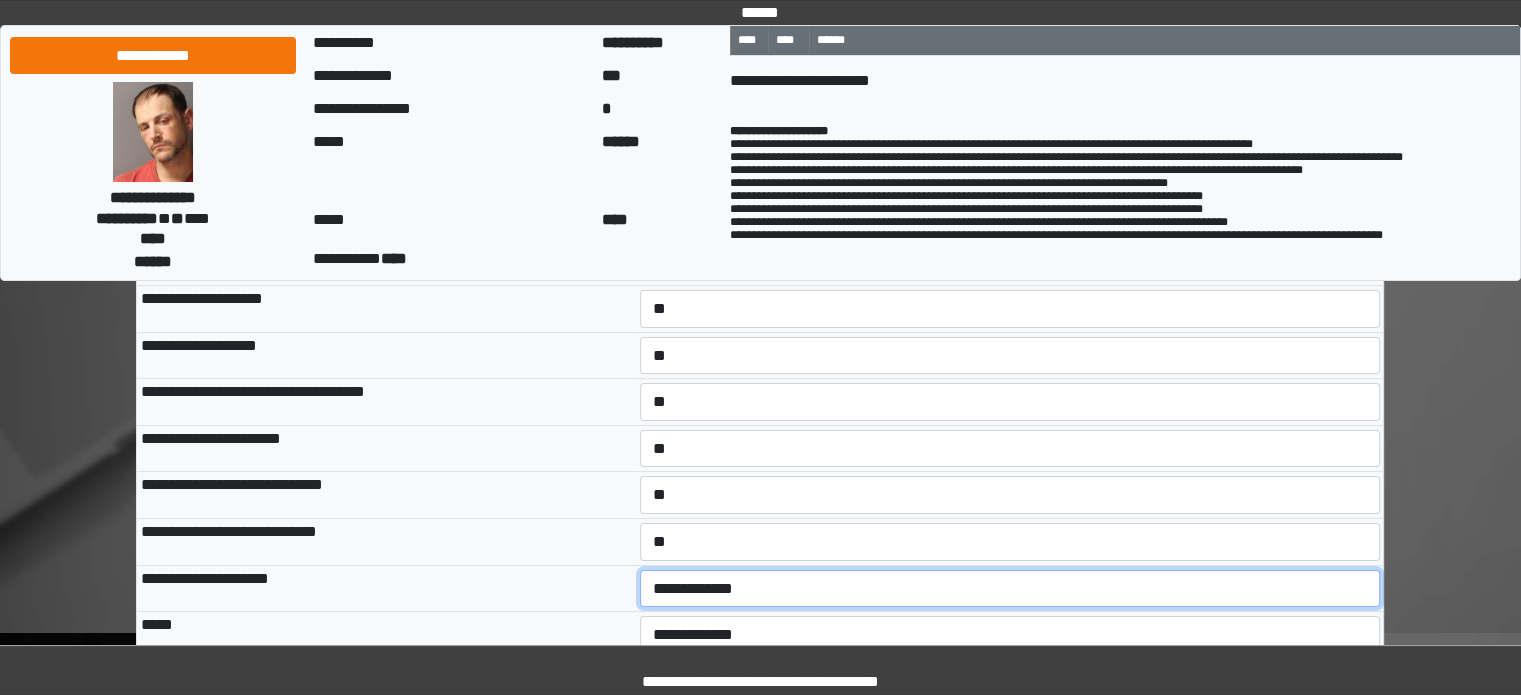 click on "**********" at bounding box center (1010, 589) 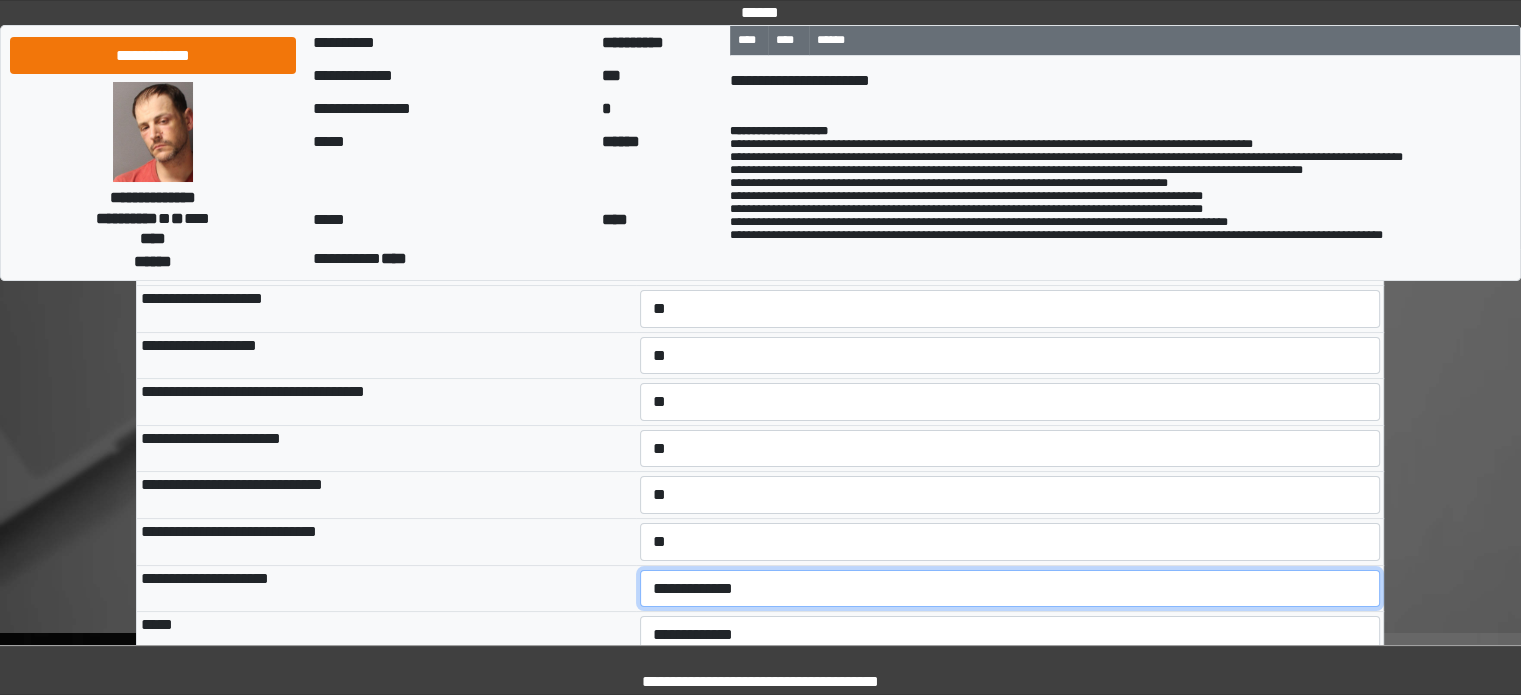 select on "*" 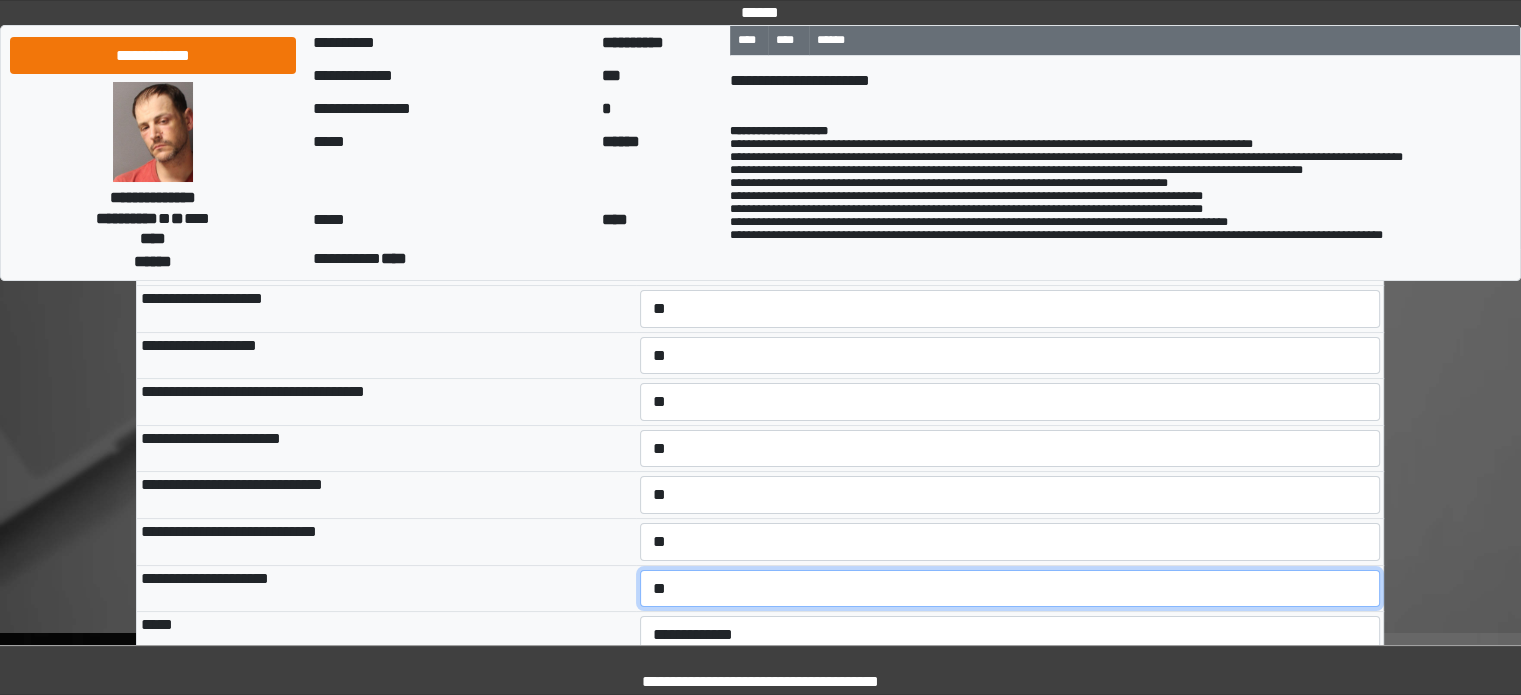 click on "**********" at bounding box center (1010, 589) 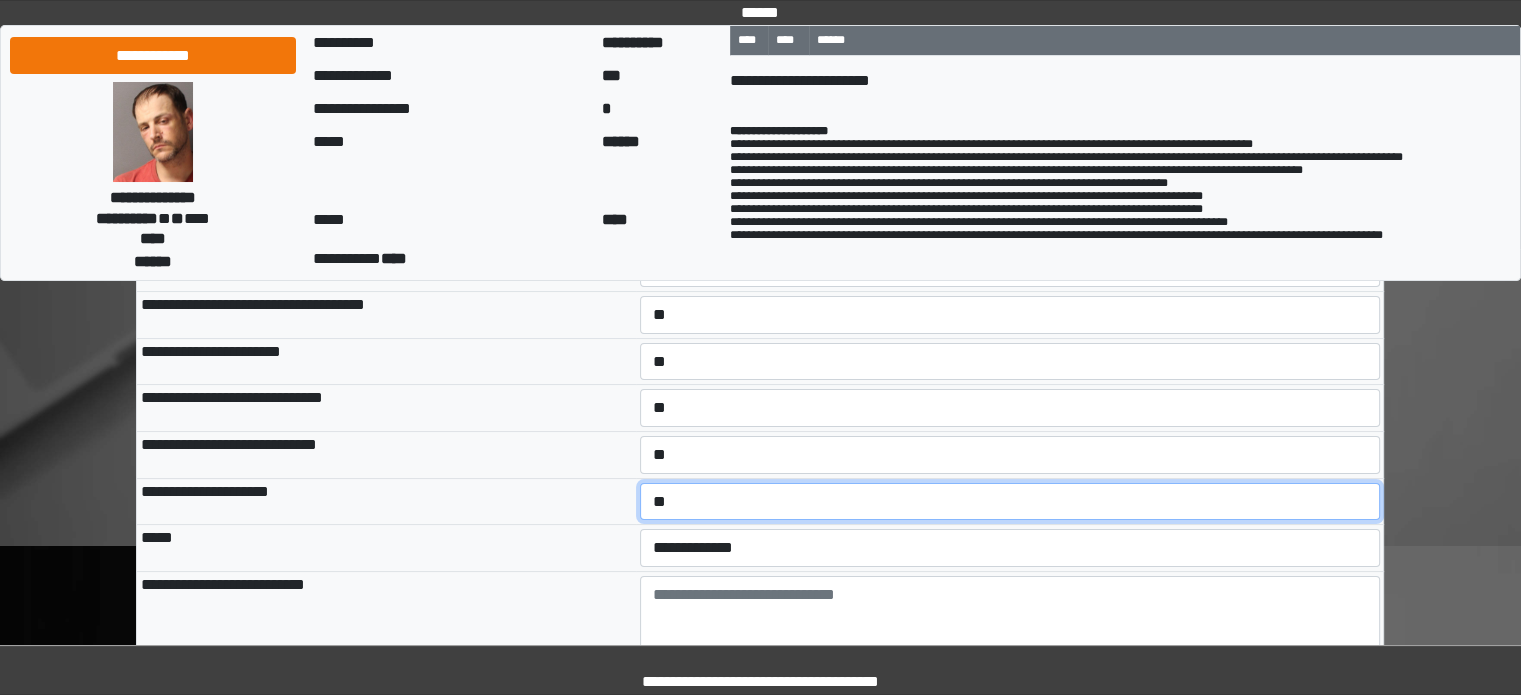 scroll, scrollTop: 400, scrollLeft: 0, axis: vertical 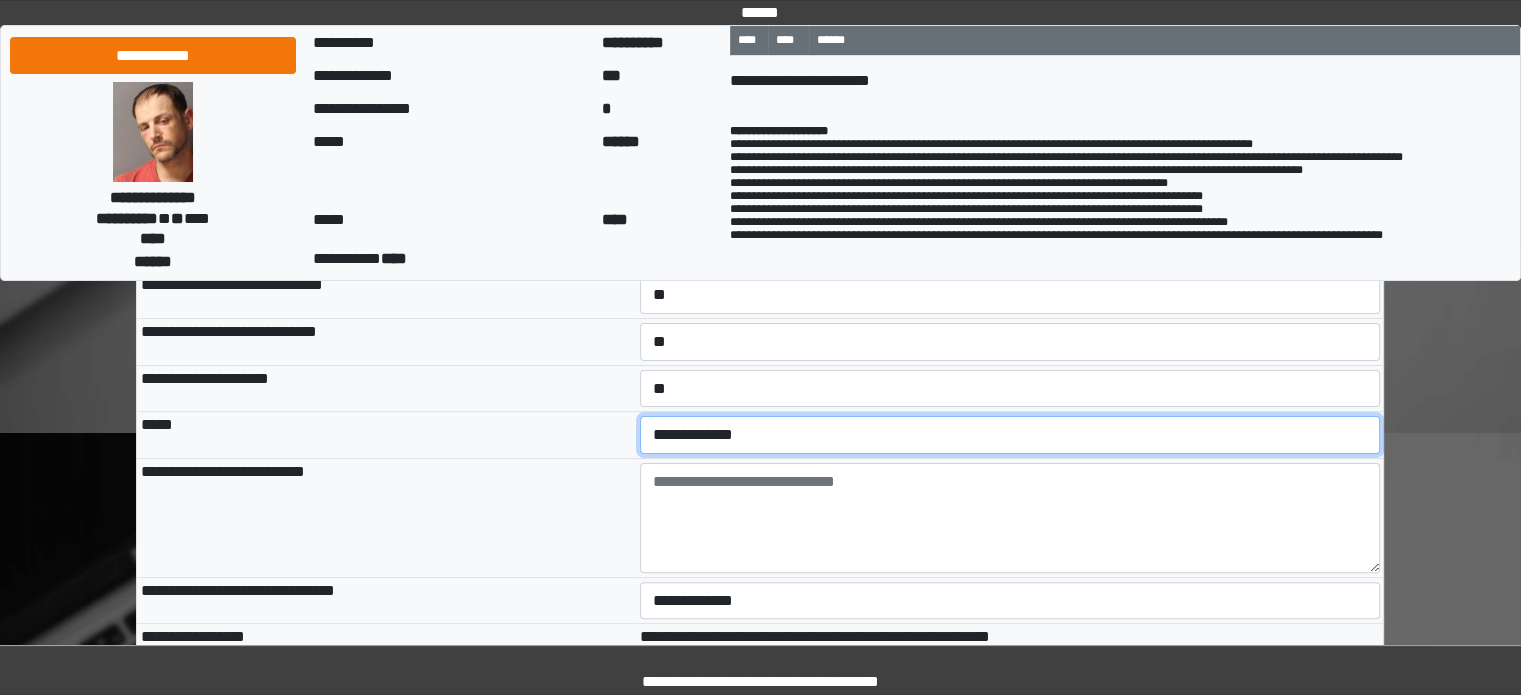 click on "**********" at bounding box center (1010, 435) 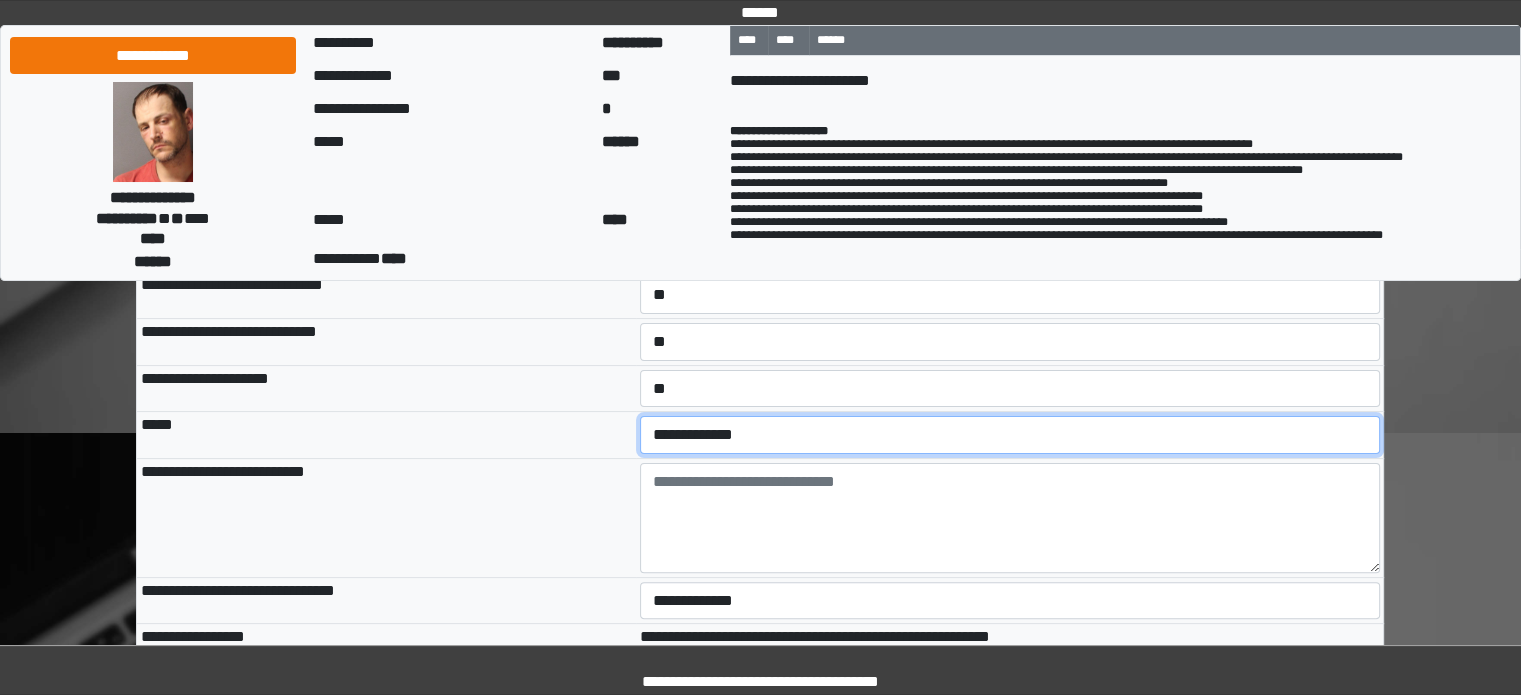 select on "*" 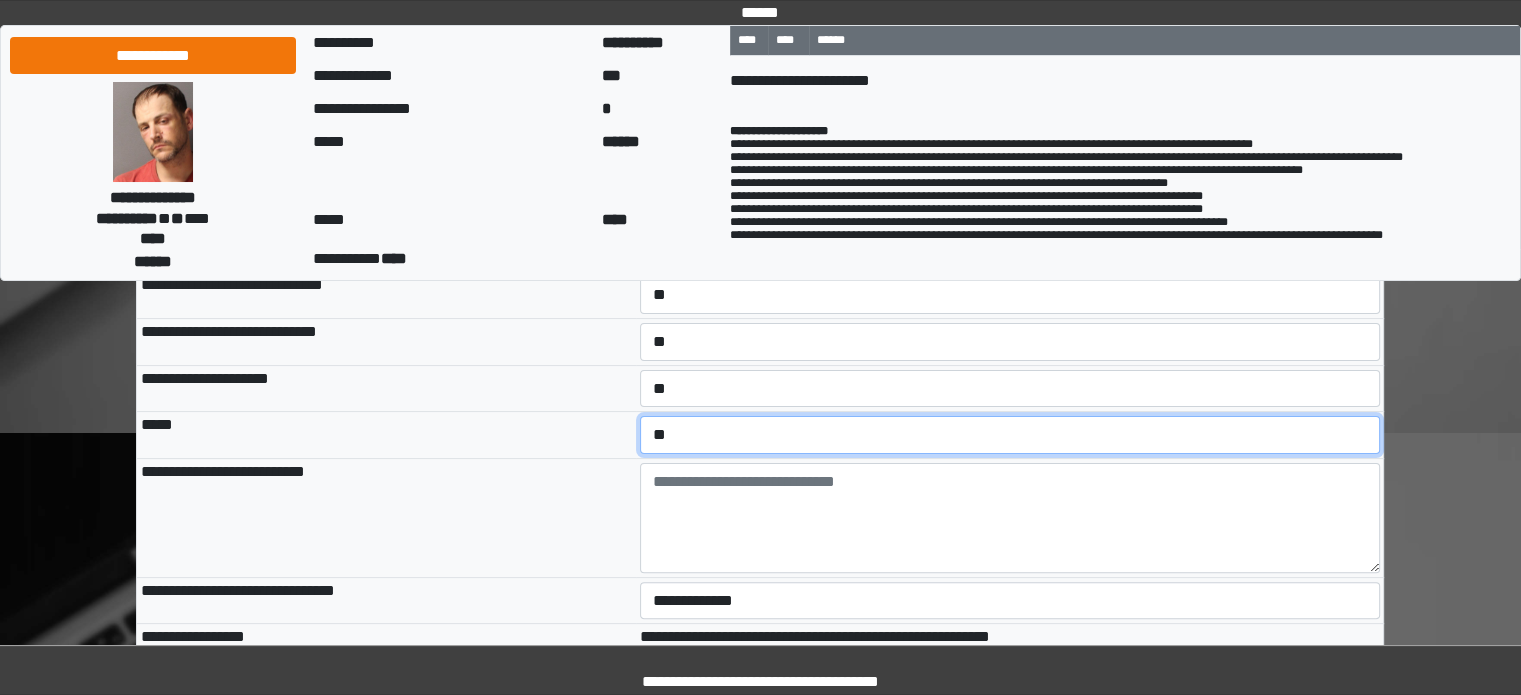 click on "**********" at bounding box center [1010, 435] 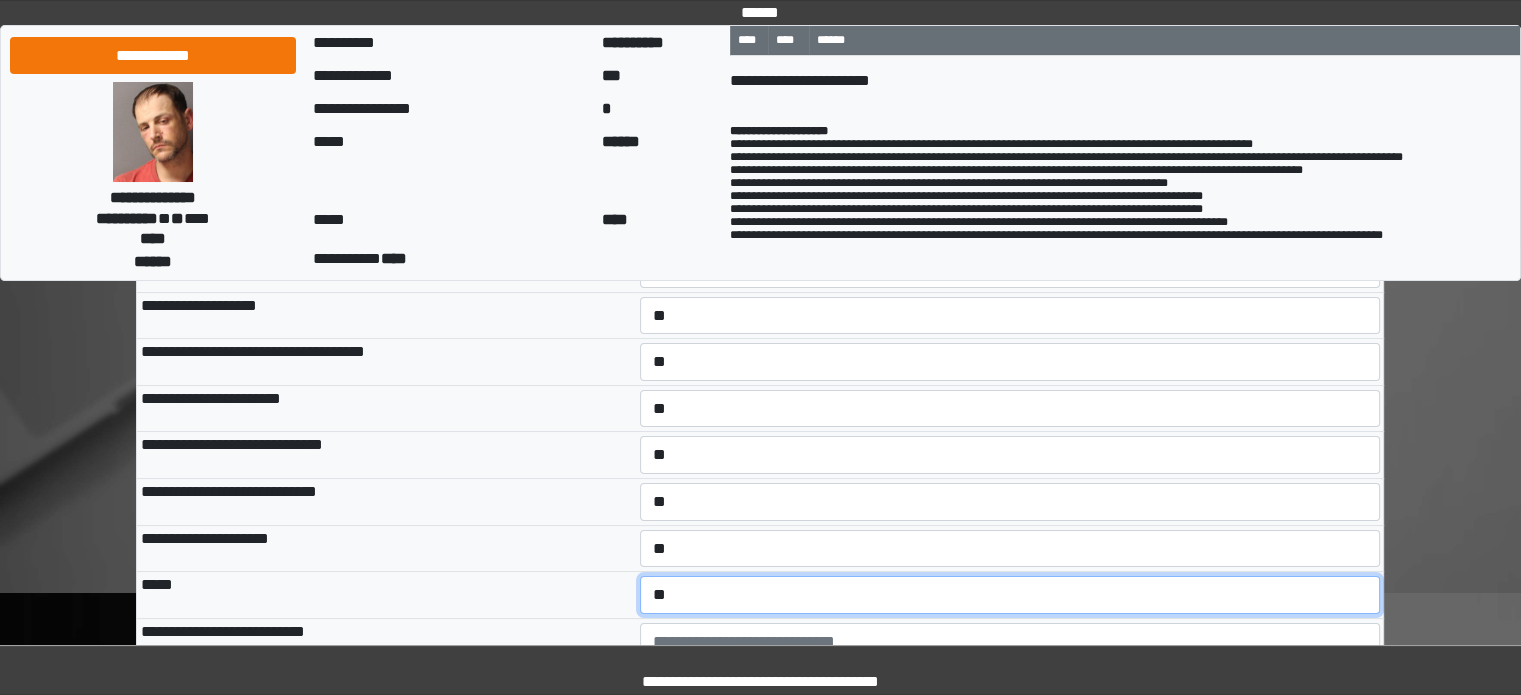 scroll, scrollTop: 400, scrollLeft: 0, axis: vertical 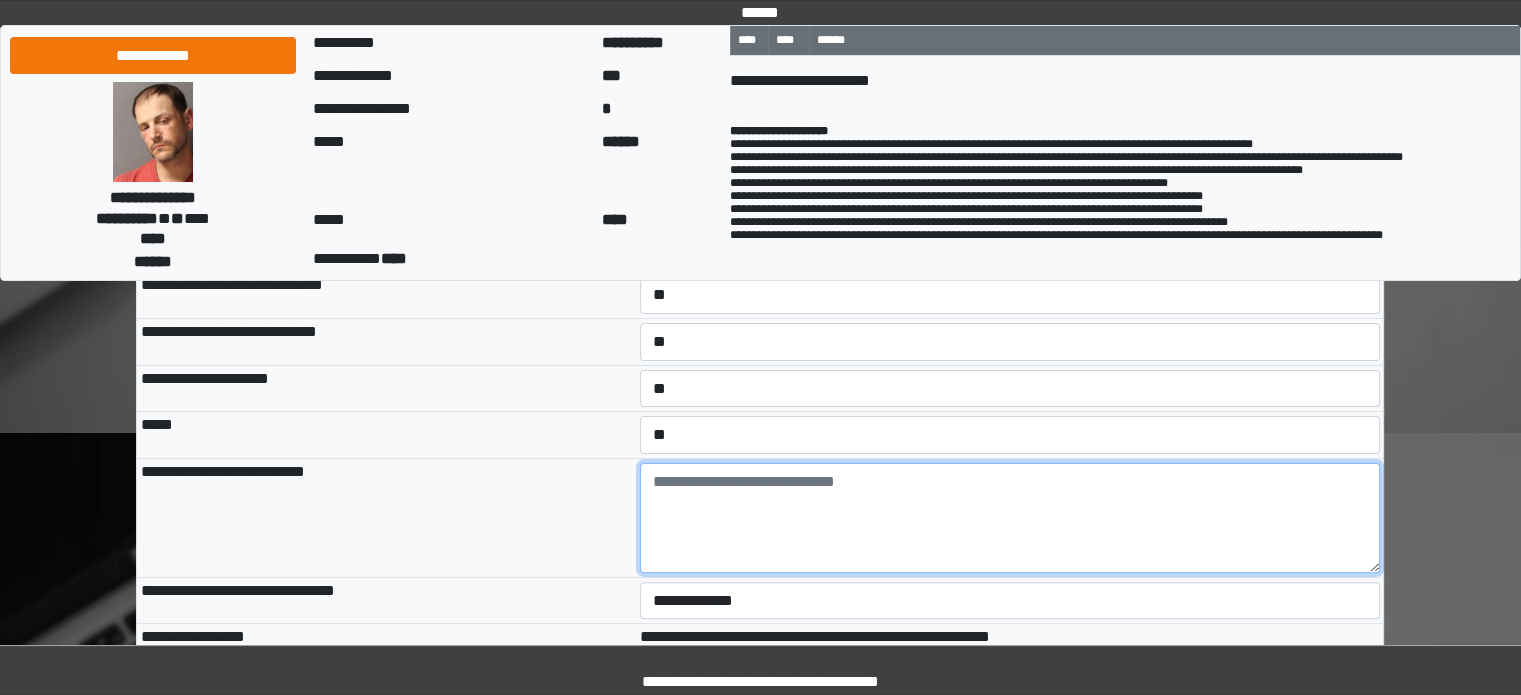 click at bounding box center (1010, 518) 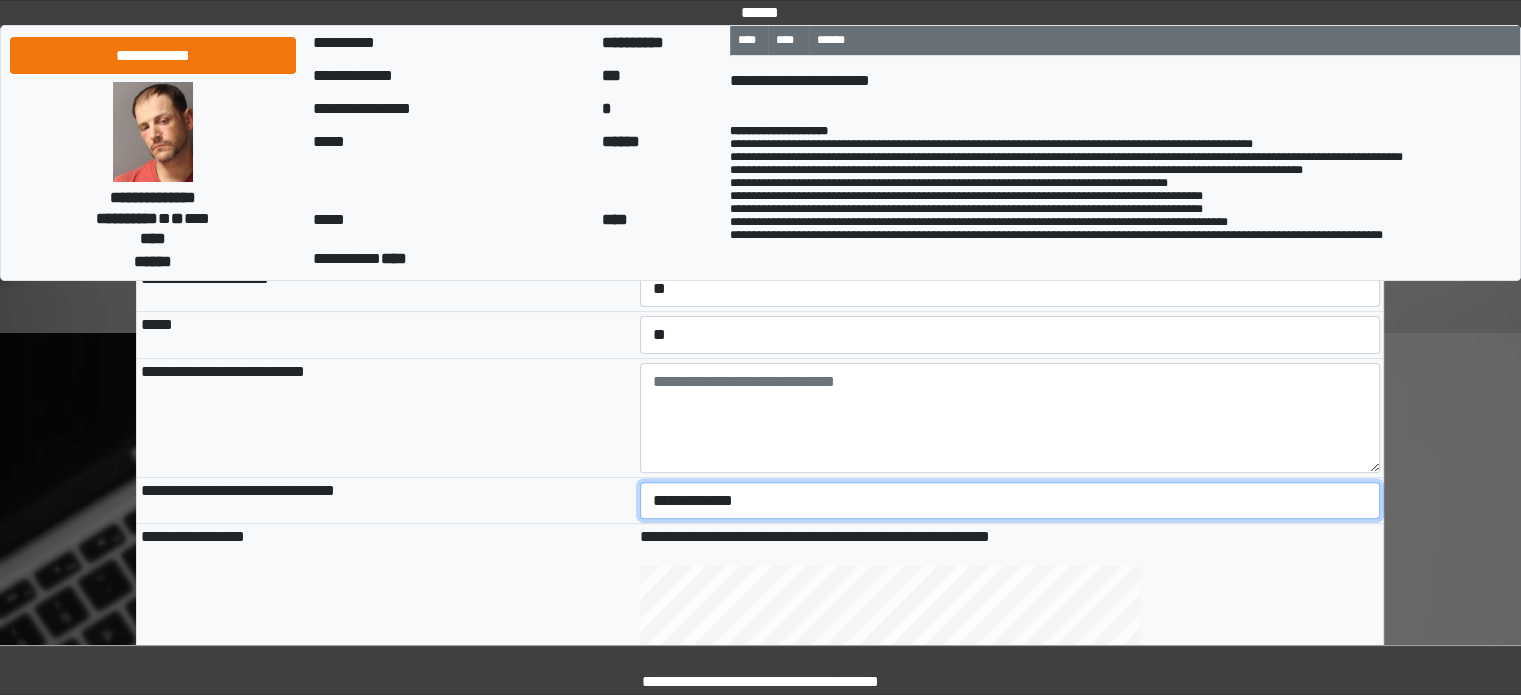 click on "**********" at bounding box center [1010, 501] 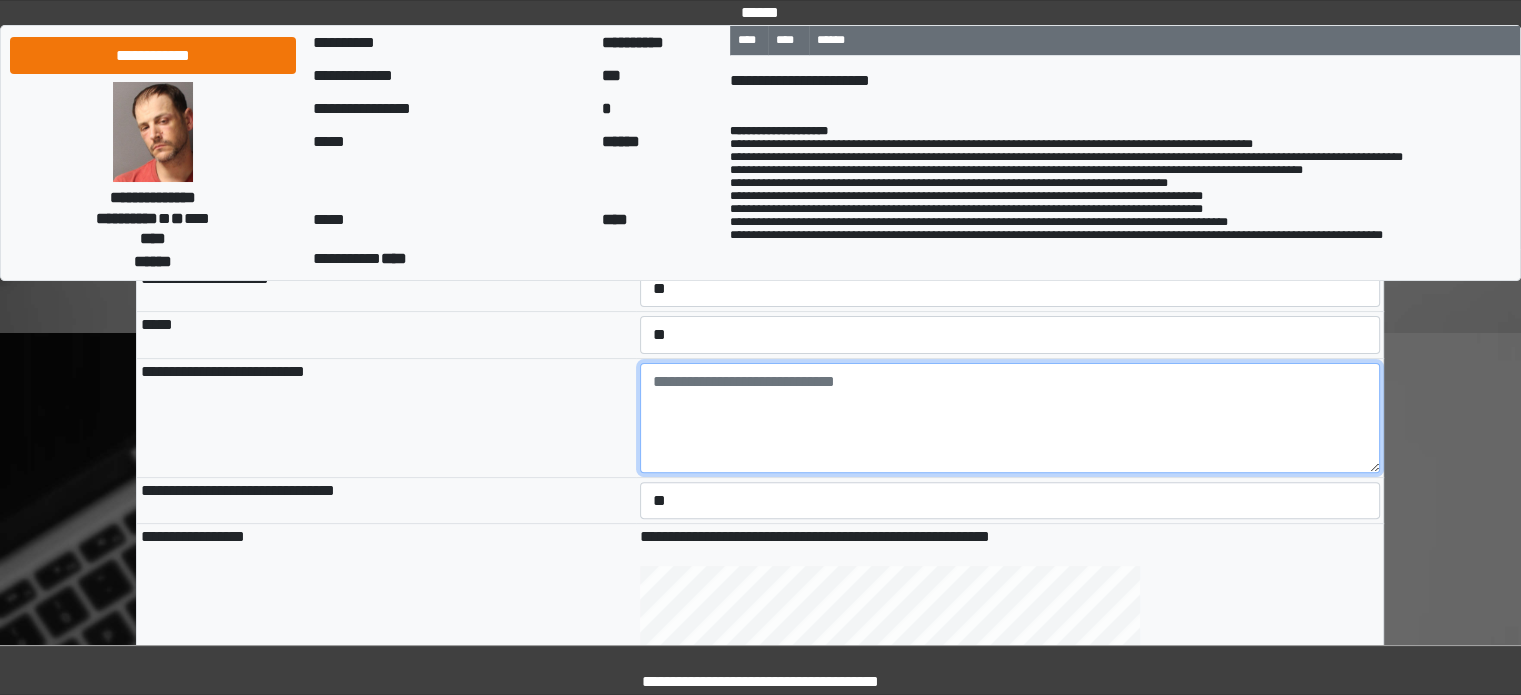 click at bounding box center [1010, 418] 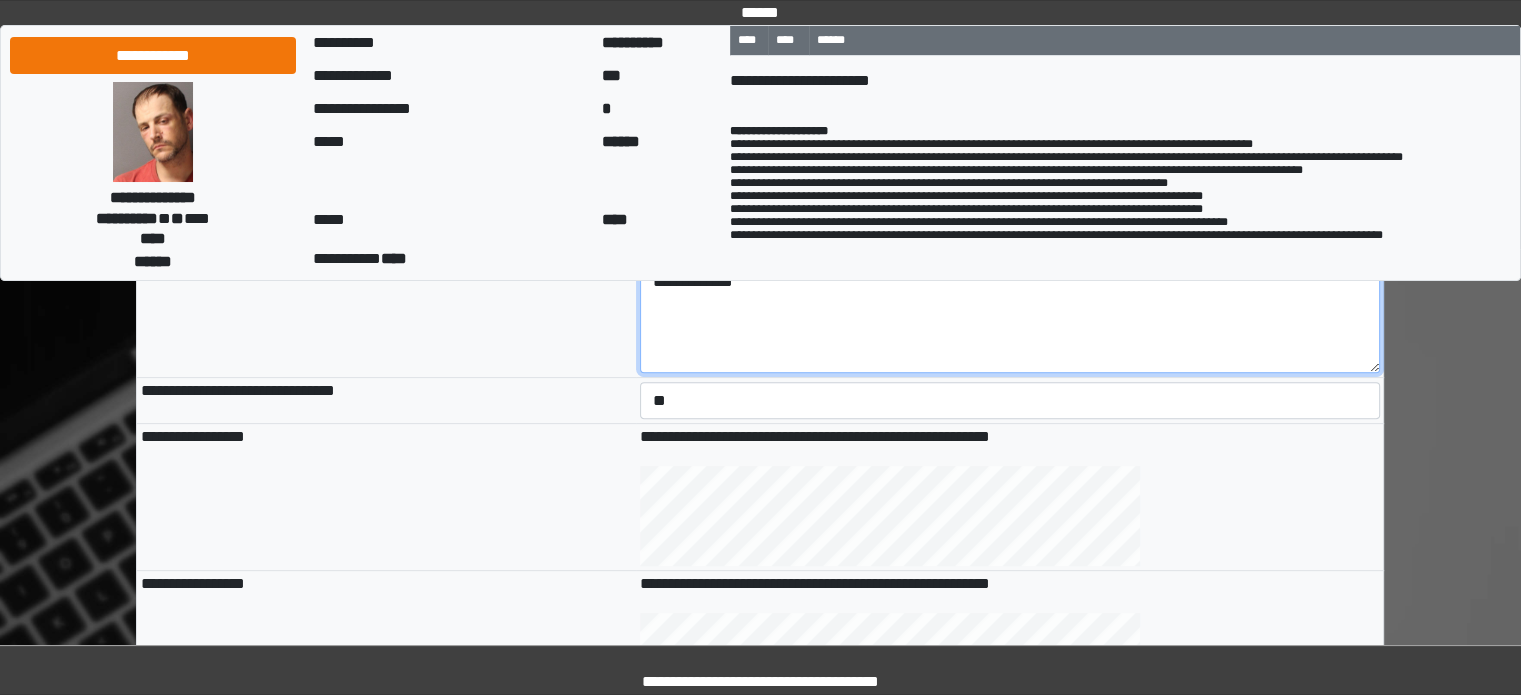 scroll, scrollTop: 700, scrollLeft: 0, axis: vertical 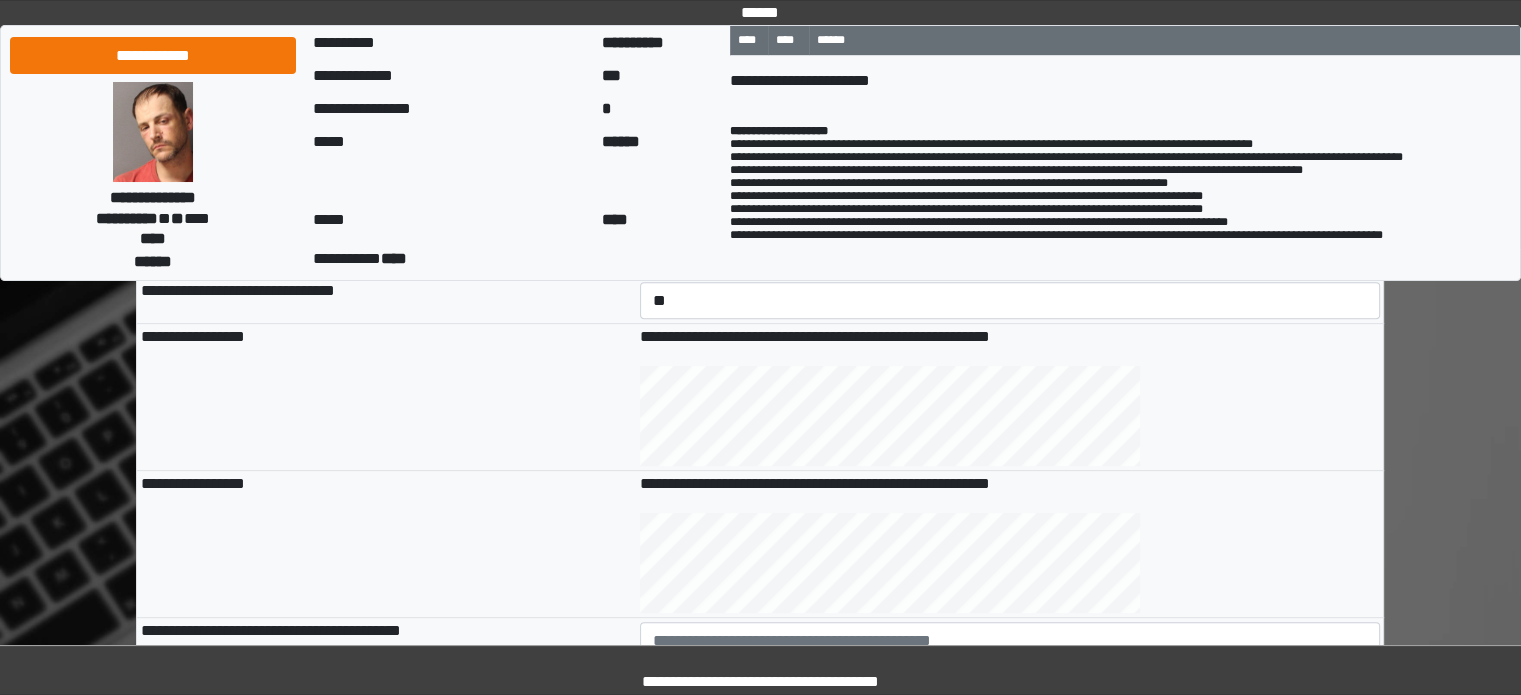 type on "**********" 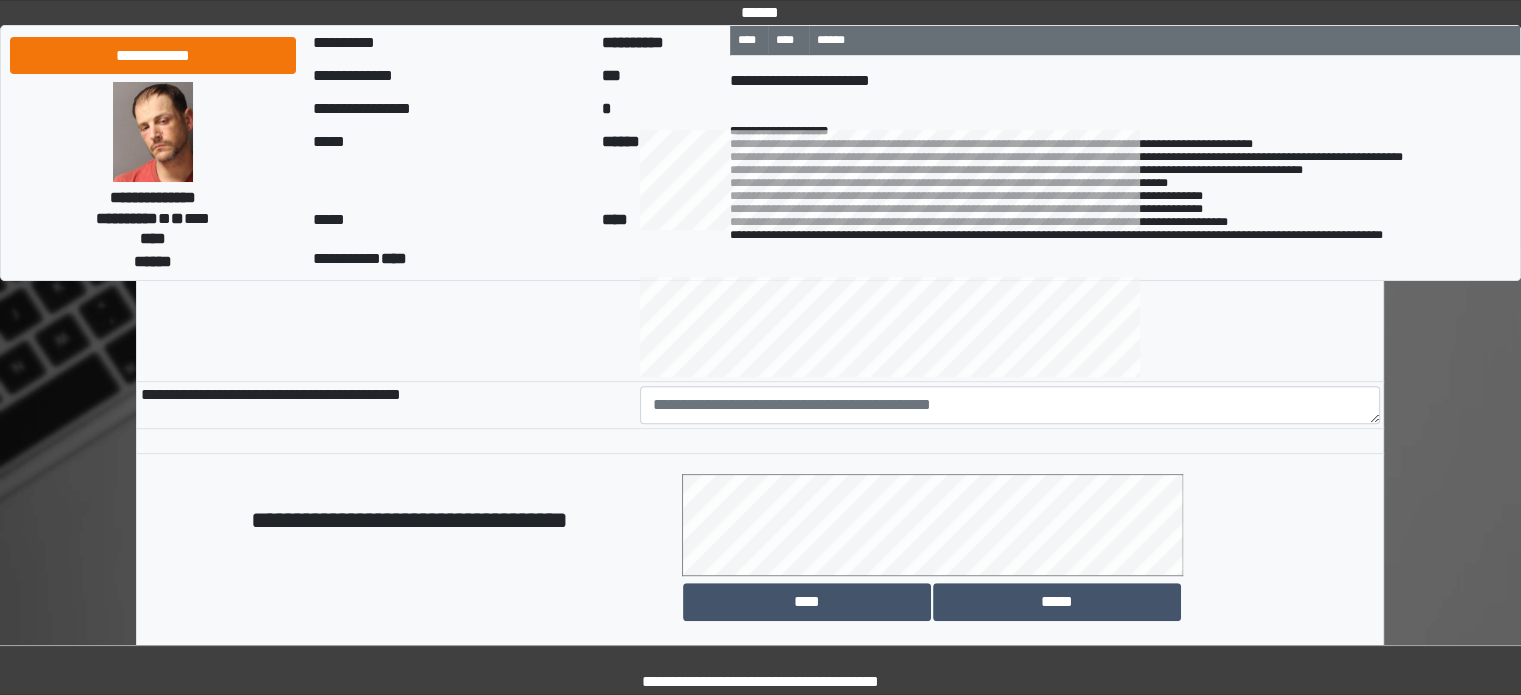 scroll, scrollTop: 1000, scrollLeft: 0, axis: vertical 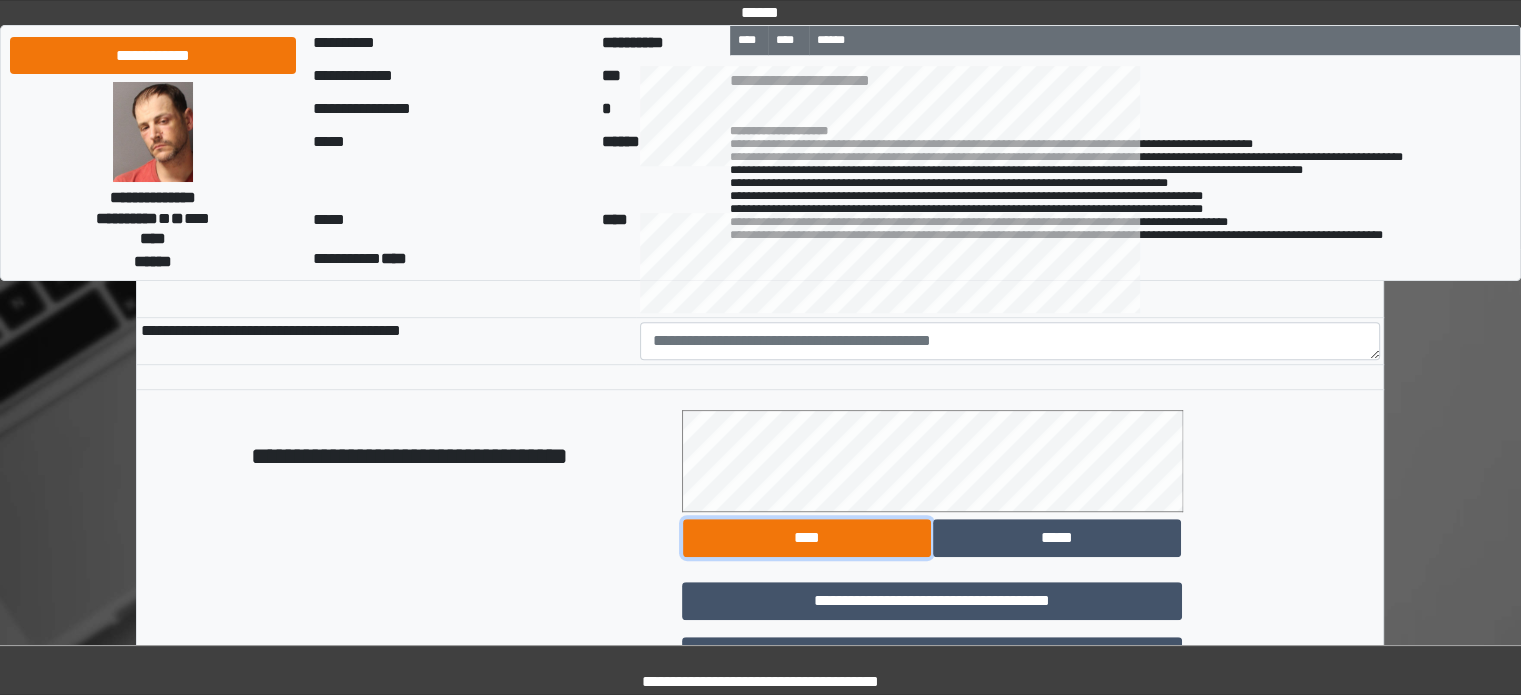 click on "****" at bounding box center [807, 538] 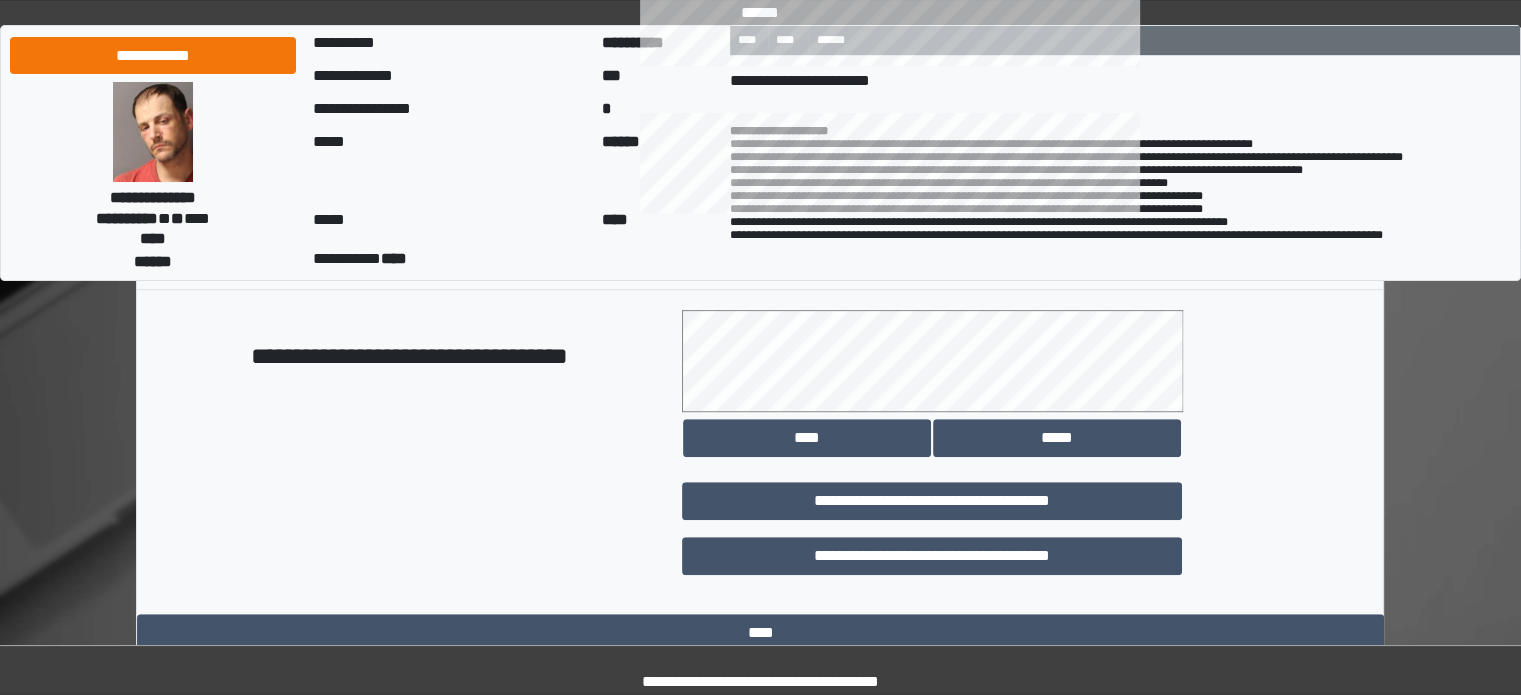 scroll, scrollTop: 1158, scrollLeft: 0, axis: vertical 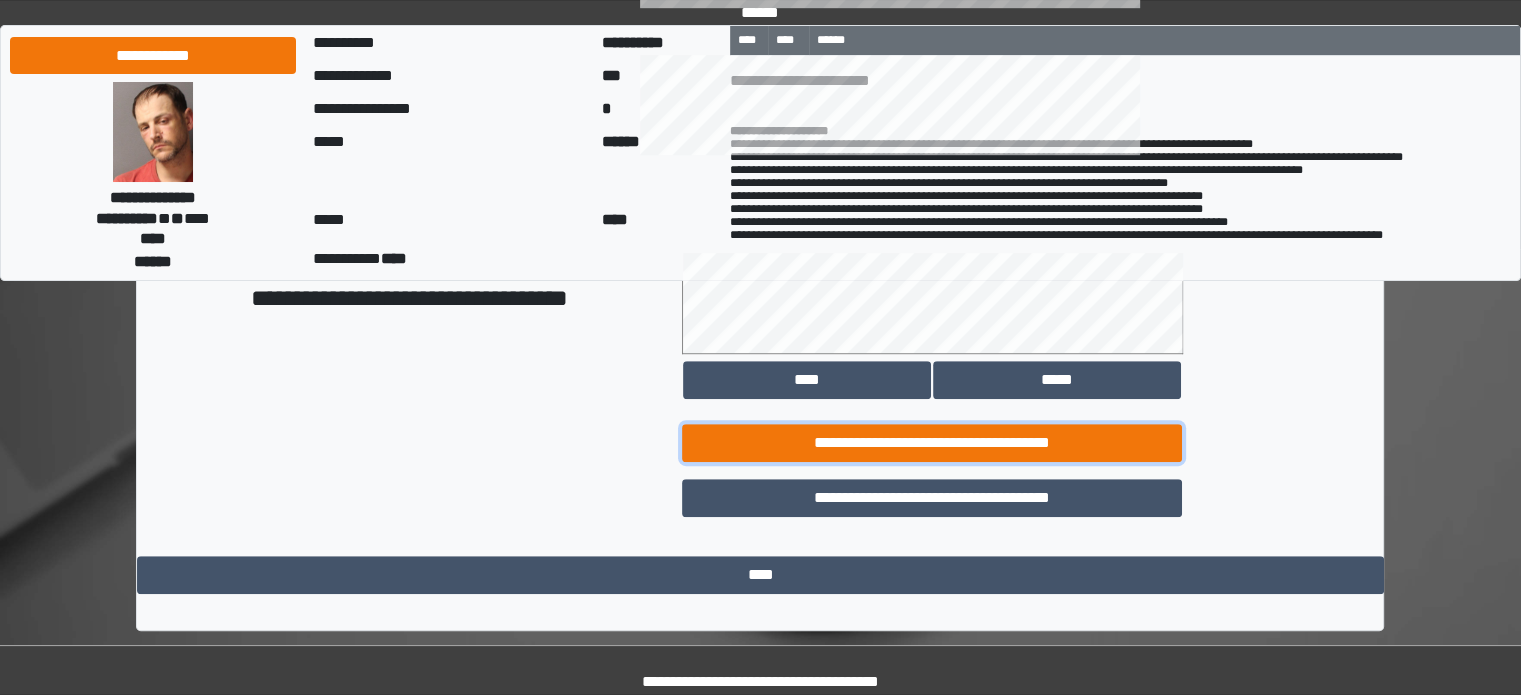 click on "**********" at bounding box center (932, 443) 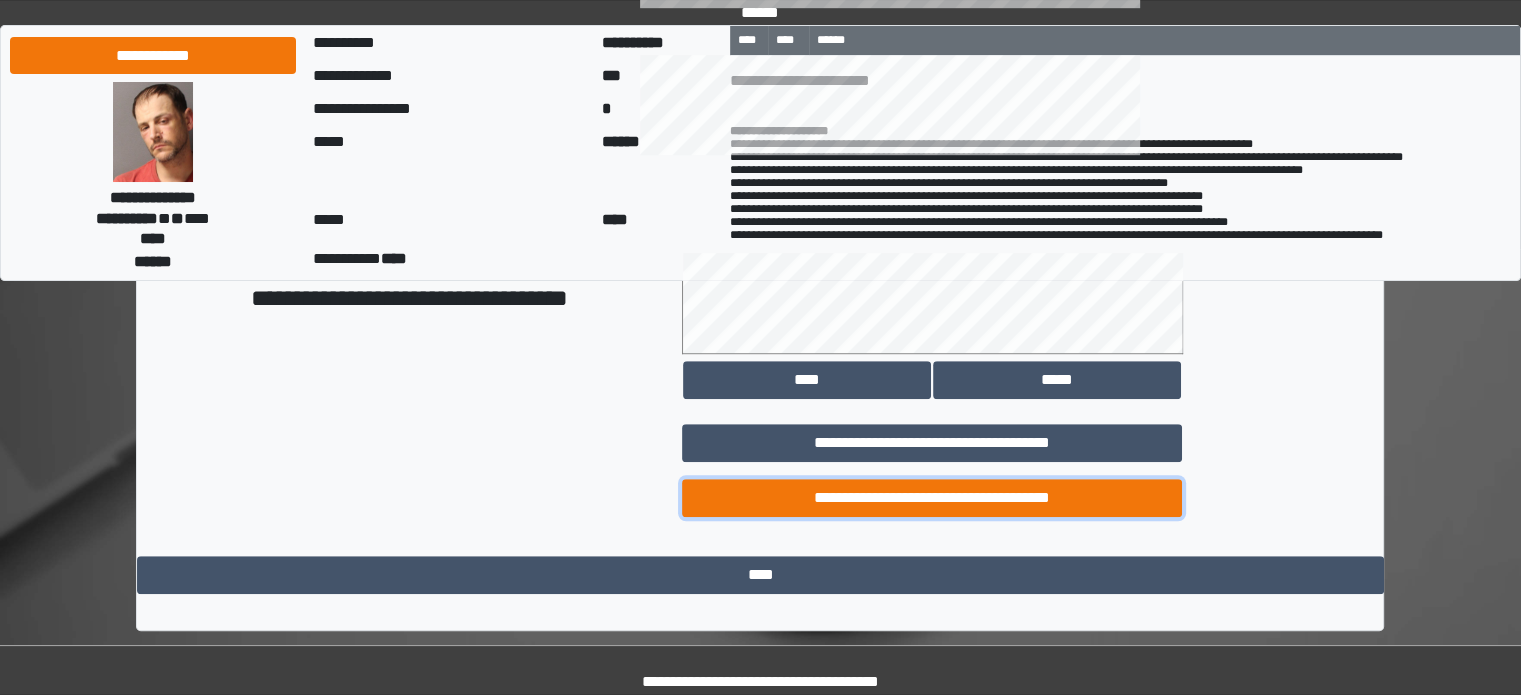 click on "**********" at bounding box center (932, 498) 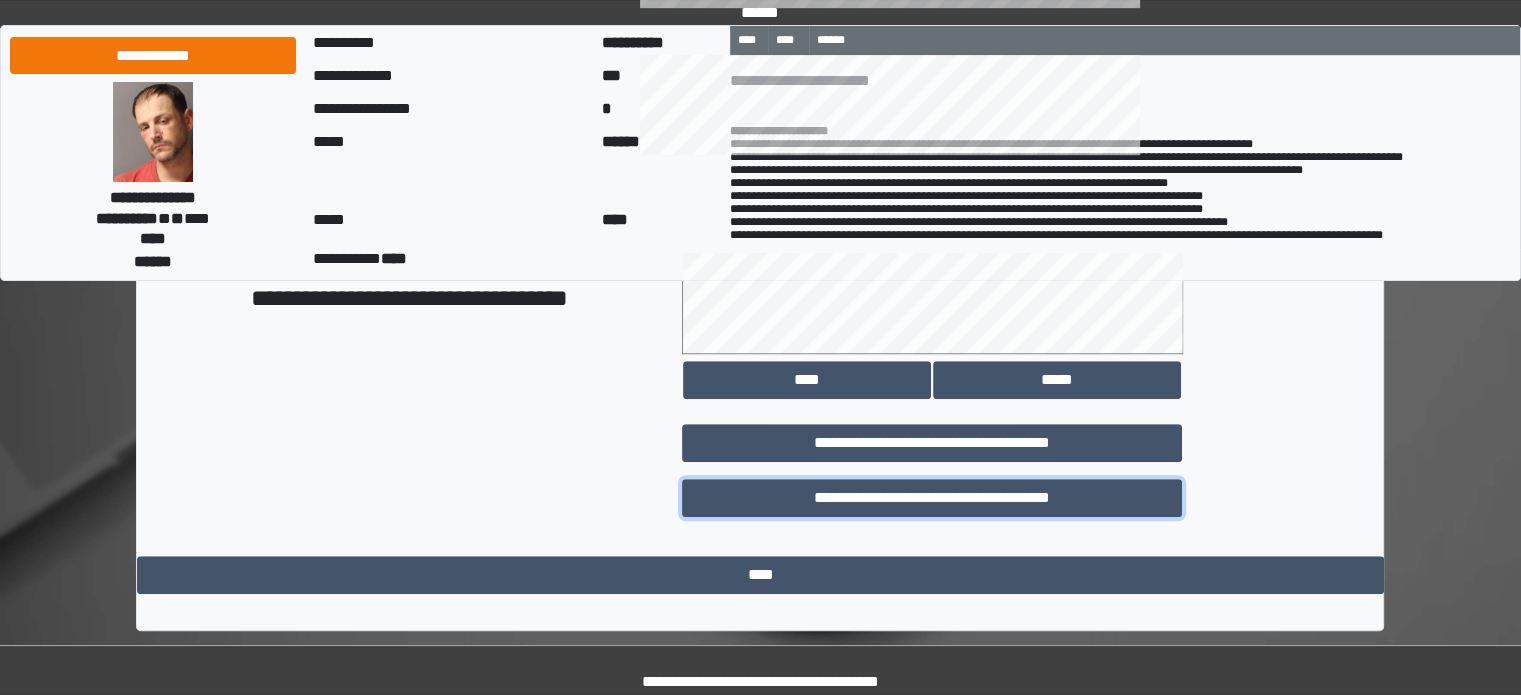 scroll, scrollTop: 958, scrollLeft: 0, axis: vertical 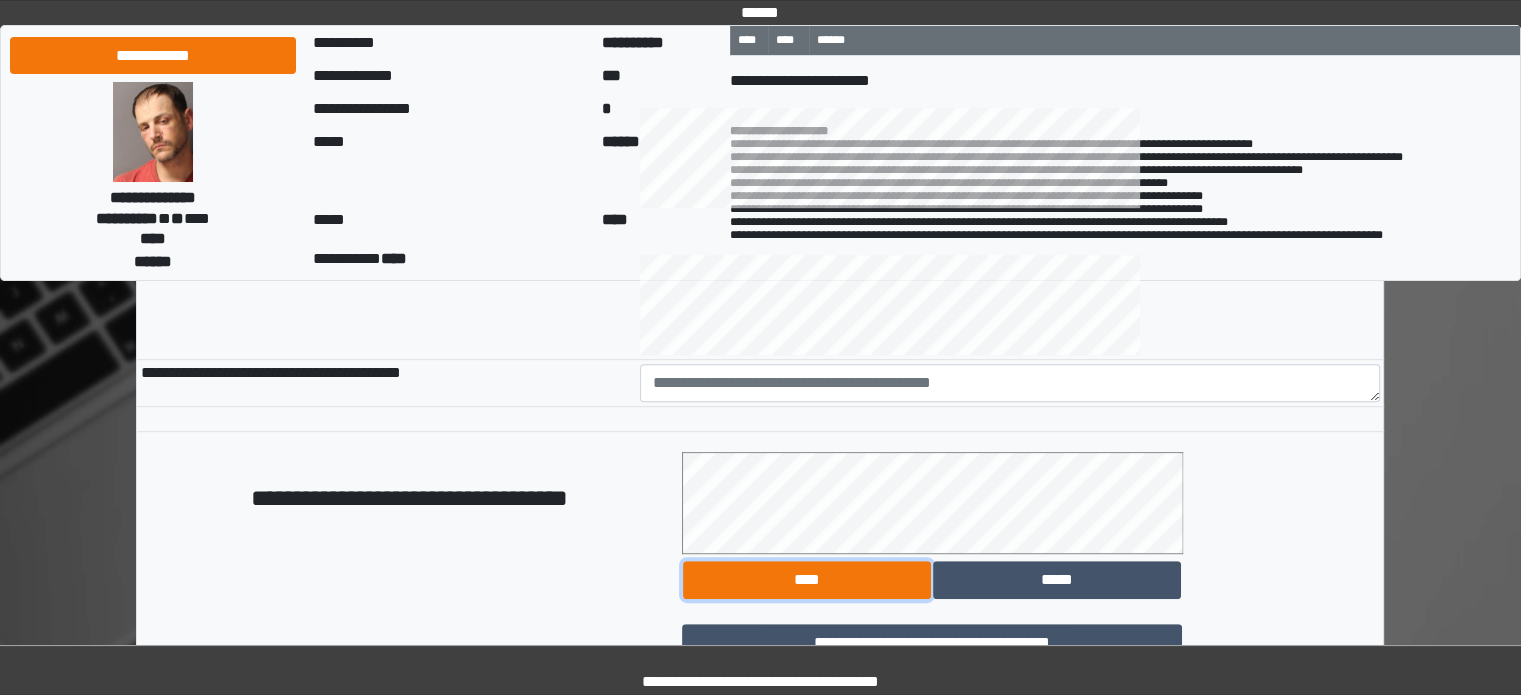 click on "****" at bounding box center (807, 580) 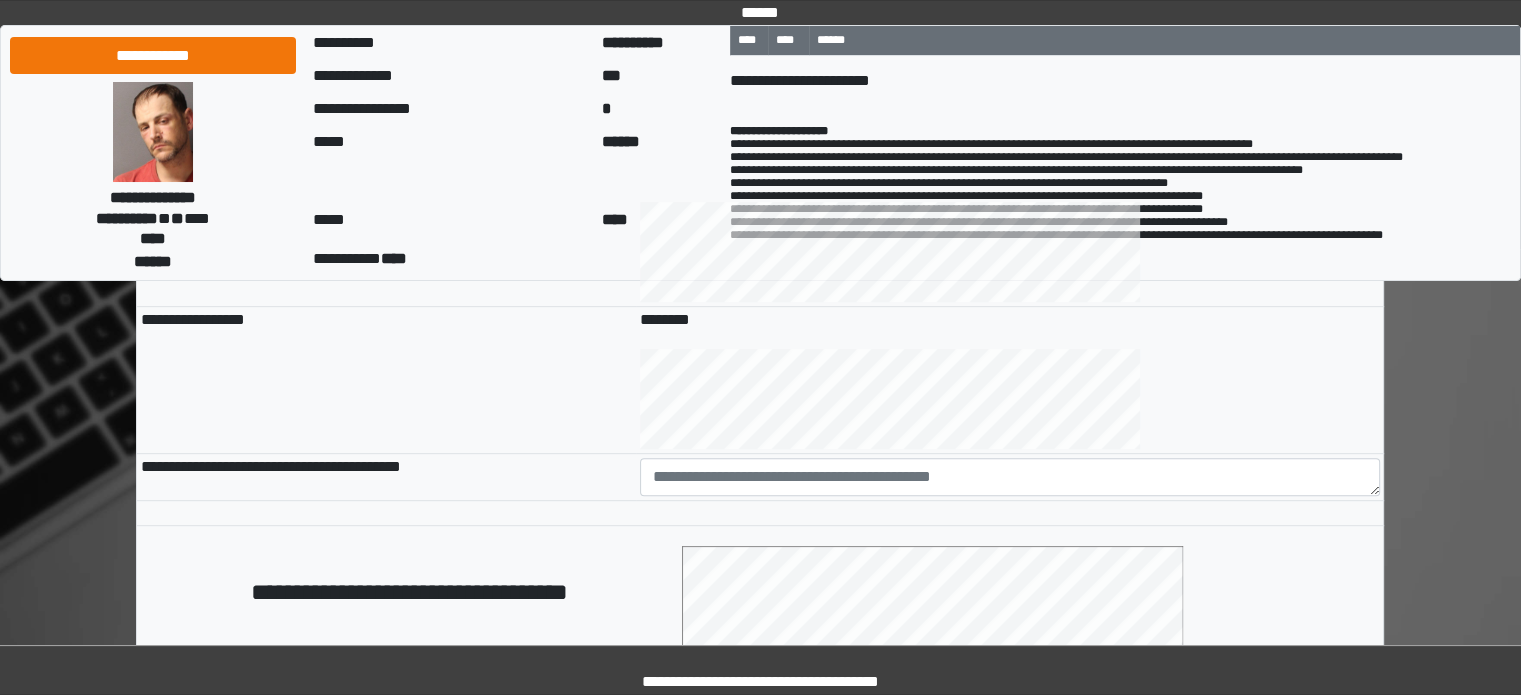scroll, scrollTop: 858, scrollLeft: 0, axis: vertical 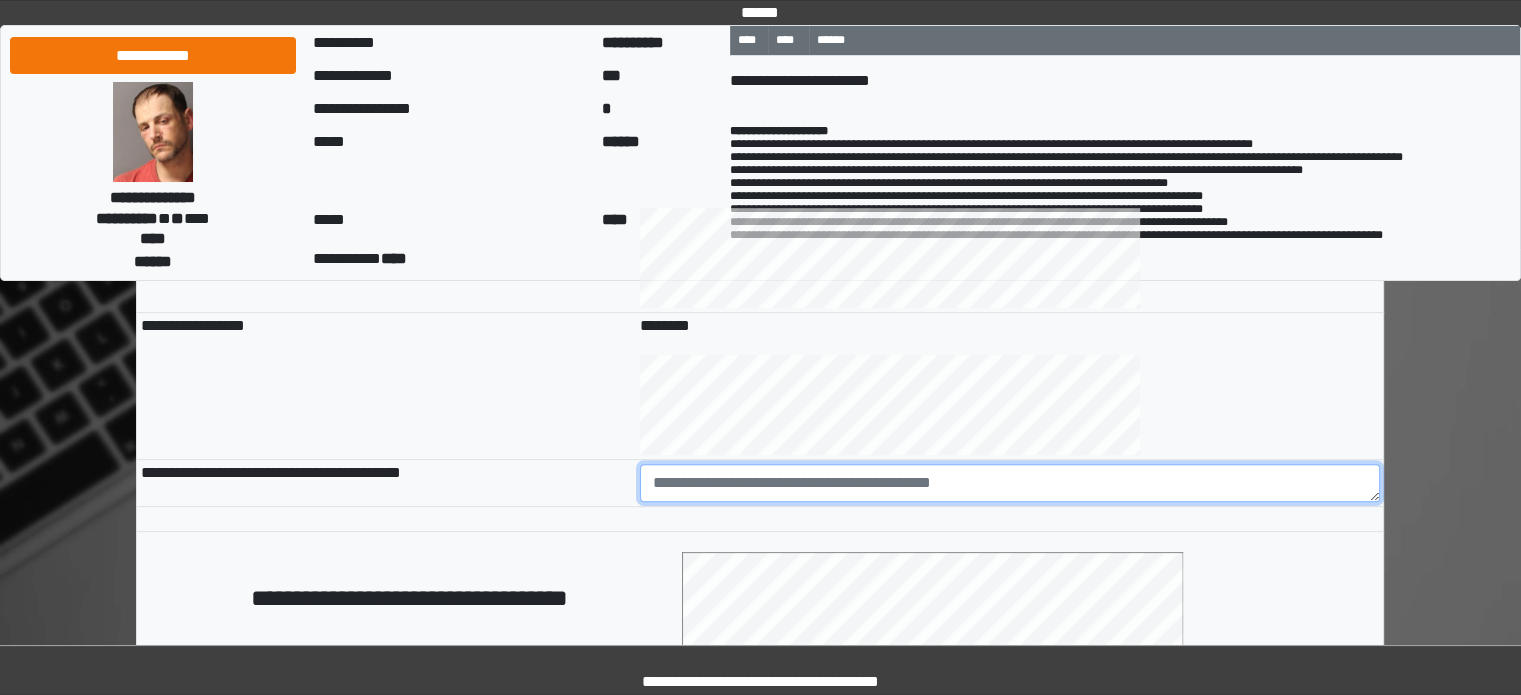 click at bounding box center (1010, 483) 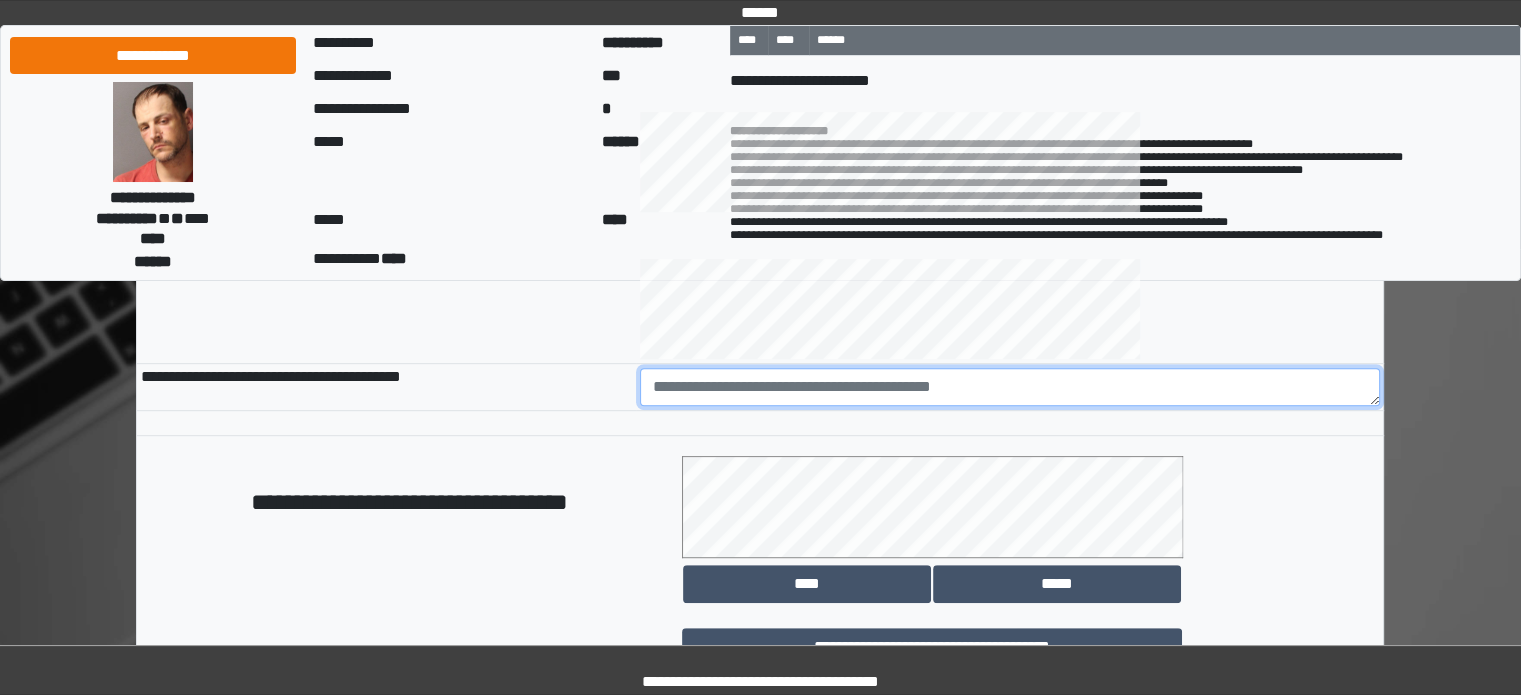scroll, scrollTop: 958, scrollLeft: 0, axis: vertical 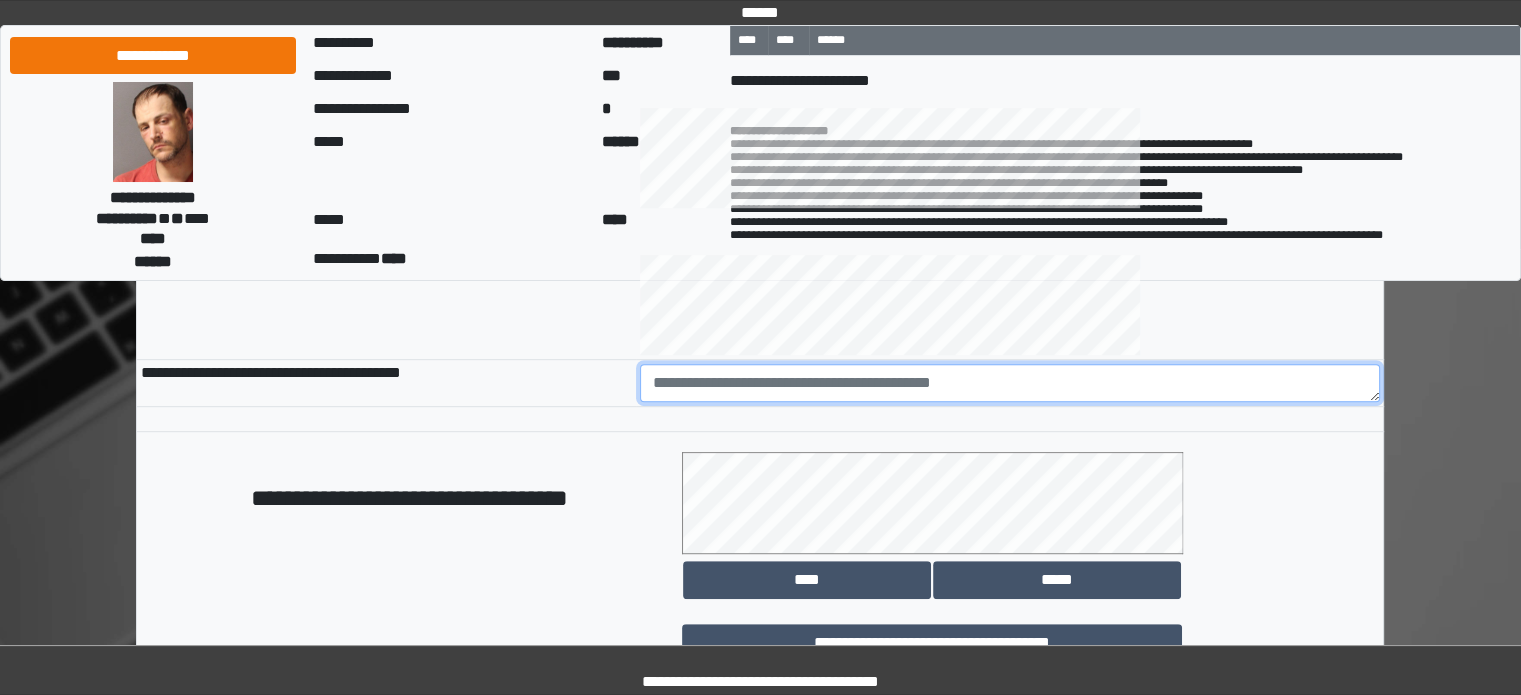 click at bounding box center [1010, 383] 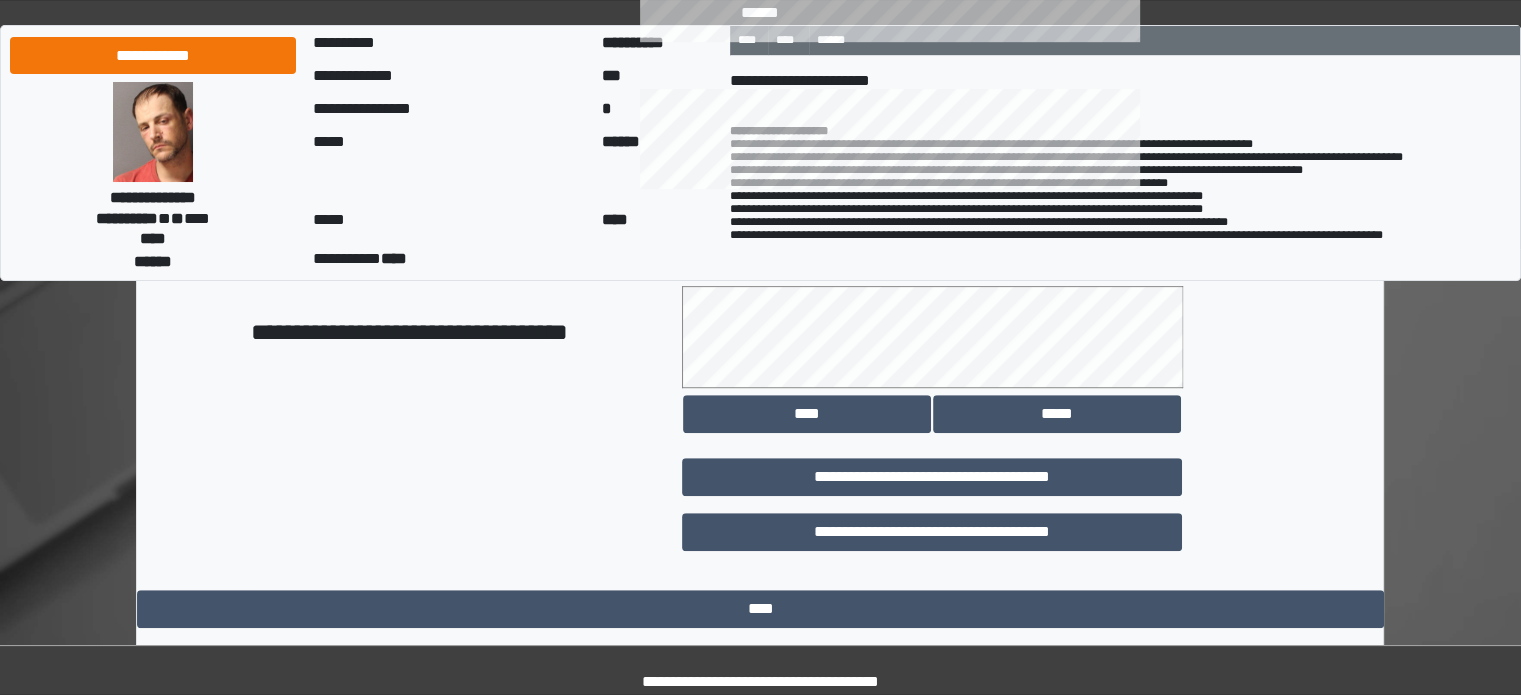 scroll, scrollTop: 1158, scrollLeft: 0, axis: vertical 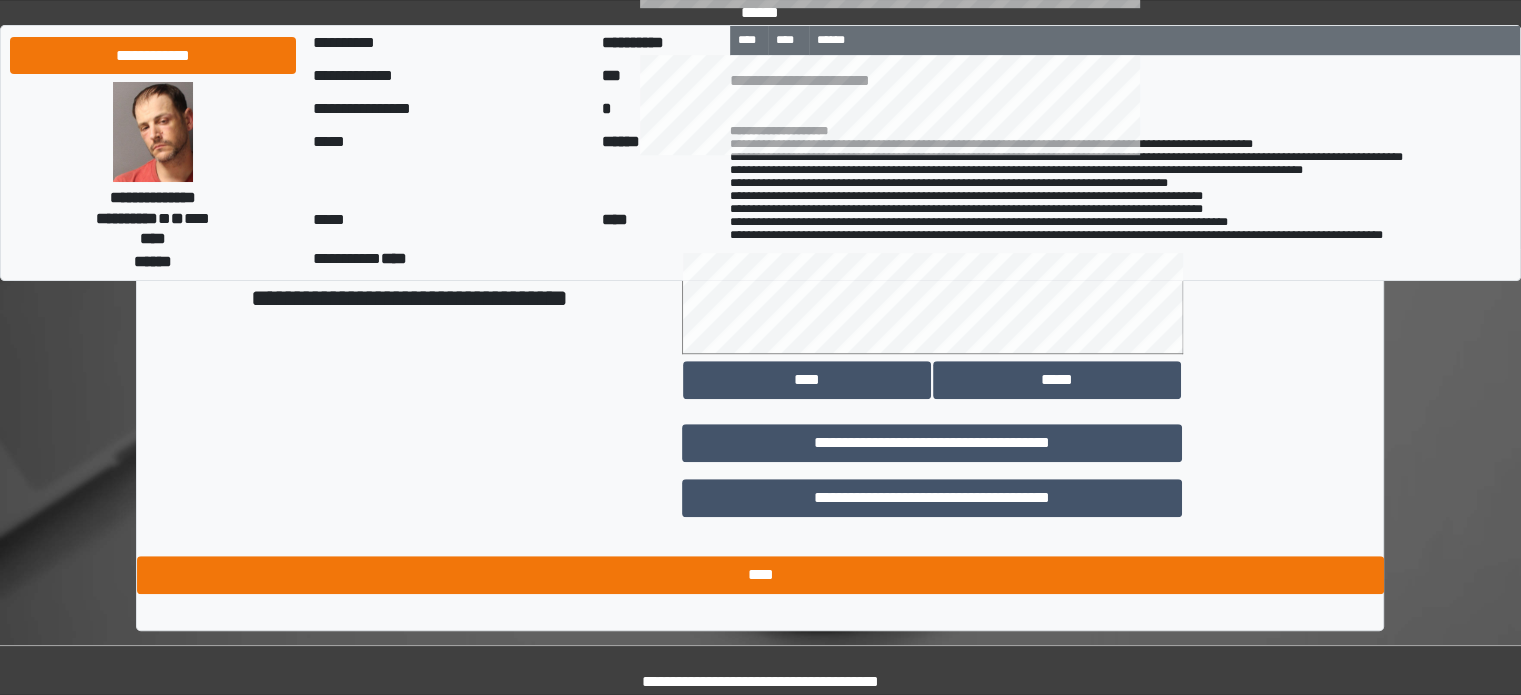 type on "**********" 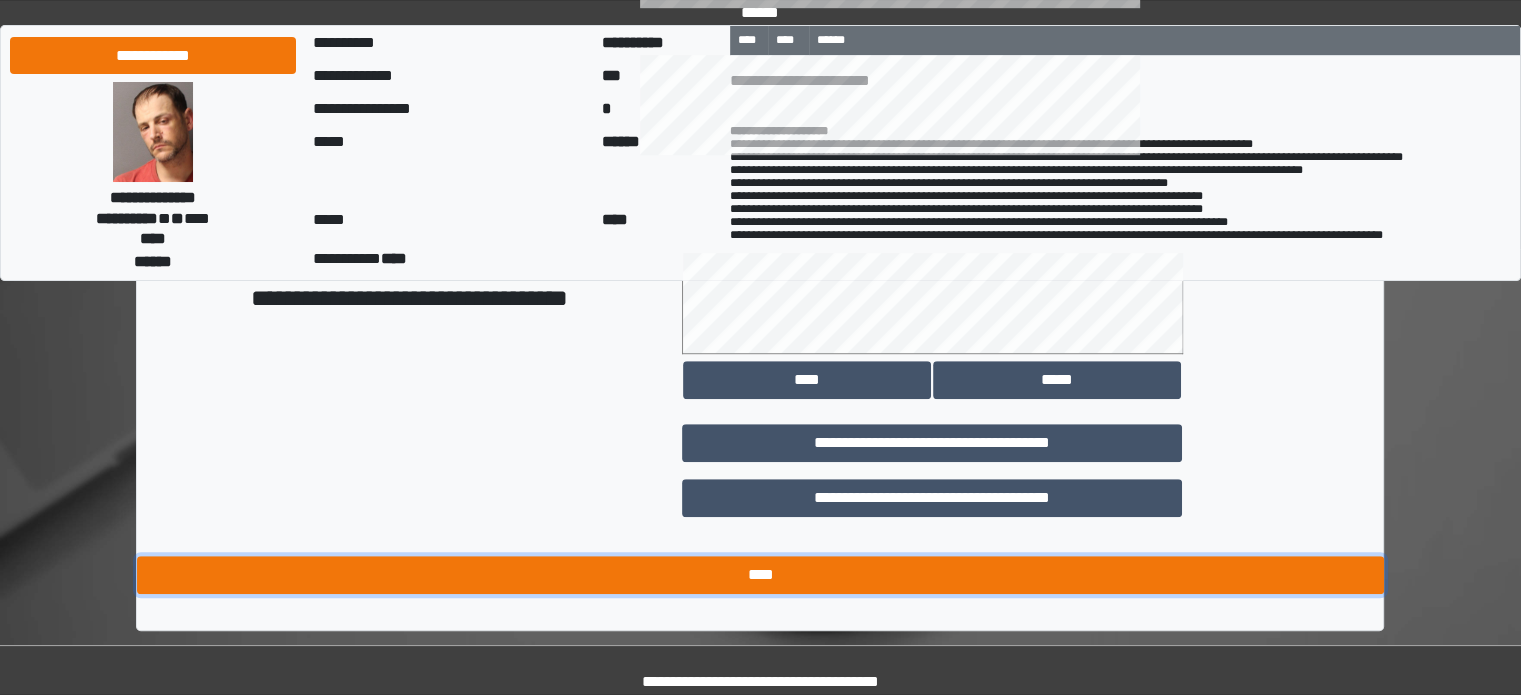click on "****" at bounding box center (760, 575) 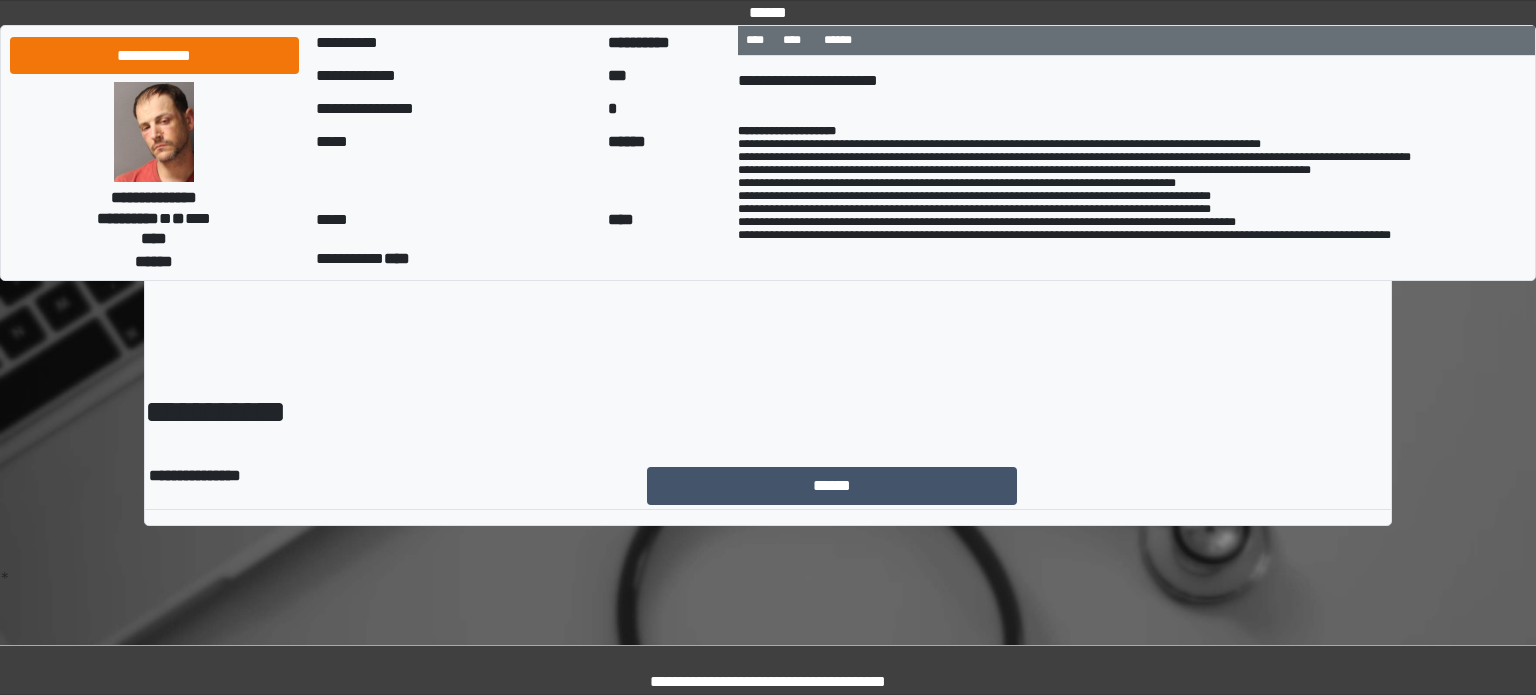 scroll, scrollTop: 0, scrollLeft: 0, axis: both 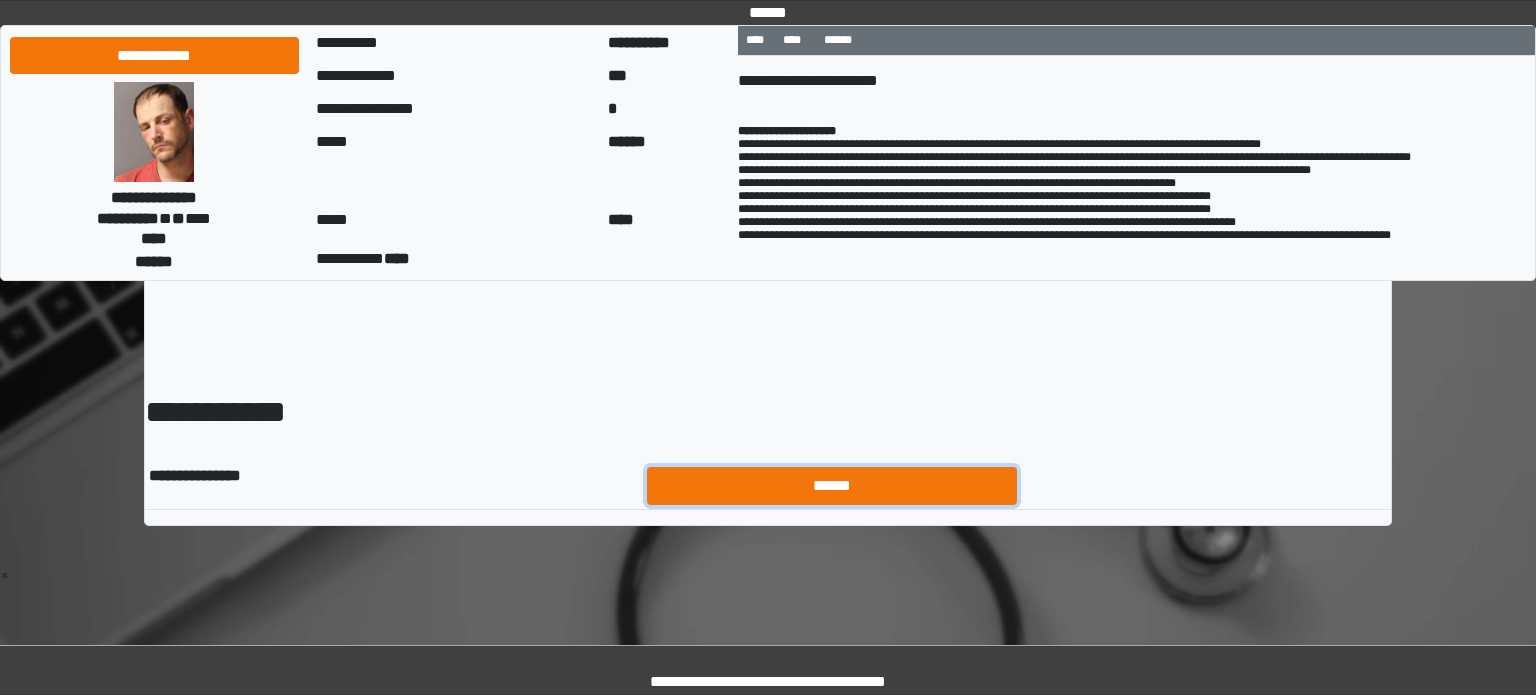 click on "******" at bounding box center (832, 486) 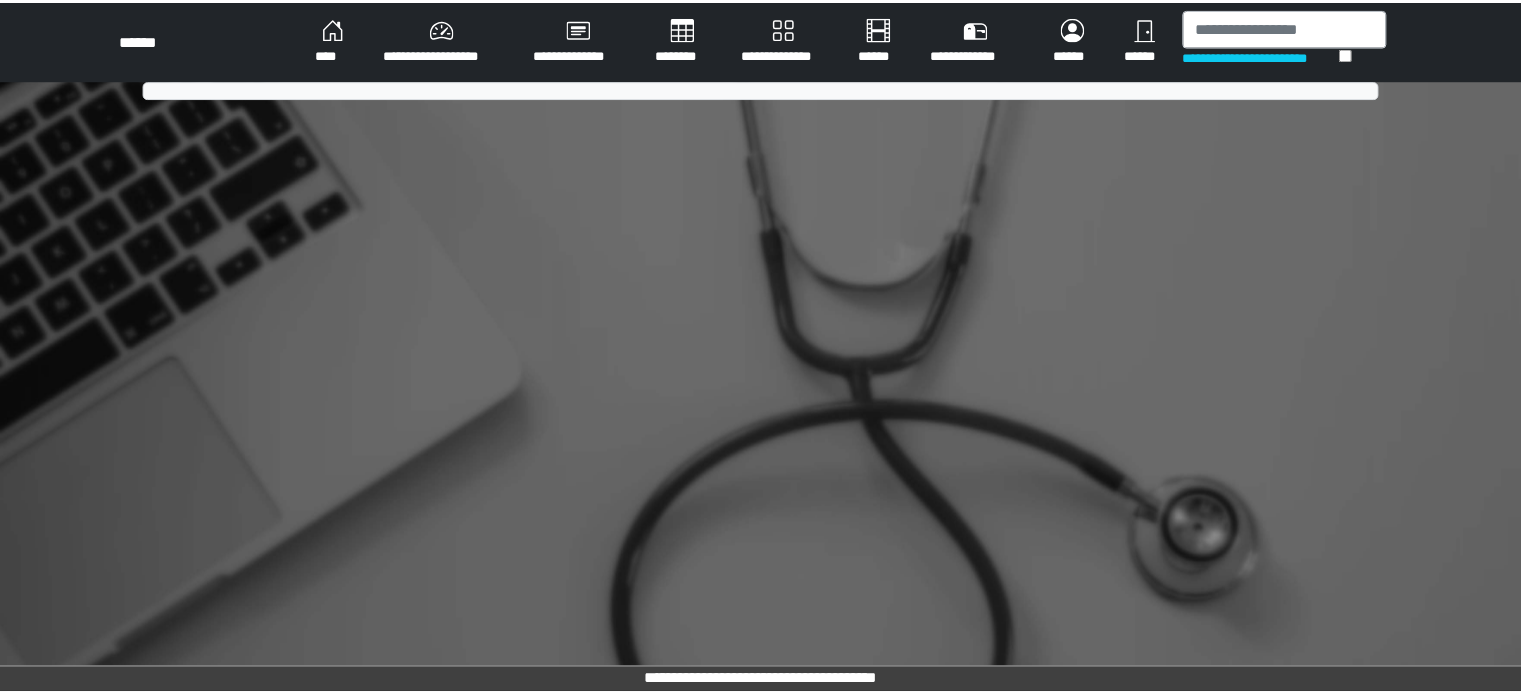 scroll, scrollTop: 0, scrollLeft: 0, axis: both 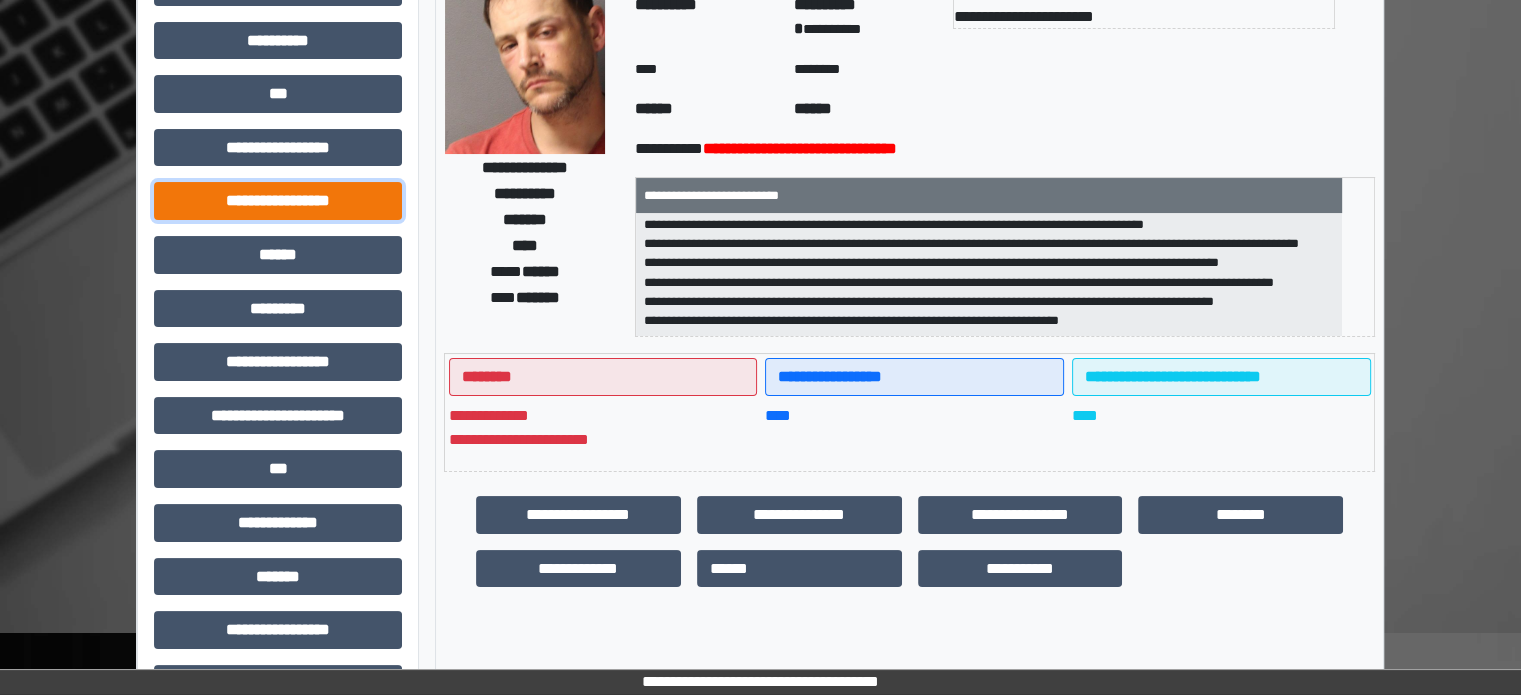 click on "**********" at bounding box center [278, 201] 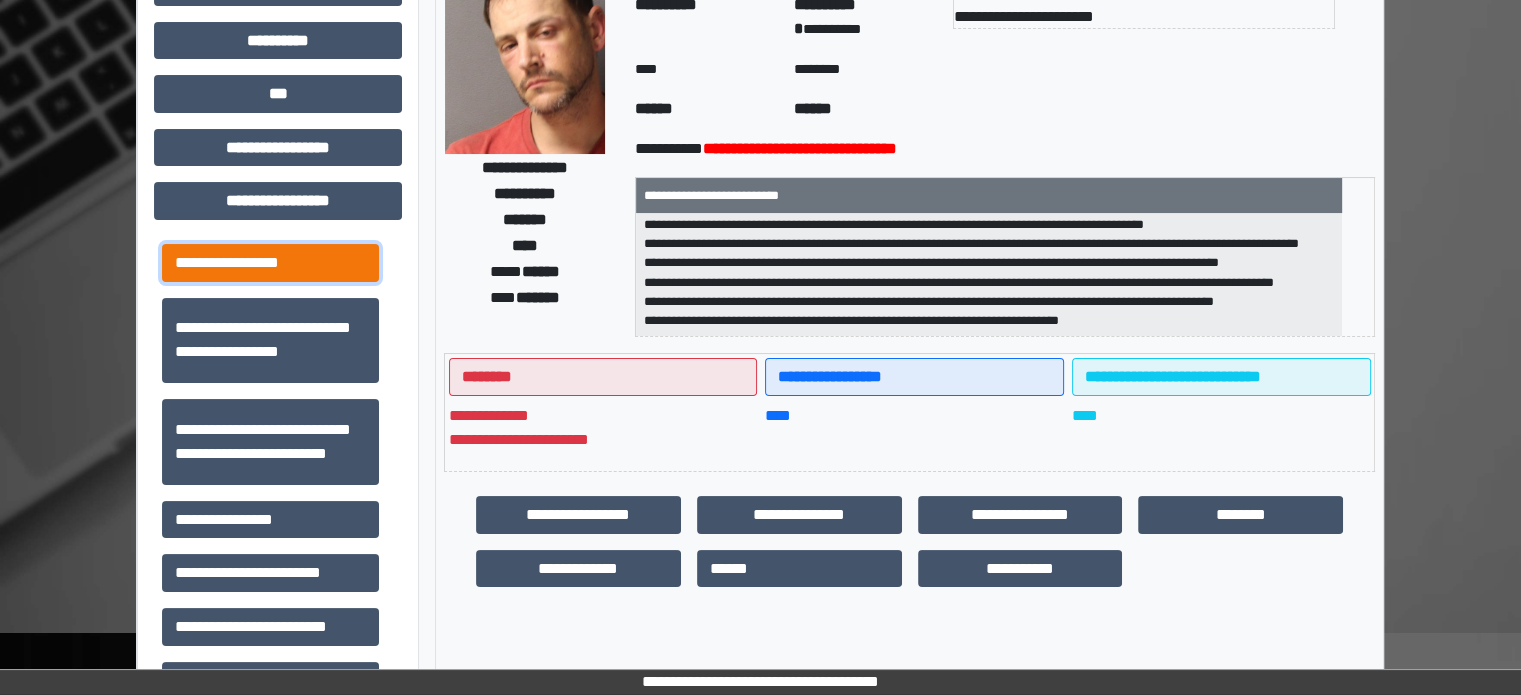 click on "**********" at bounding box center [270, 263] 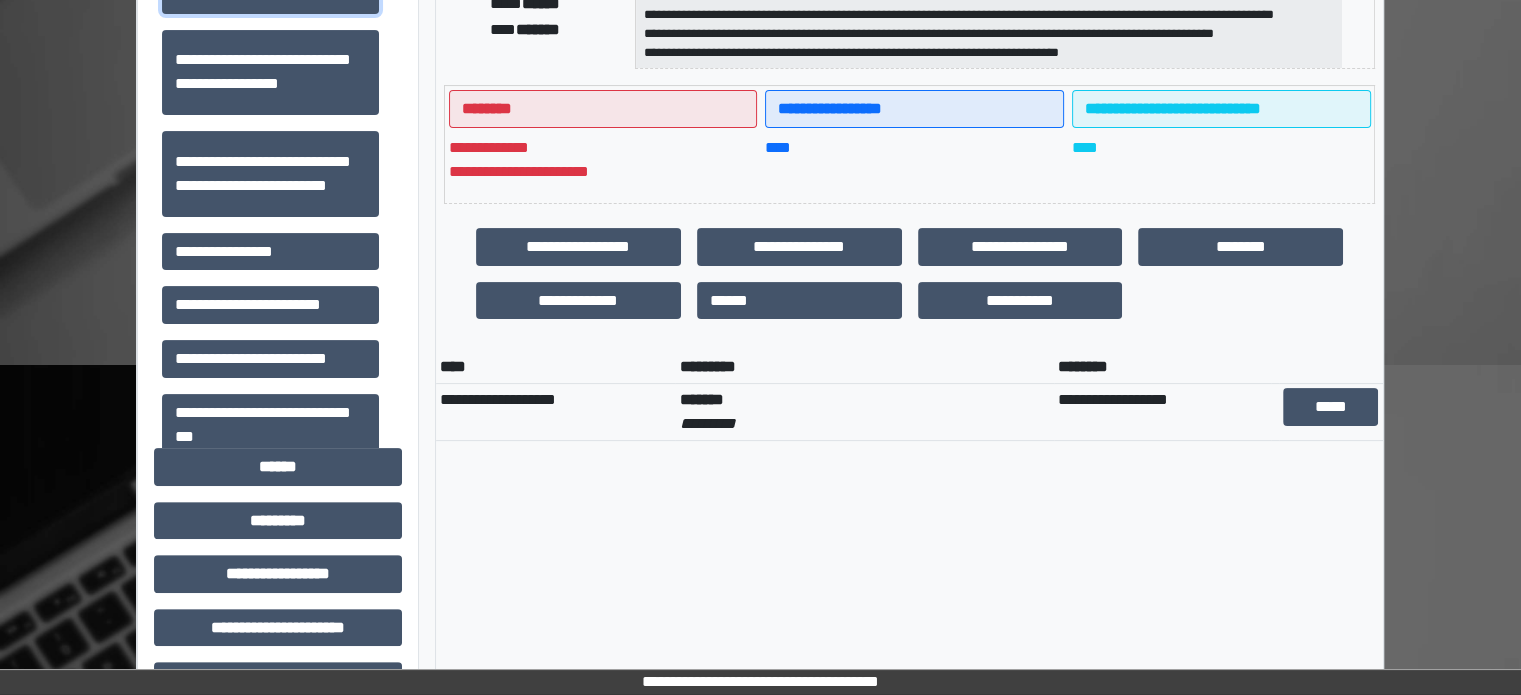 scroll, scrollTop: 500, scrollLeft: 0, axis: vertical 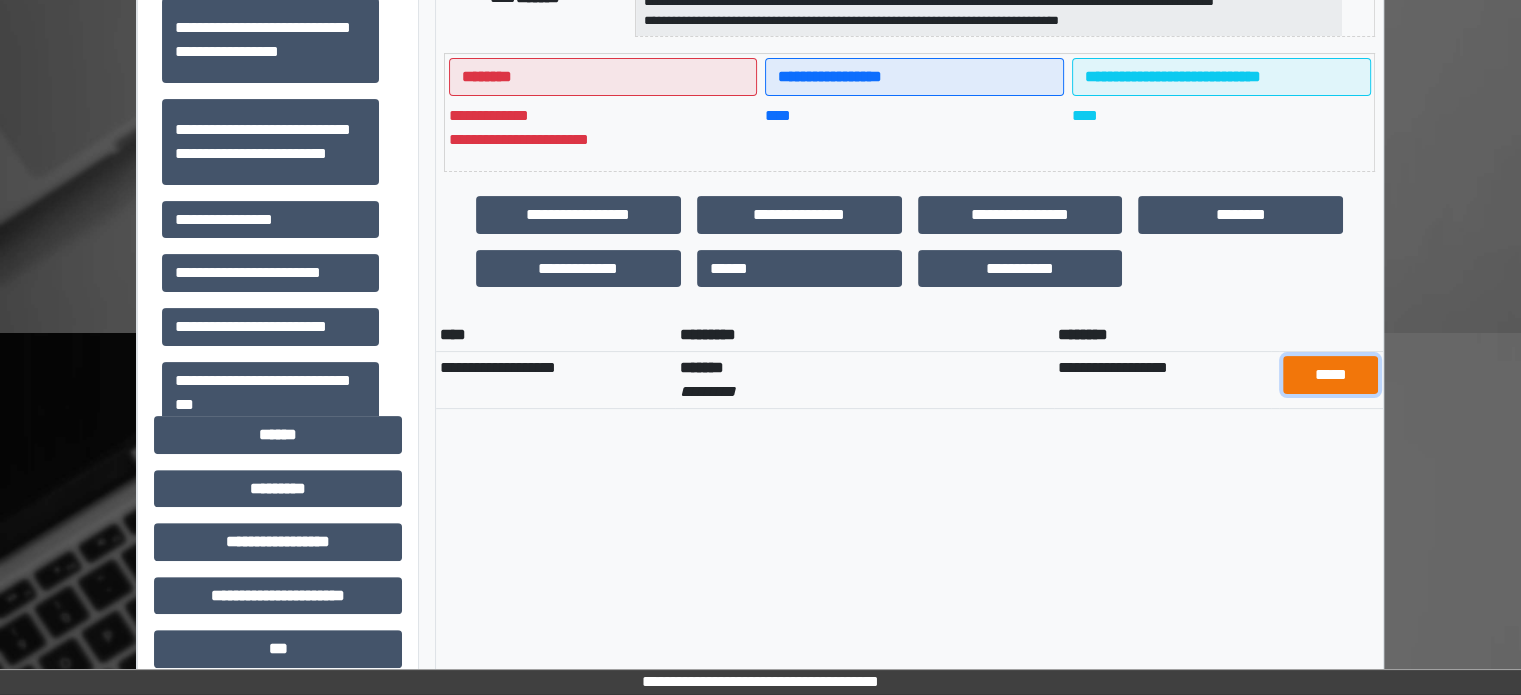click on "*****" at bounding box center (1331, 375) 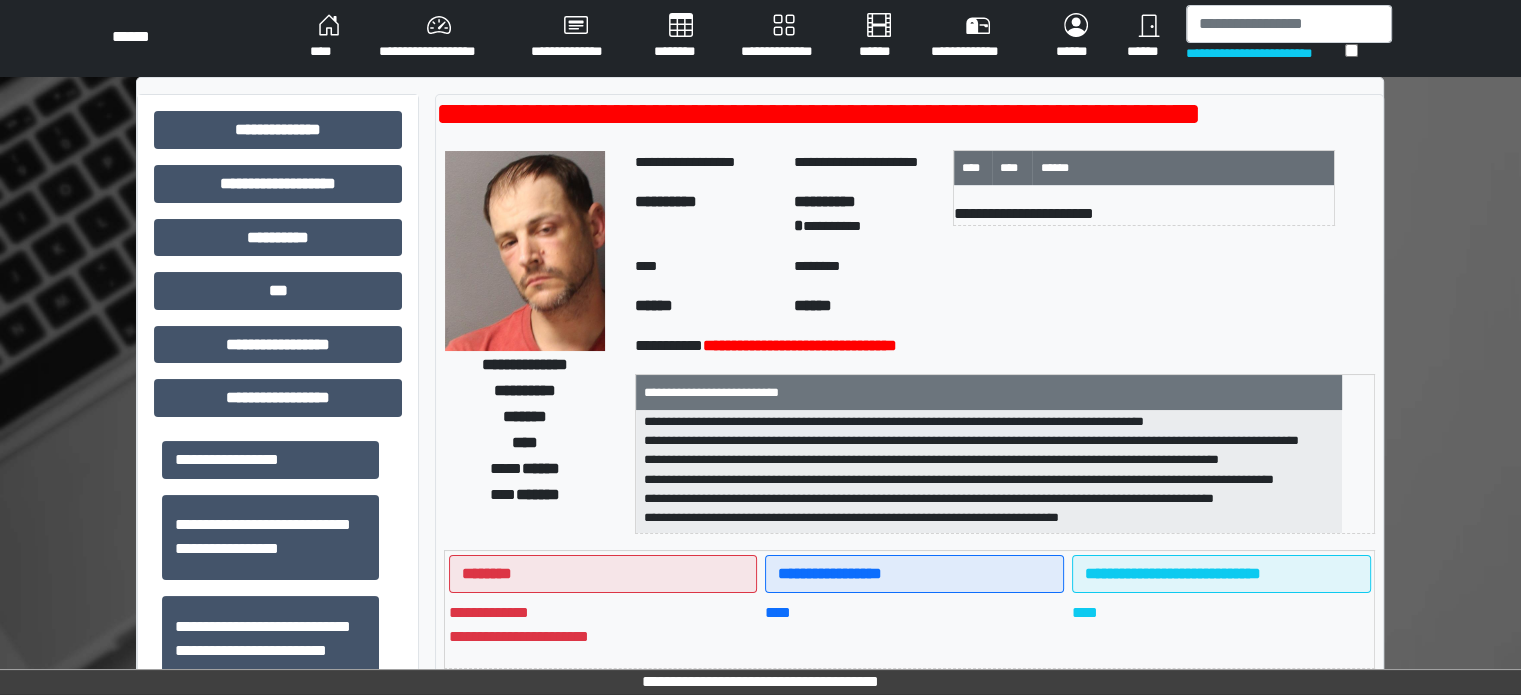 scroll, scrollTop: 0, scrollLeft: 0, axis: both 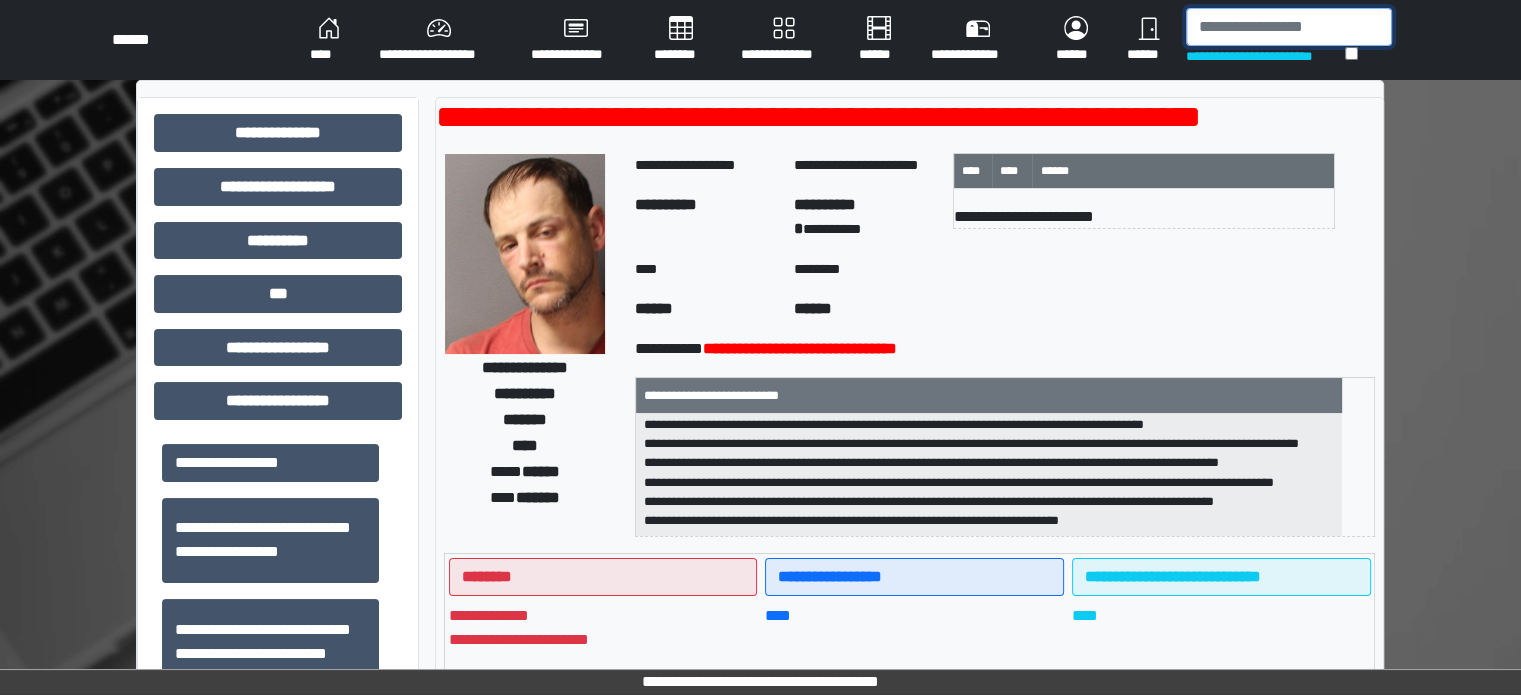 click at bounding box center (1289, 27) 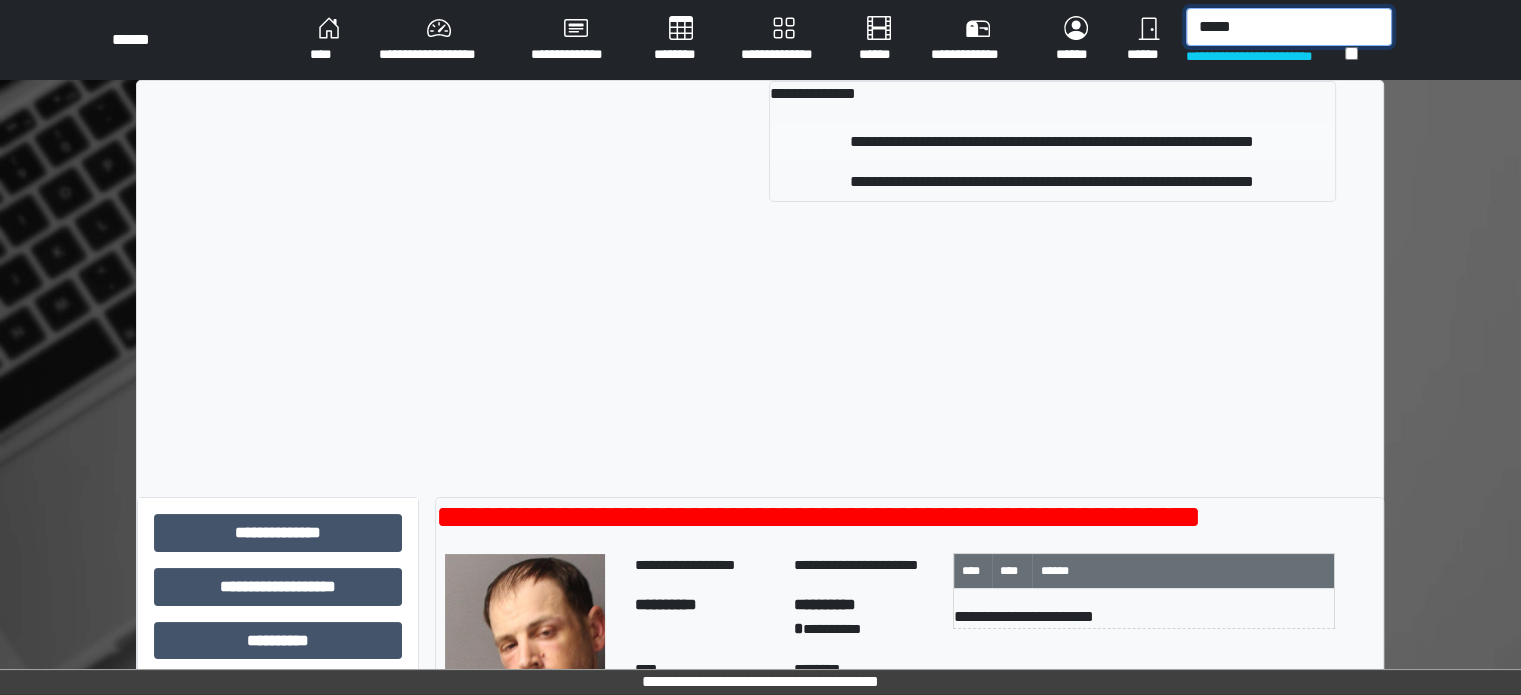 type on "*****" 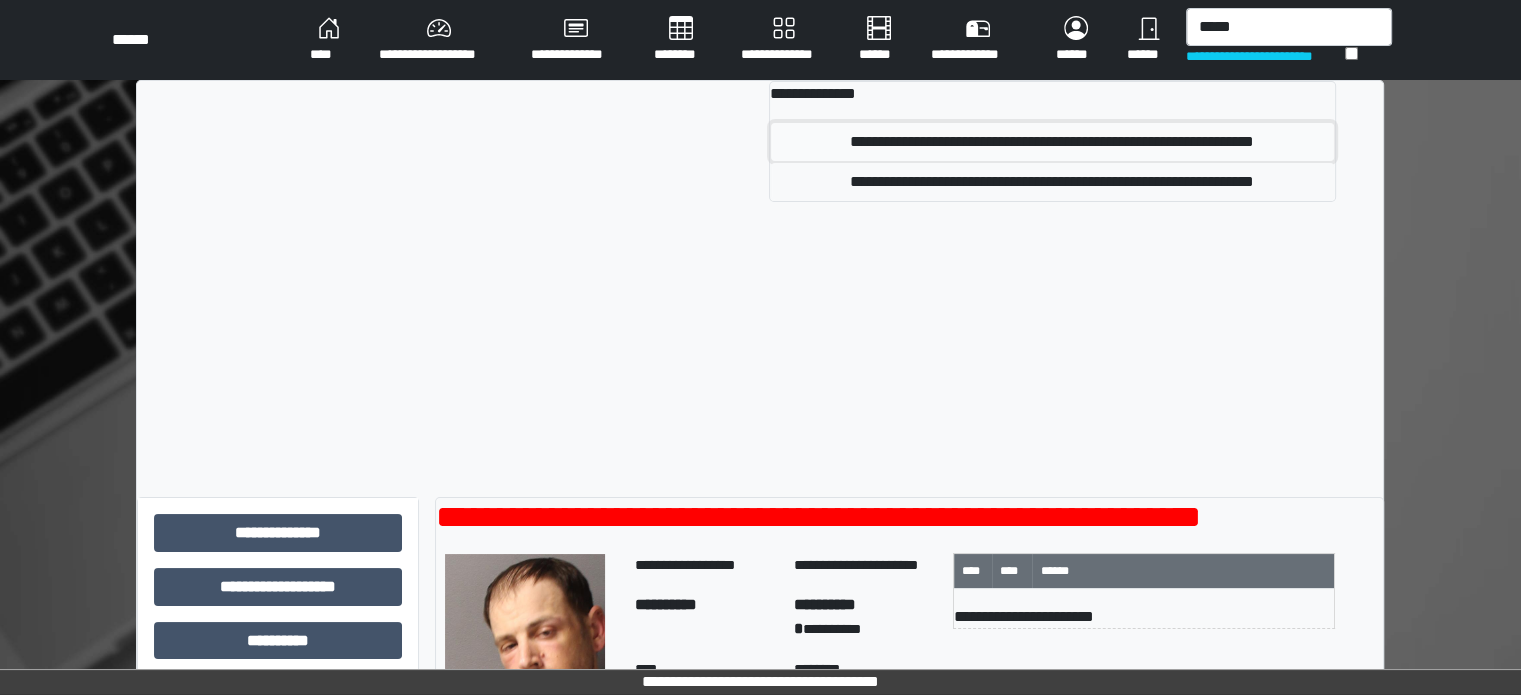 click on "**********" at bounding box center [1052, 142] 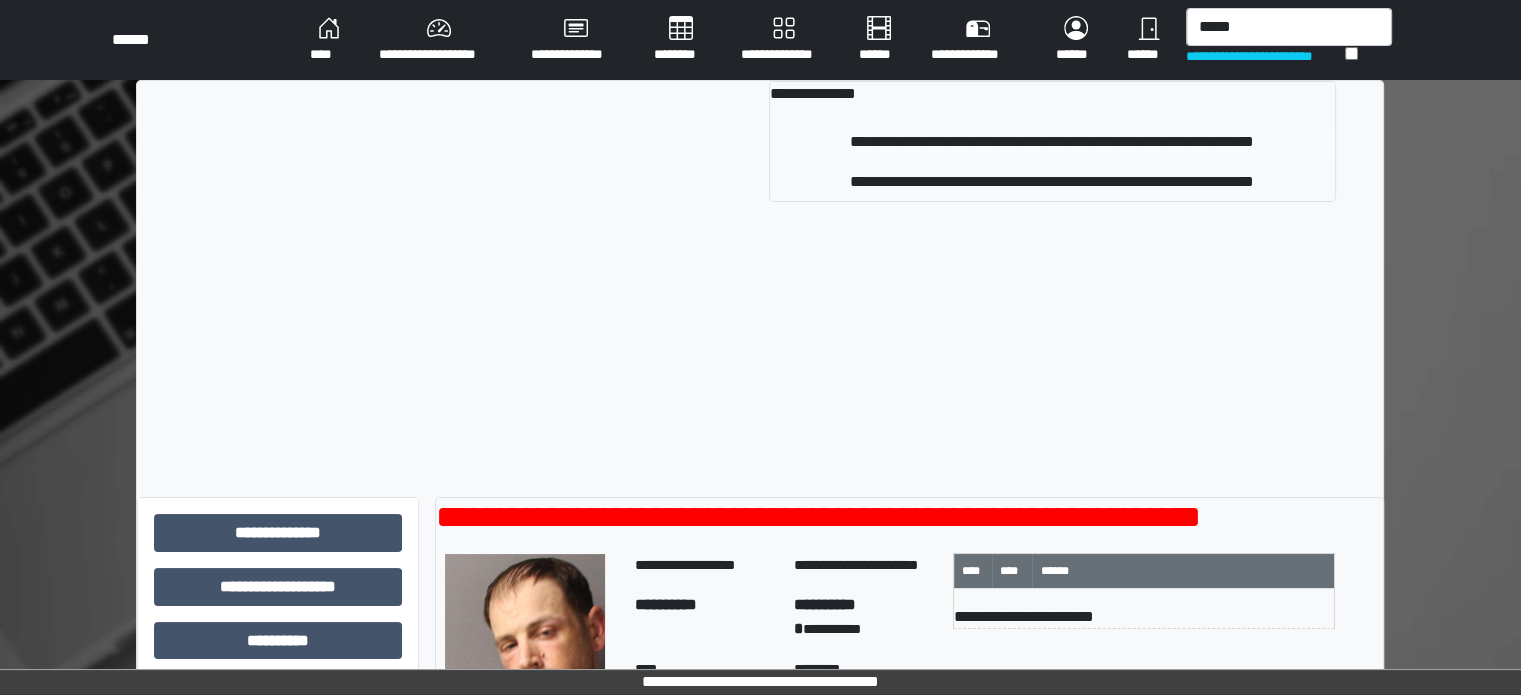 type 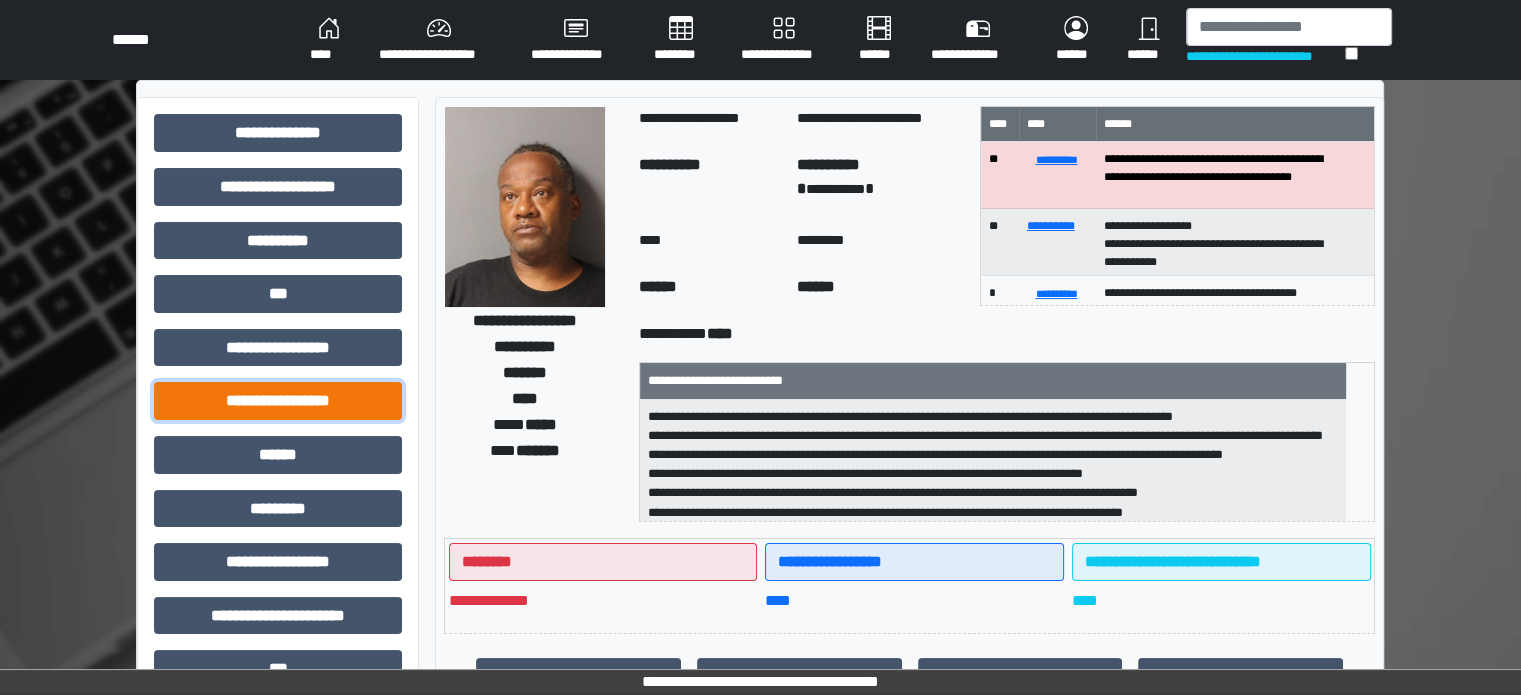 click on "**********" at bounding box center (278, 401) 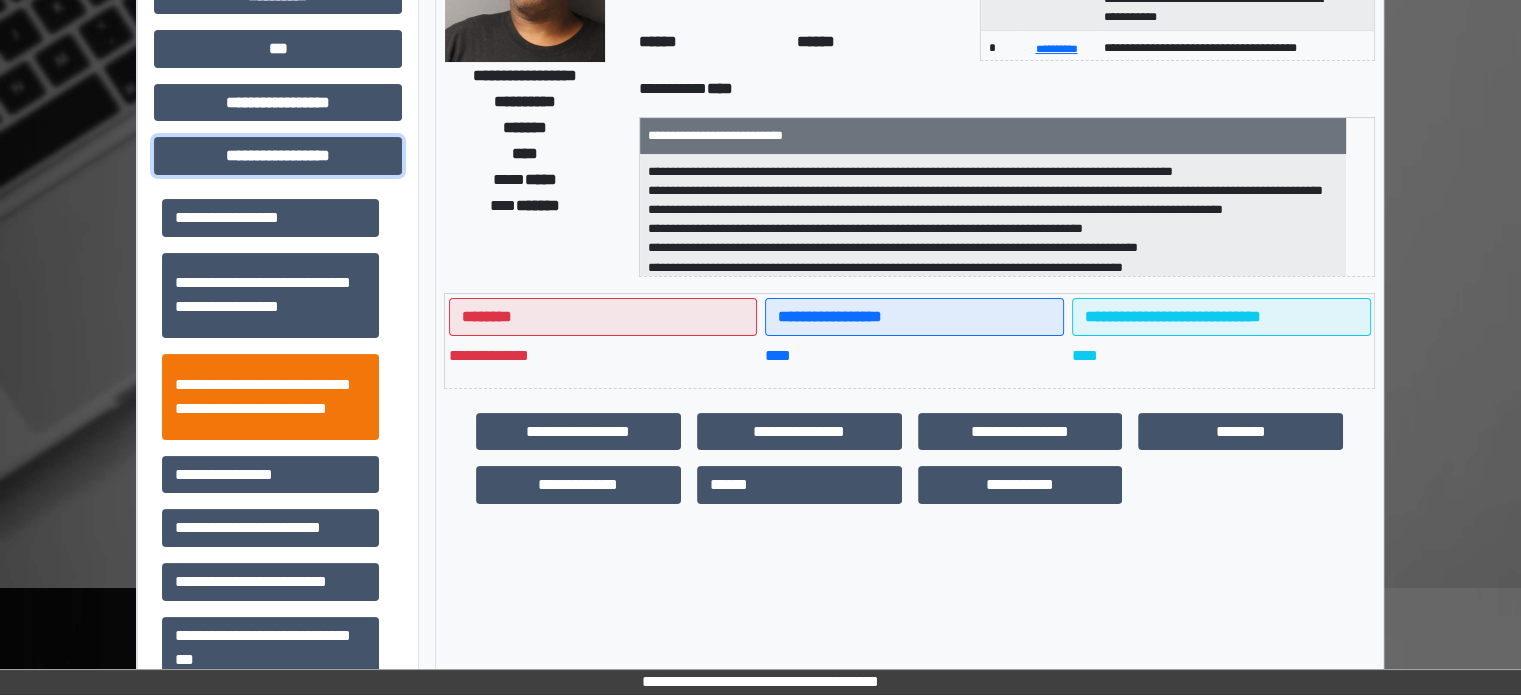scroll, scrollTop: 300, scrollLeft: 0, axis: vertical 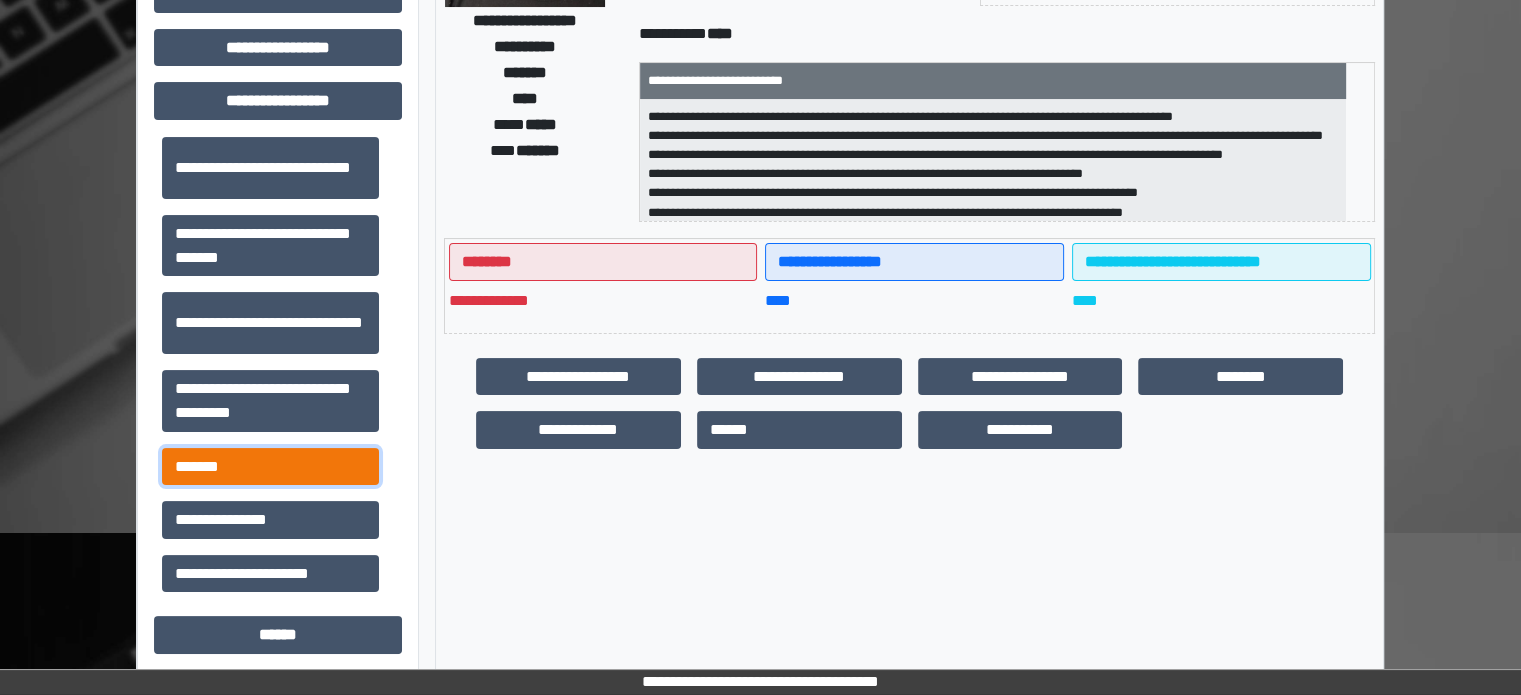 click on "*******" at bounding box center [270, 467] 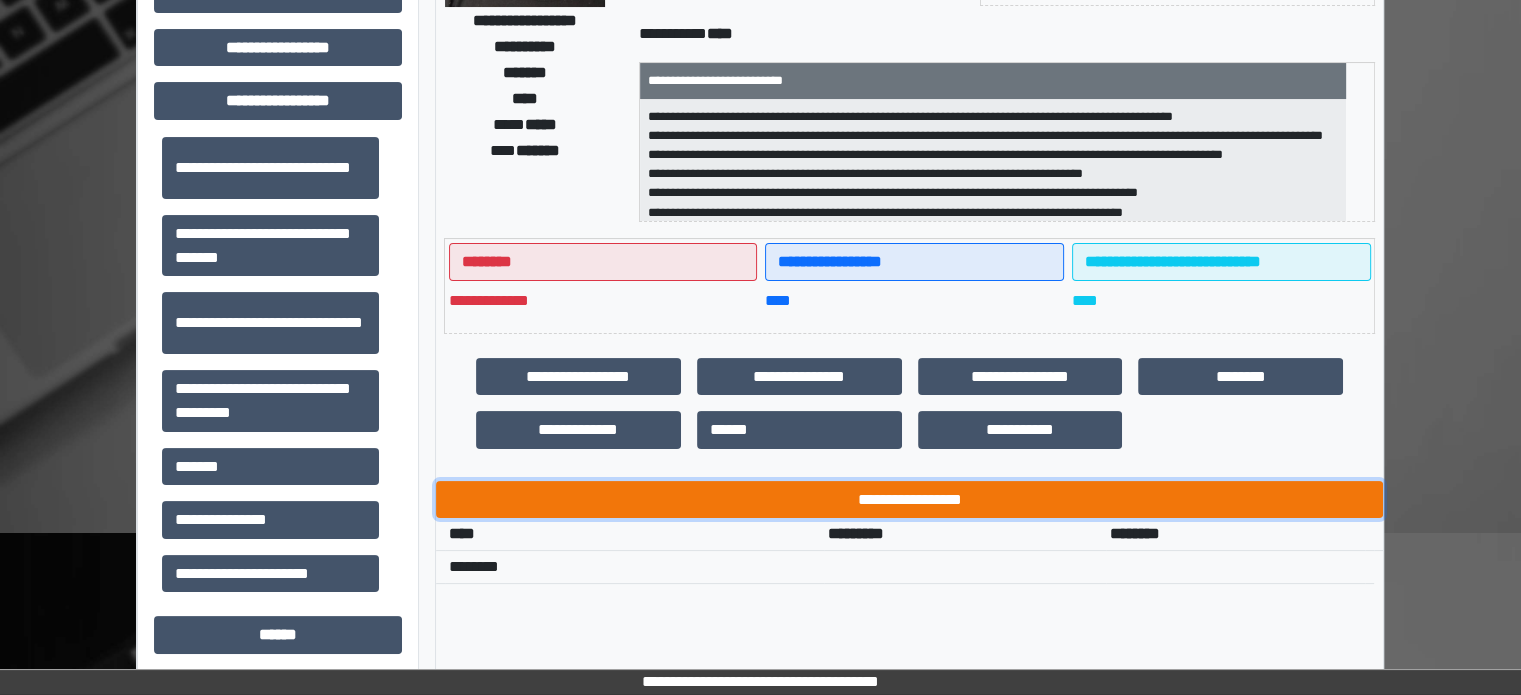 click on "**********" at bounding box center (909, 500) 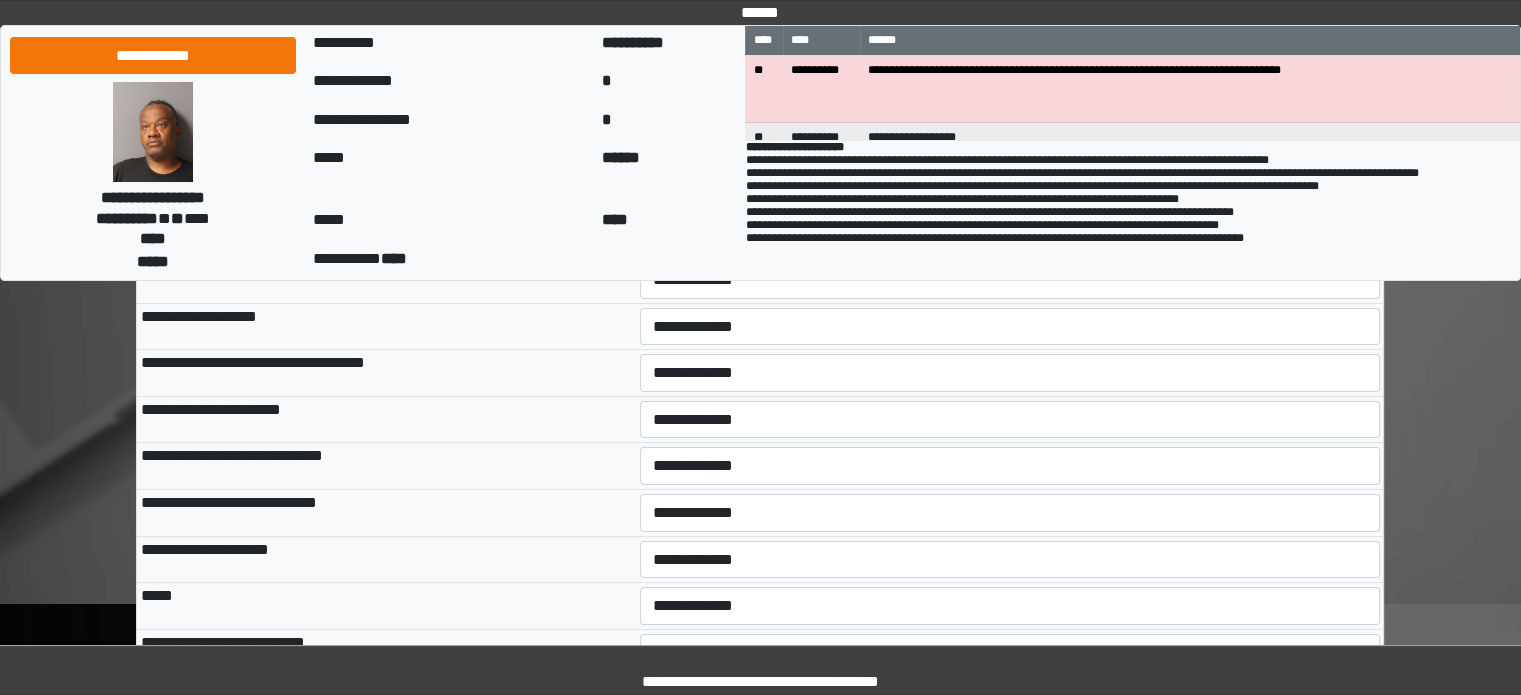 scroll, scrollTop: 200, scrollLeft: 0, axis: vertical 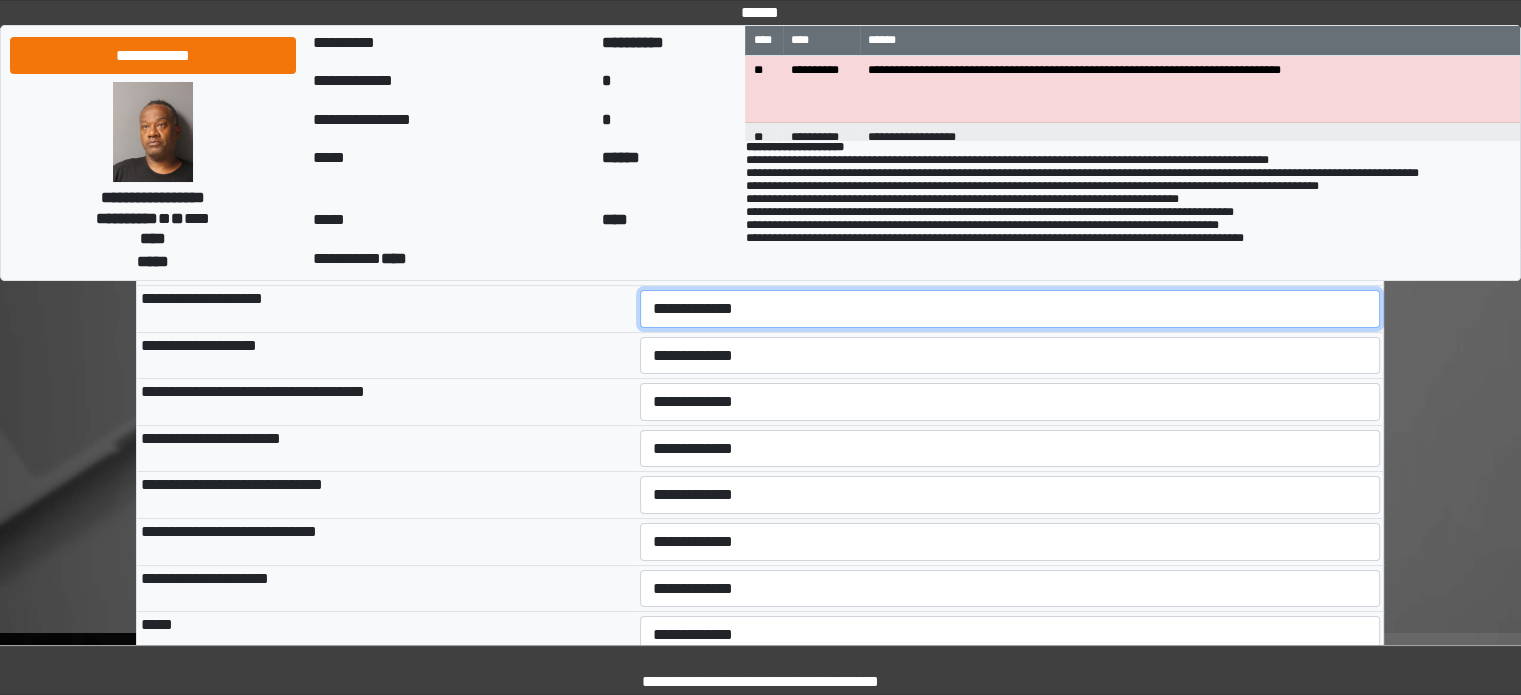 click on "**********" at bounding box center (1010, 309) 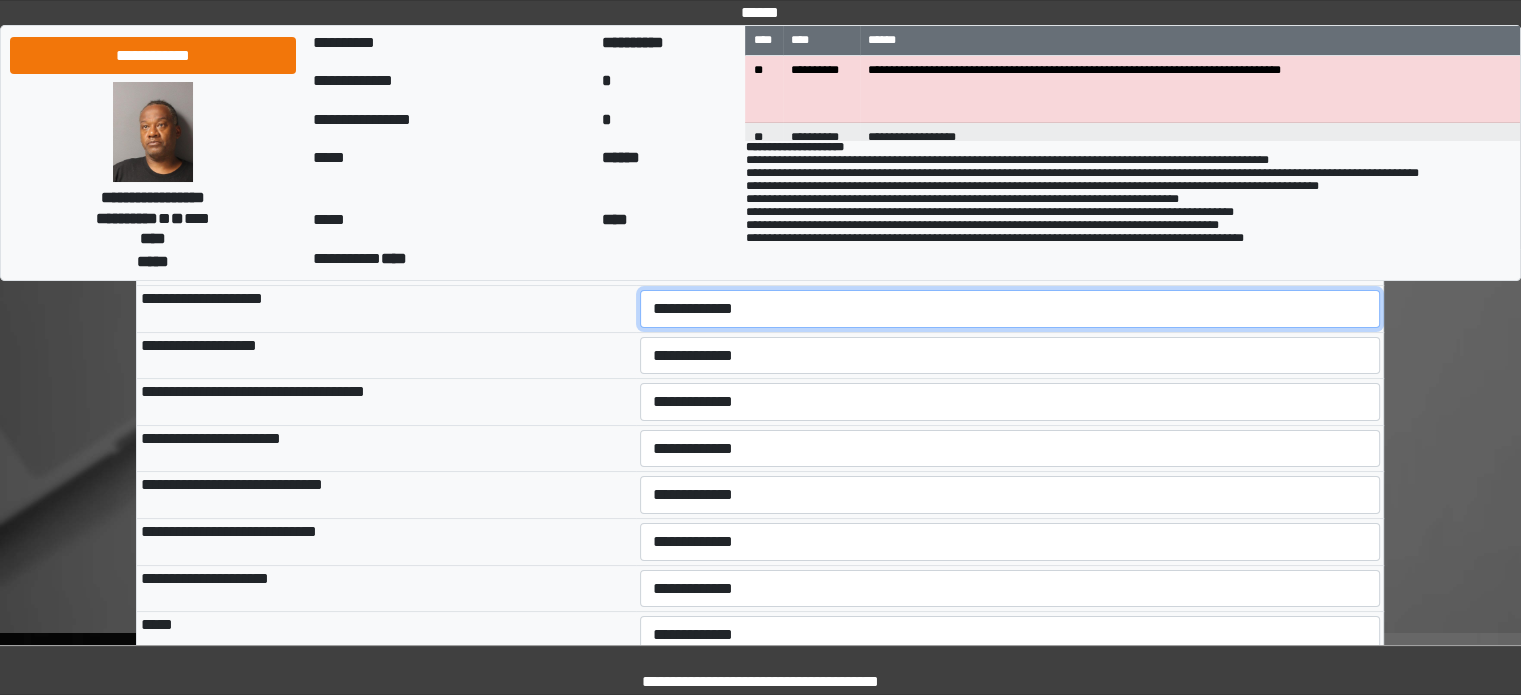 scroll, scrollTop: 100, scrollLeft: 0, axis: vertical 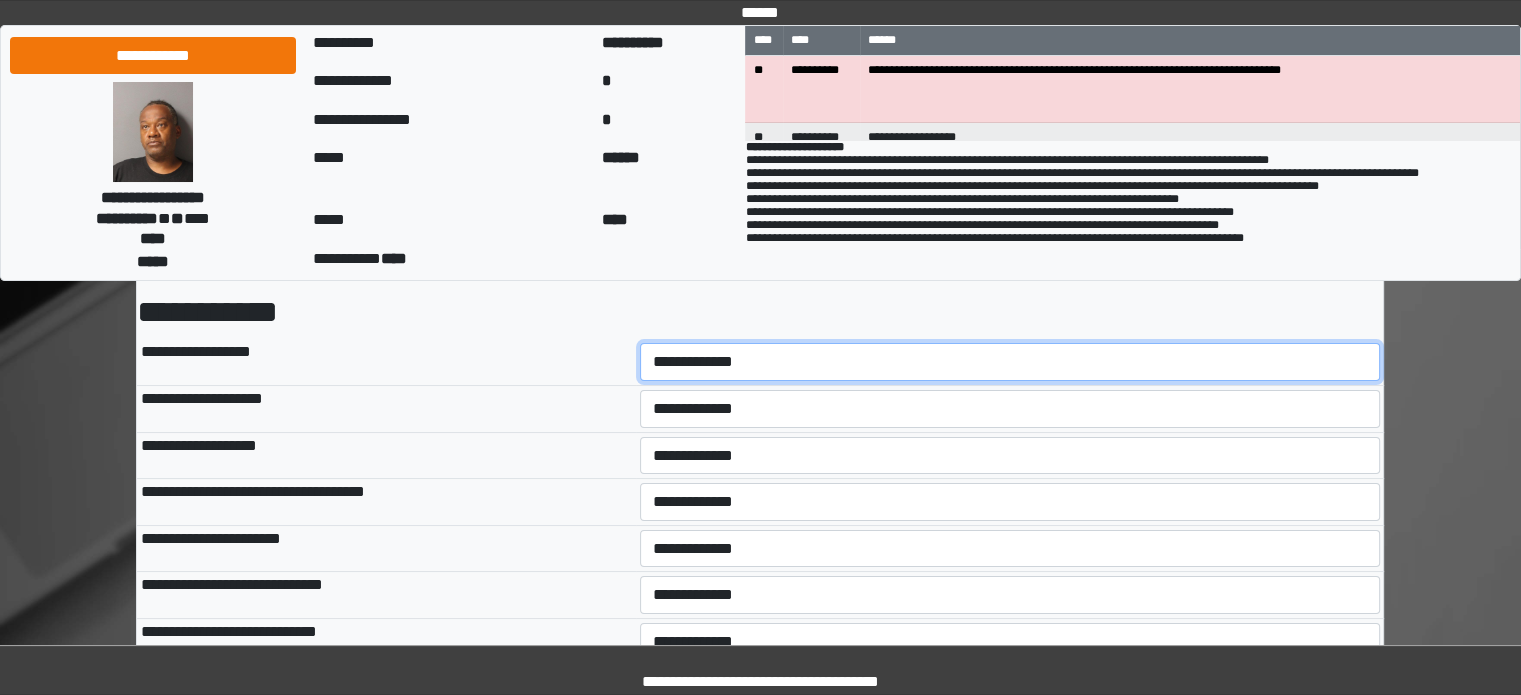 drag, startPoint x: 707, startPoint y: 356, endPoint x: 708, endPoint y: 367, distance: 11.045361 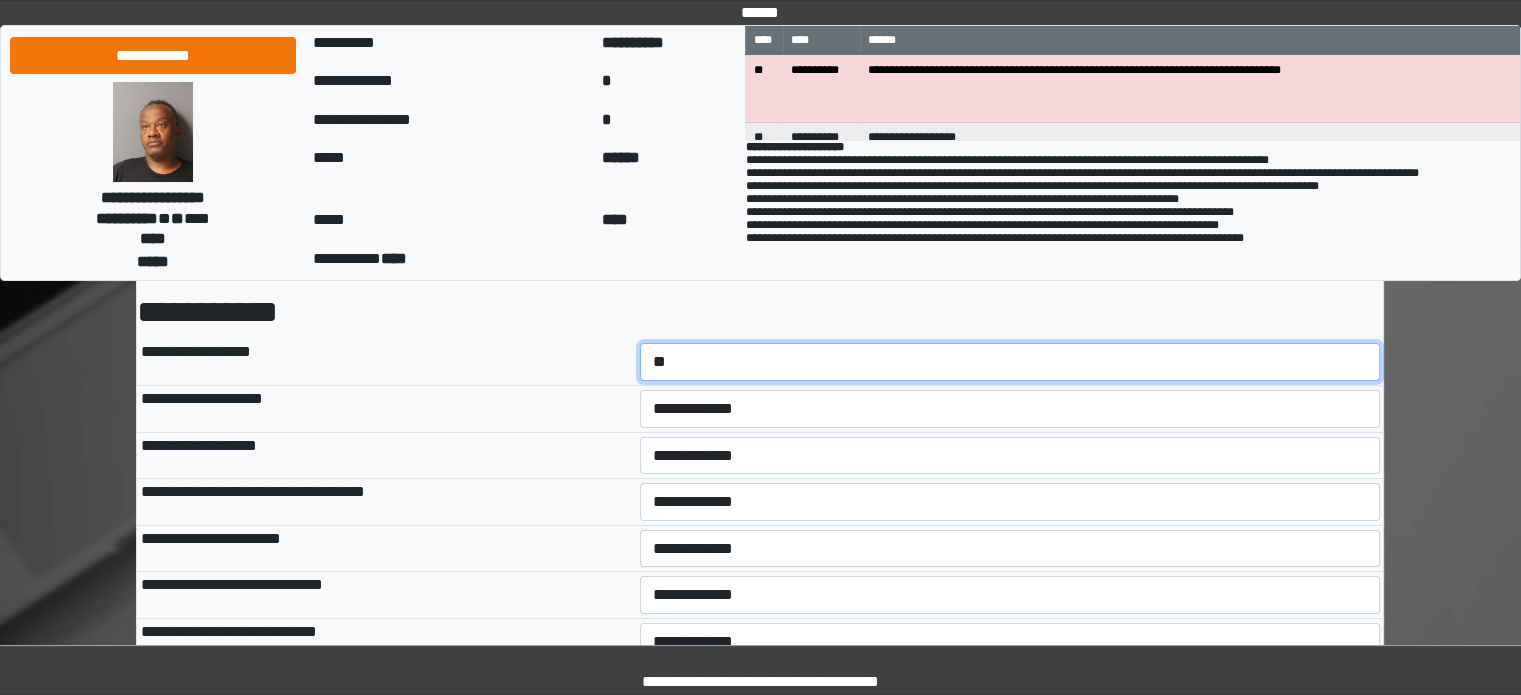 click on "**********" at bounding box center (1010, 362) 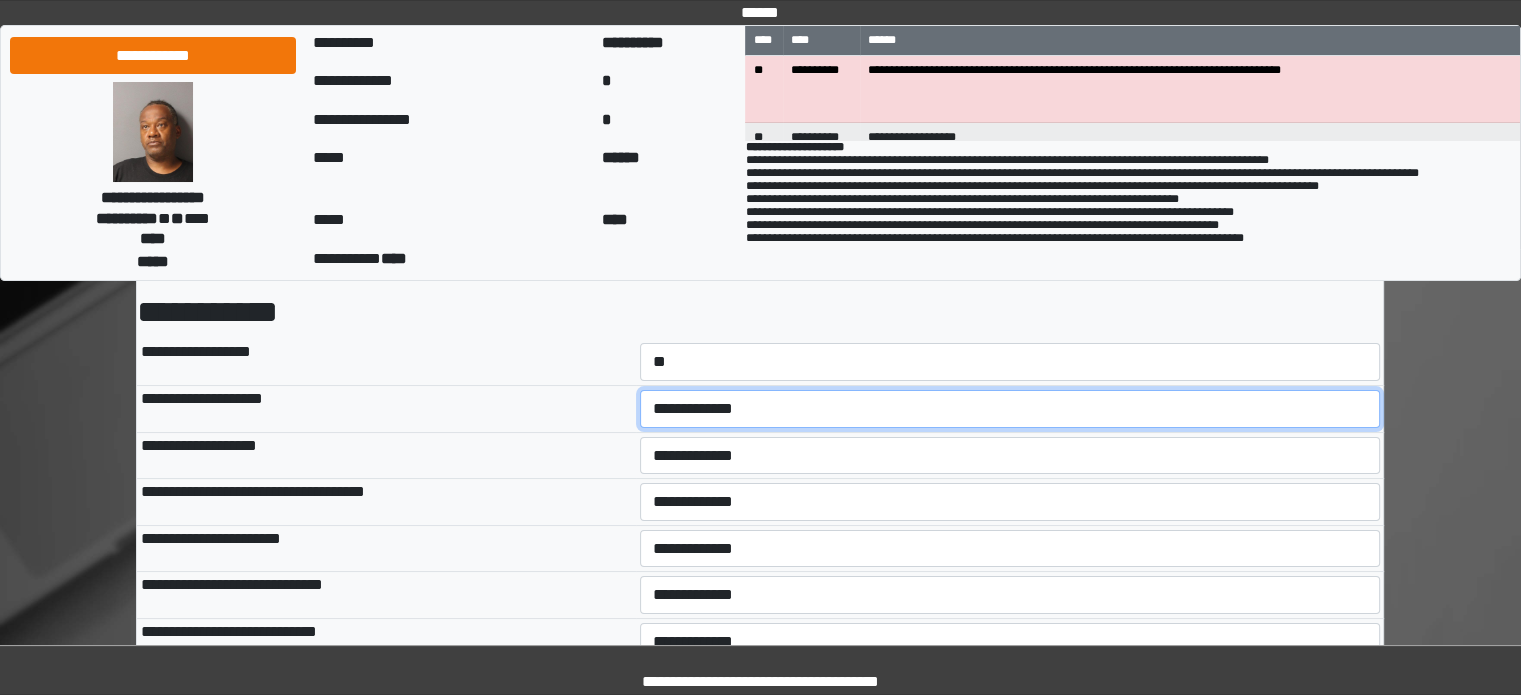 drag, startPoint x: 679, startPoint y: 412, endPoint x: 682, endPoint y: 426, distance: 14.3178215 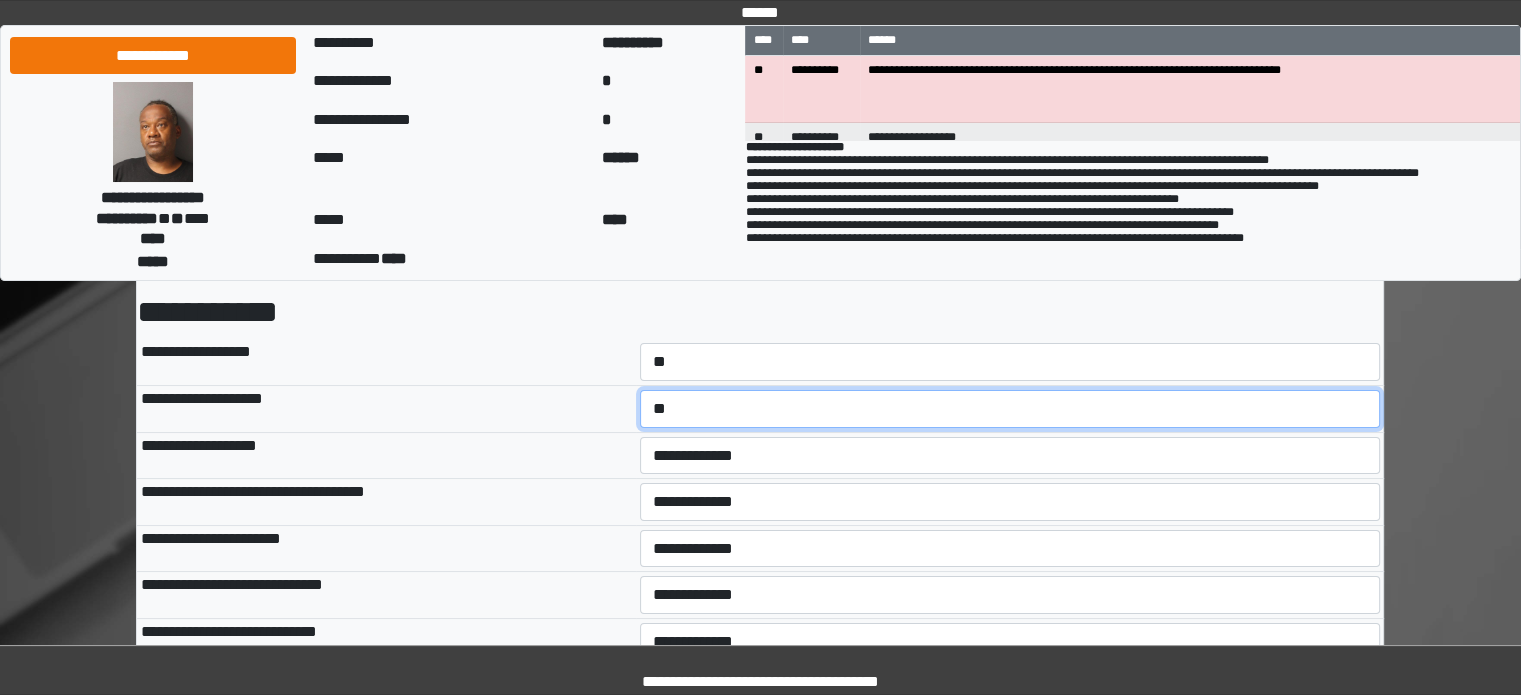 click on "**********" at bounding box center [1010, 409] 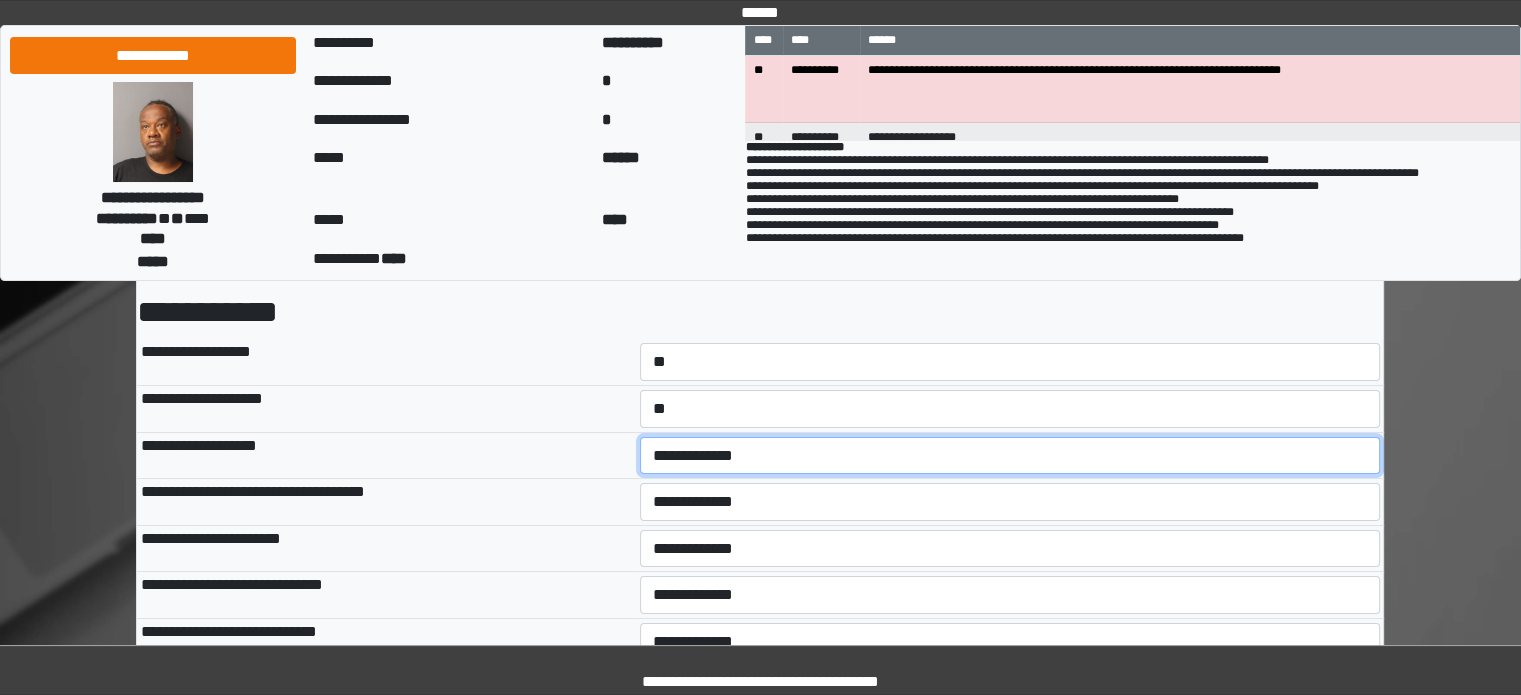 click on "**********" at bounding box center (1010, 456) 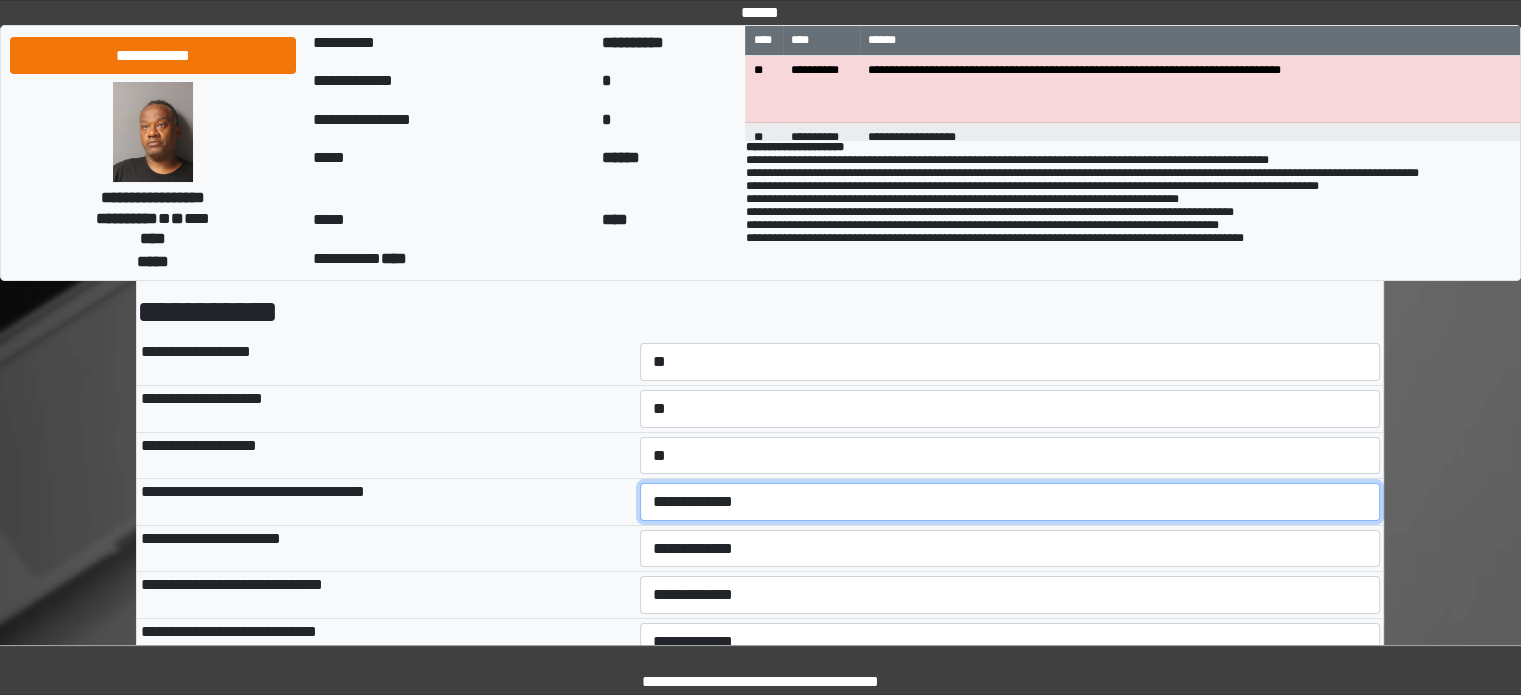 drag, startPoint x: 699, startPoint y: 506, endPoint x: 699, endPoint y: 518, distance: 12 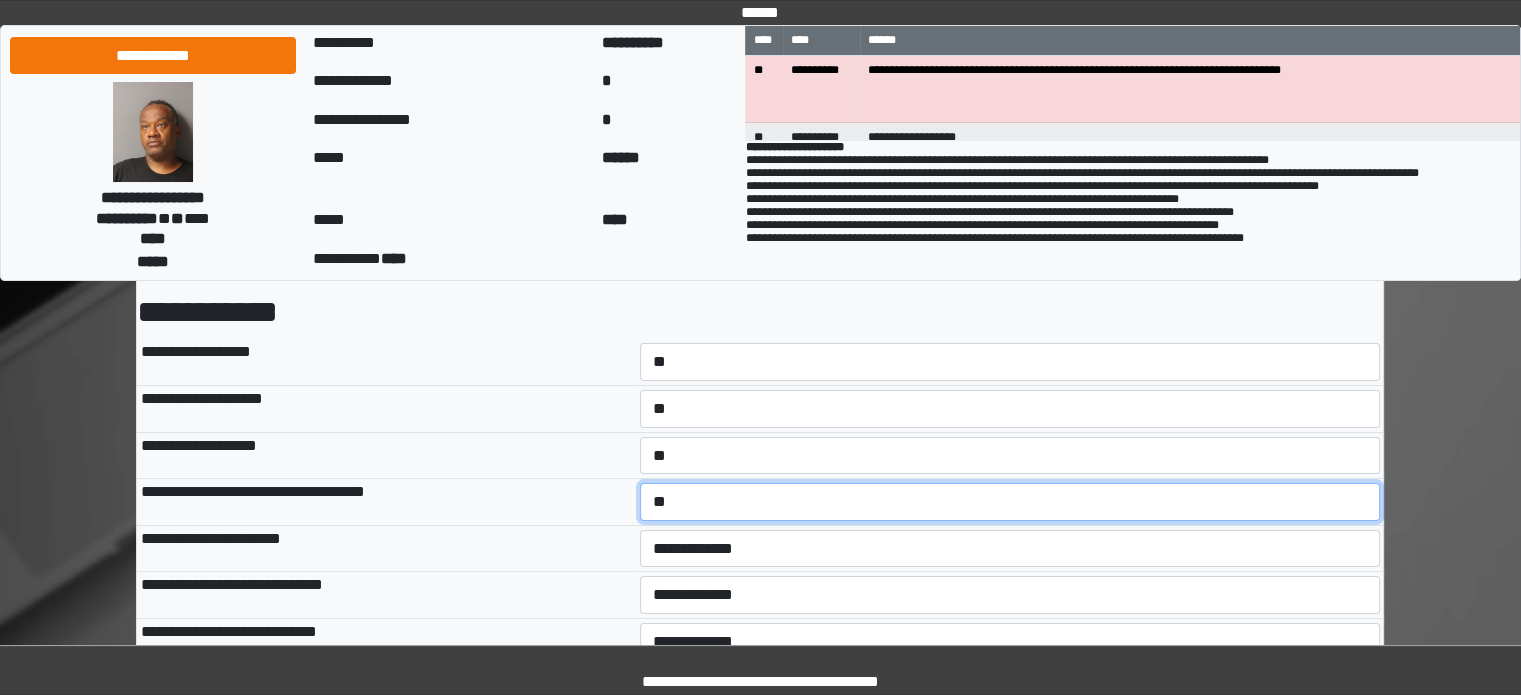 click on "**********" at bounding box center [1010, 502] 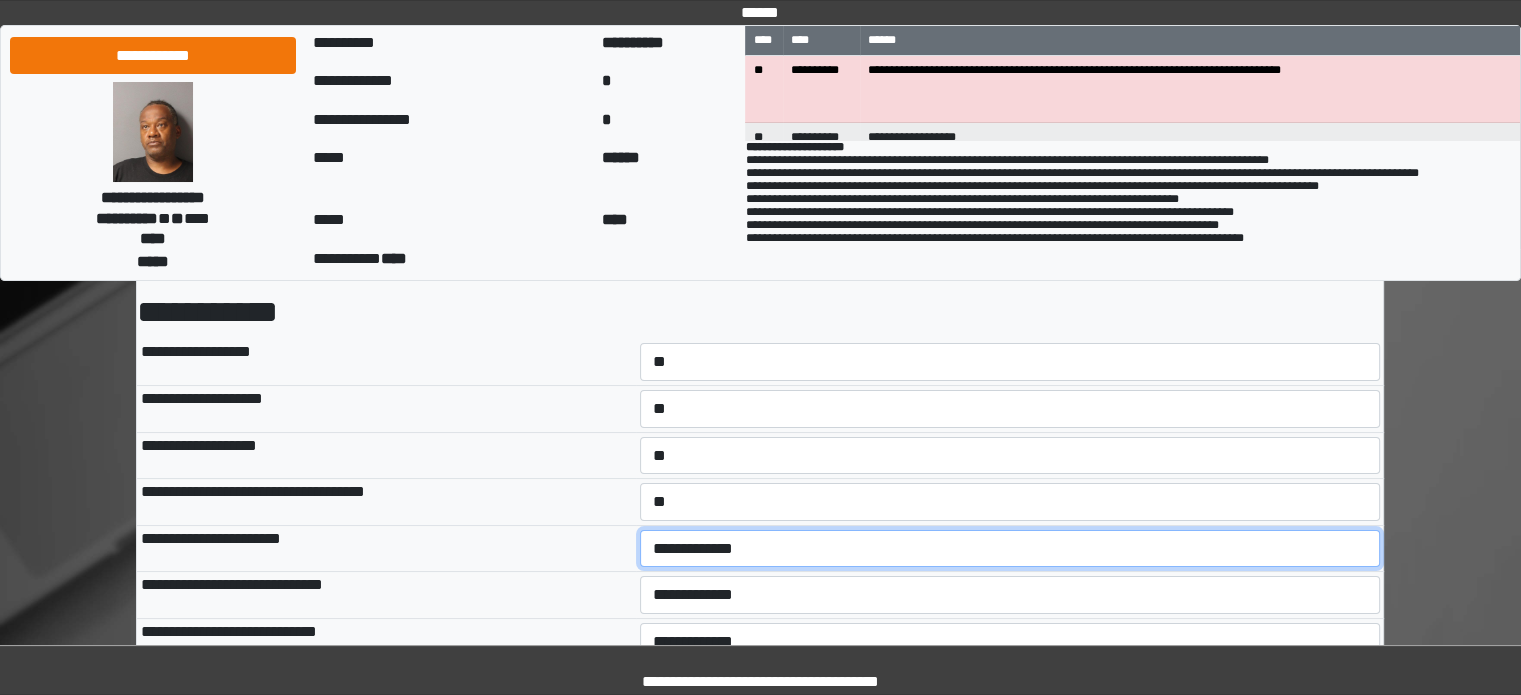 click on "**********" at bounding box center [1010, 549] 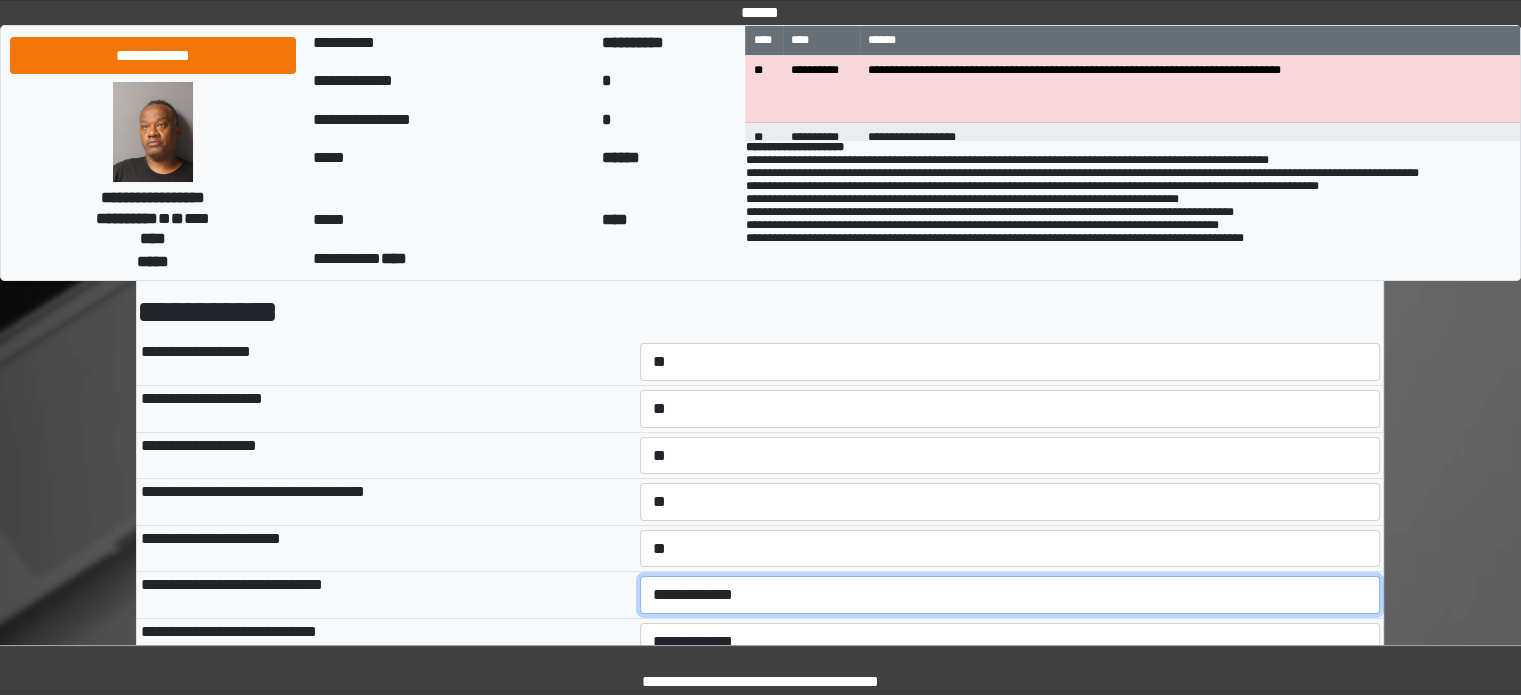click on "**********" at bounding box center [1010, 595] 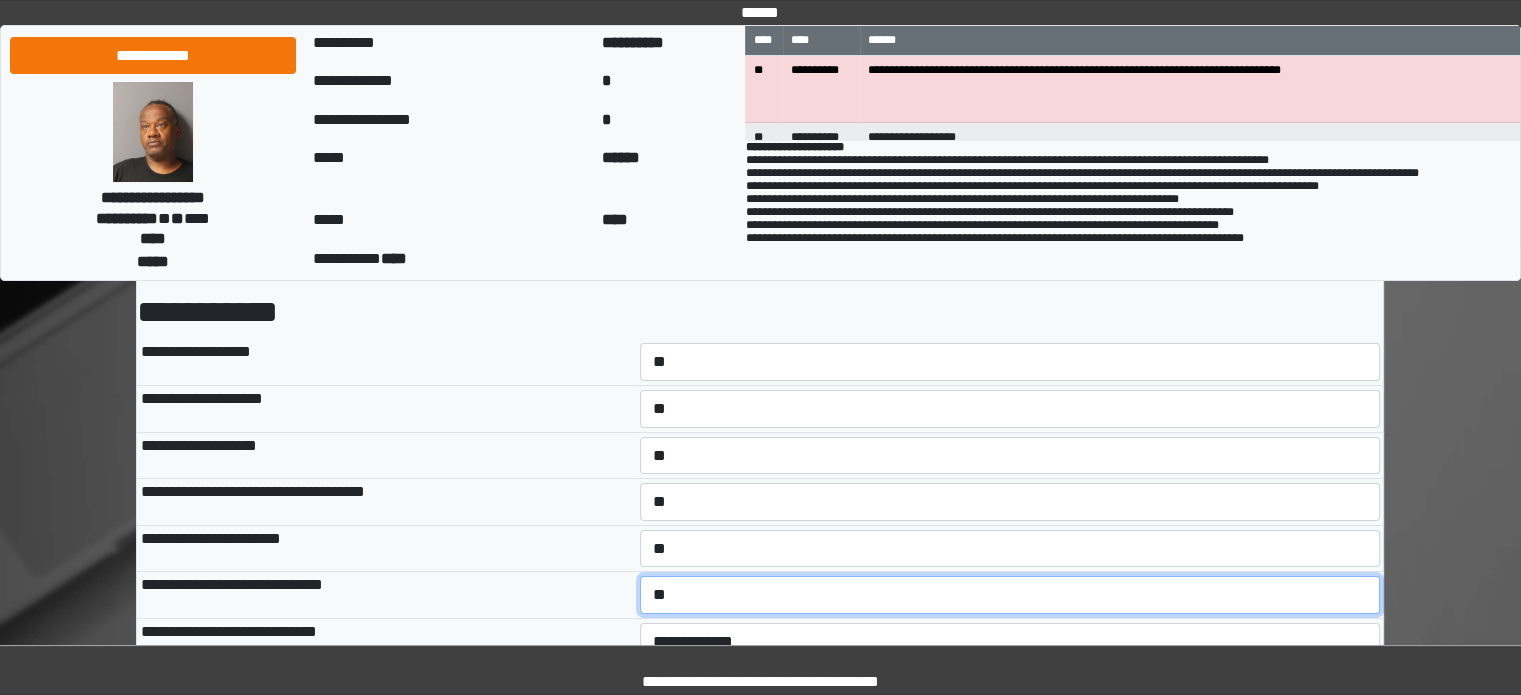 click on "**********" at bounding box center (1010, 595) 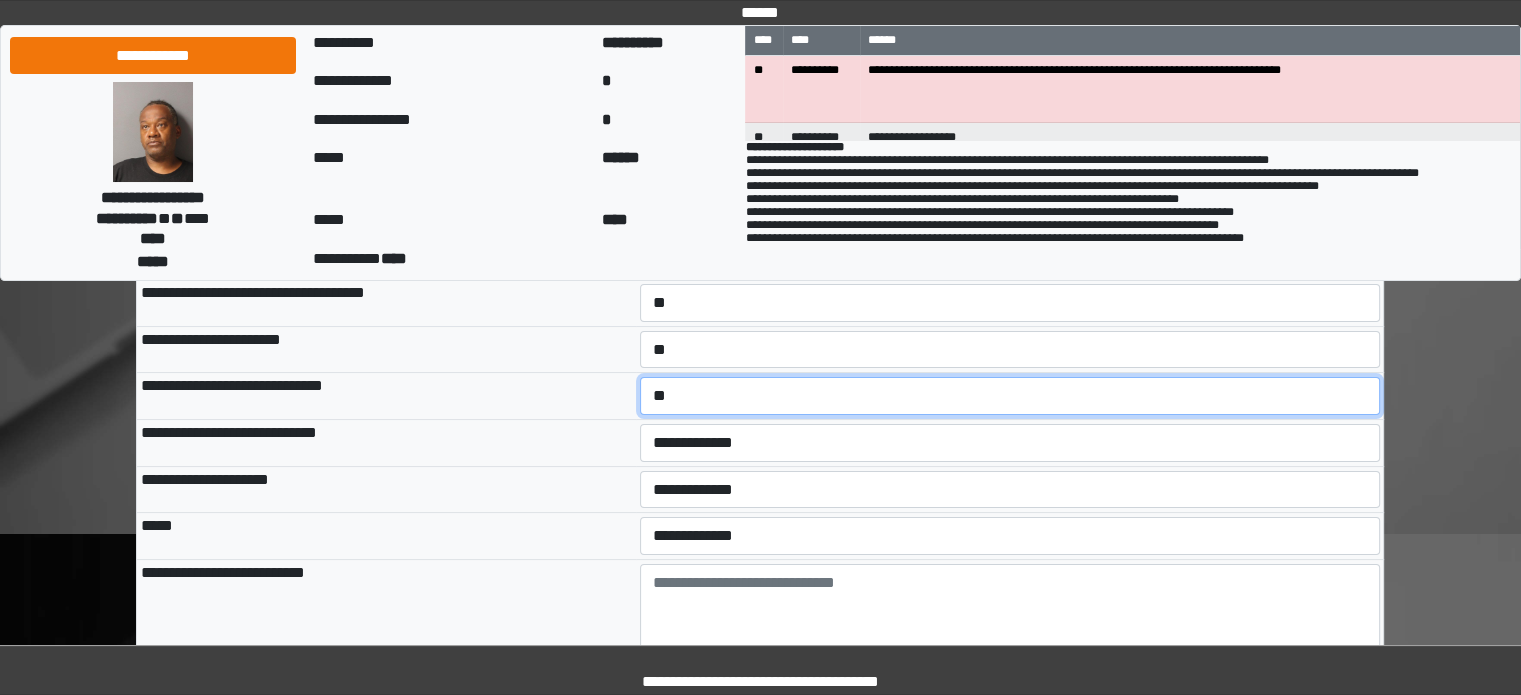 scroll, scrollTop: 300, scrollLeft: 0, axis: vertical 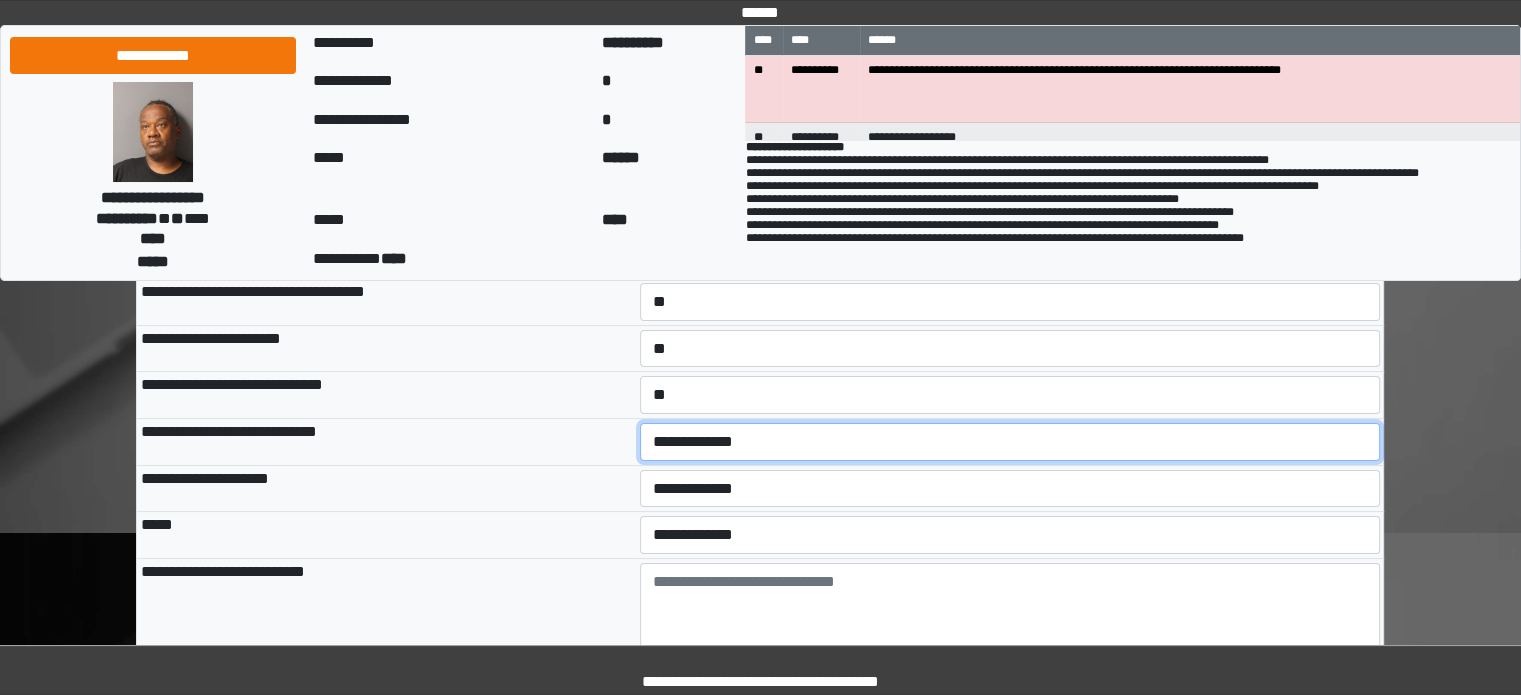 drag, startPoint x: 666, startPoint y: 427, endPoint x: 679, endPoint y: 456, distance: 31.780497 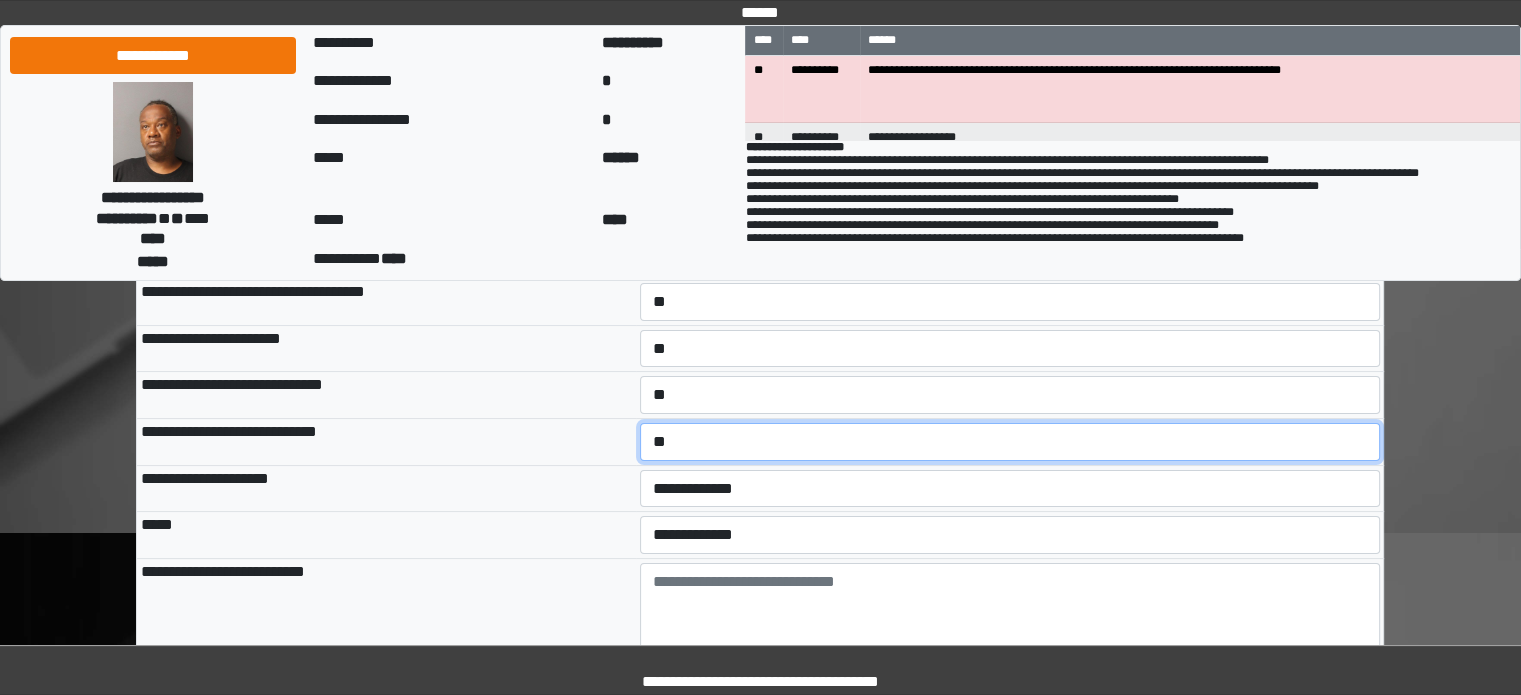 click on "**********" at bounding box center [1010, 442] 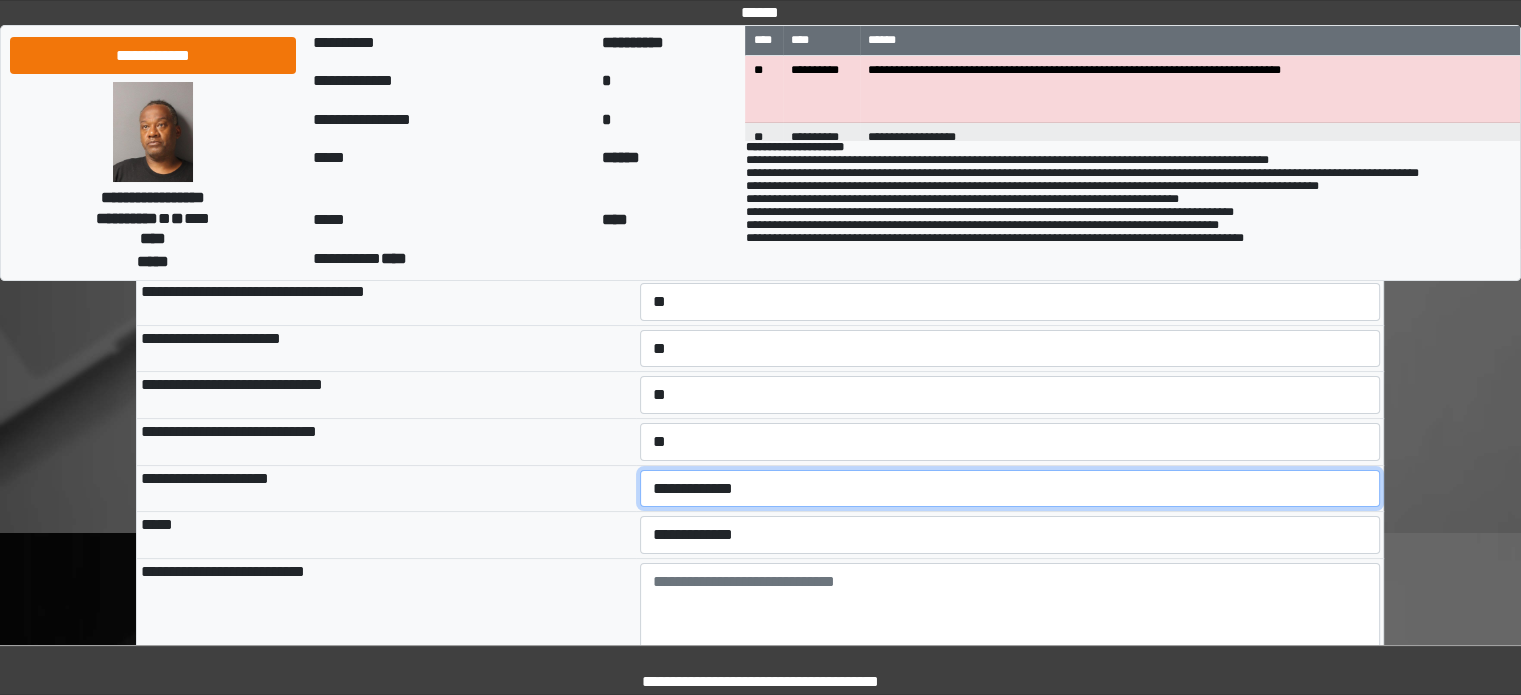 click on "**********" at bounding box center [1010, 489] 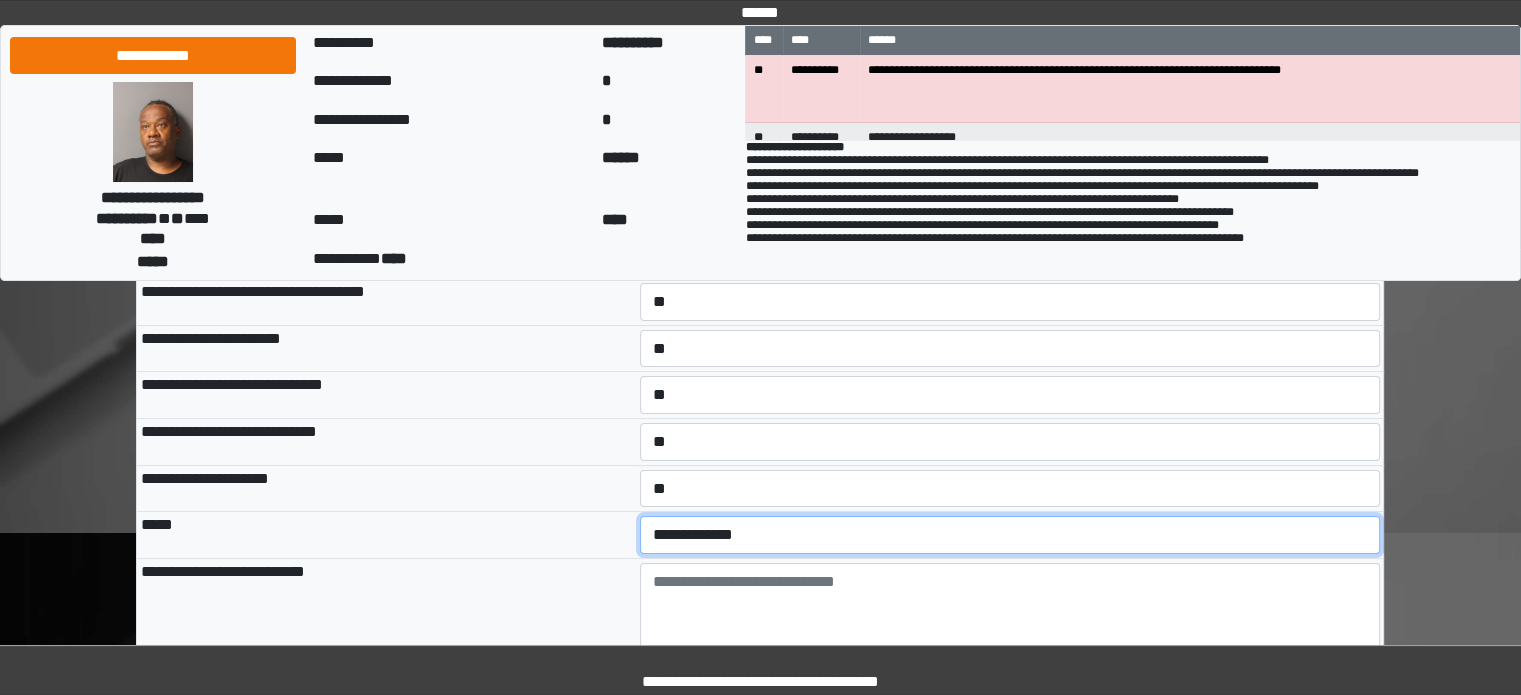 click on "**********" at bounding box center (1010, 535) 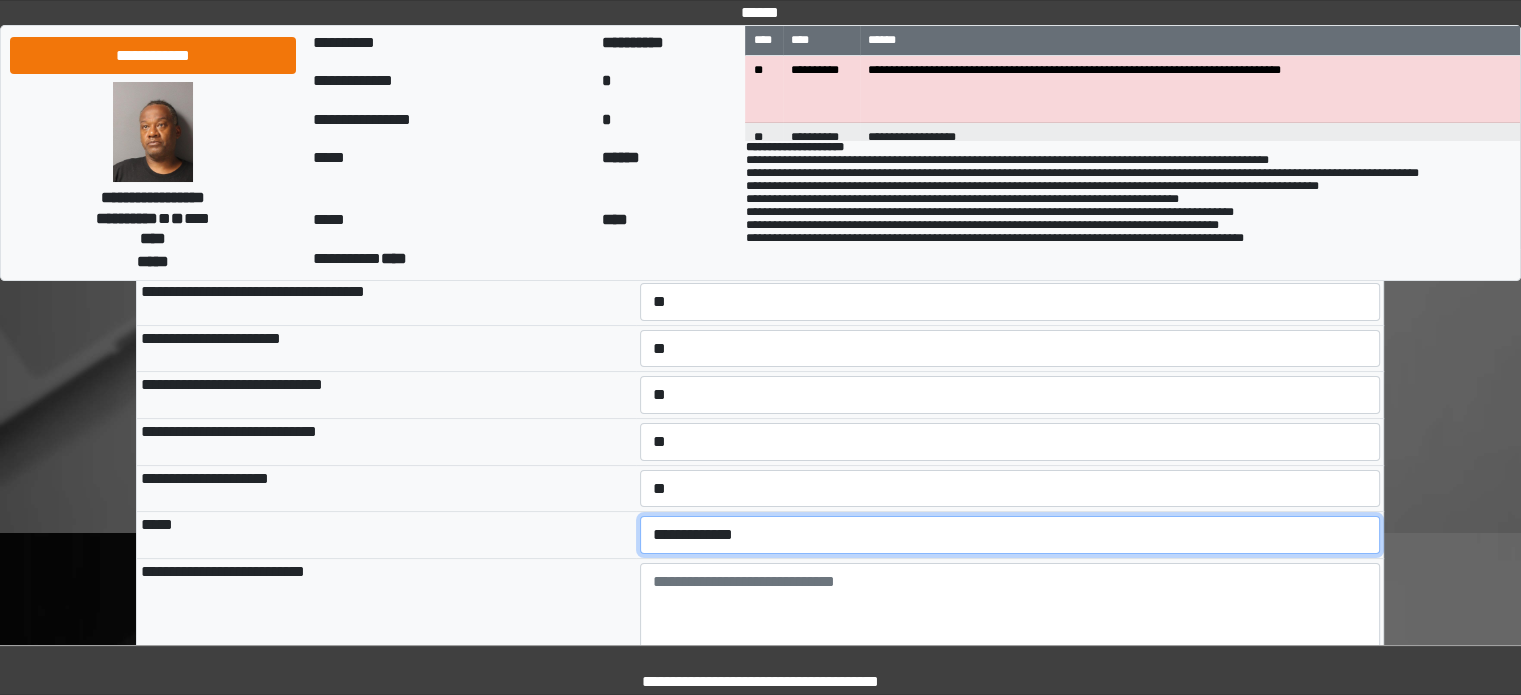 select on "*" 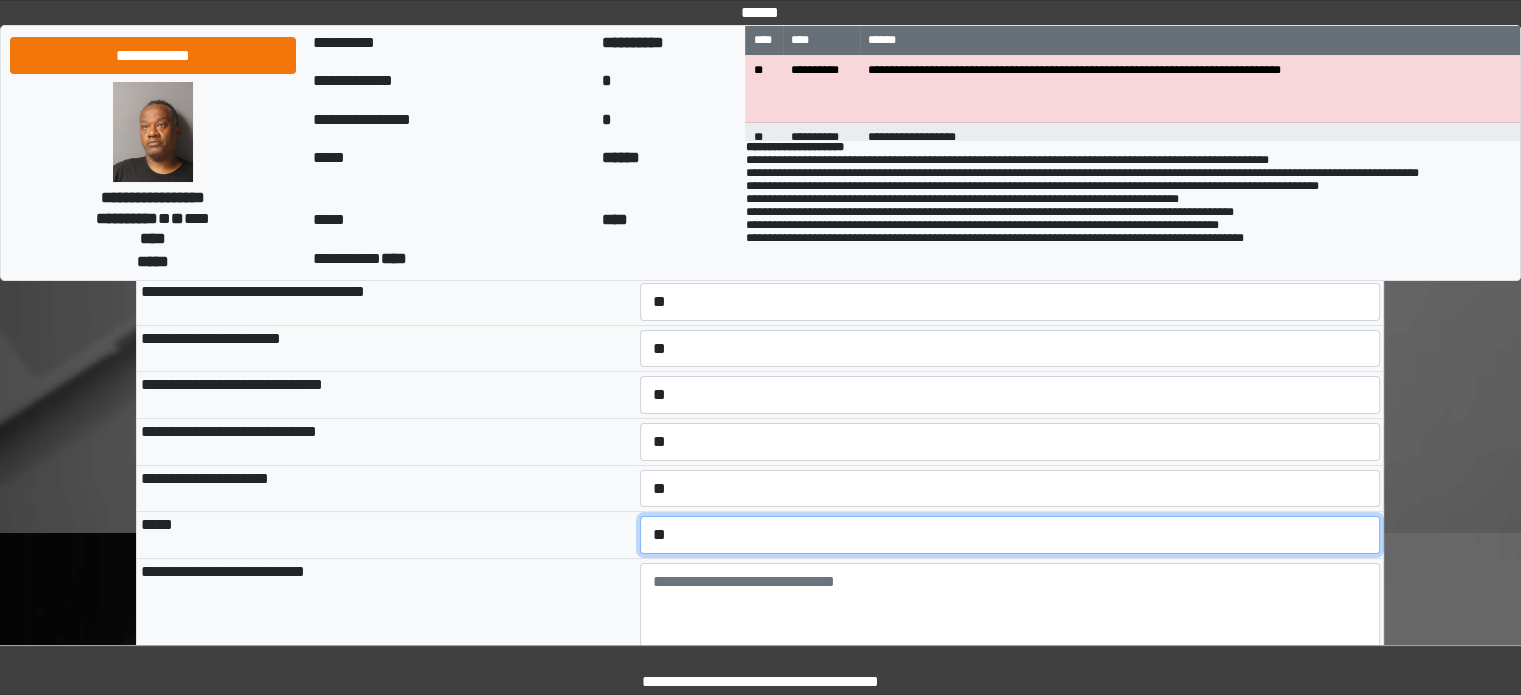click on "**********" at bounding box center [1010, 535] 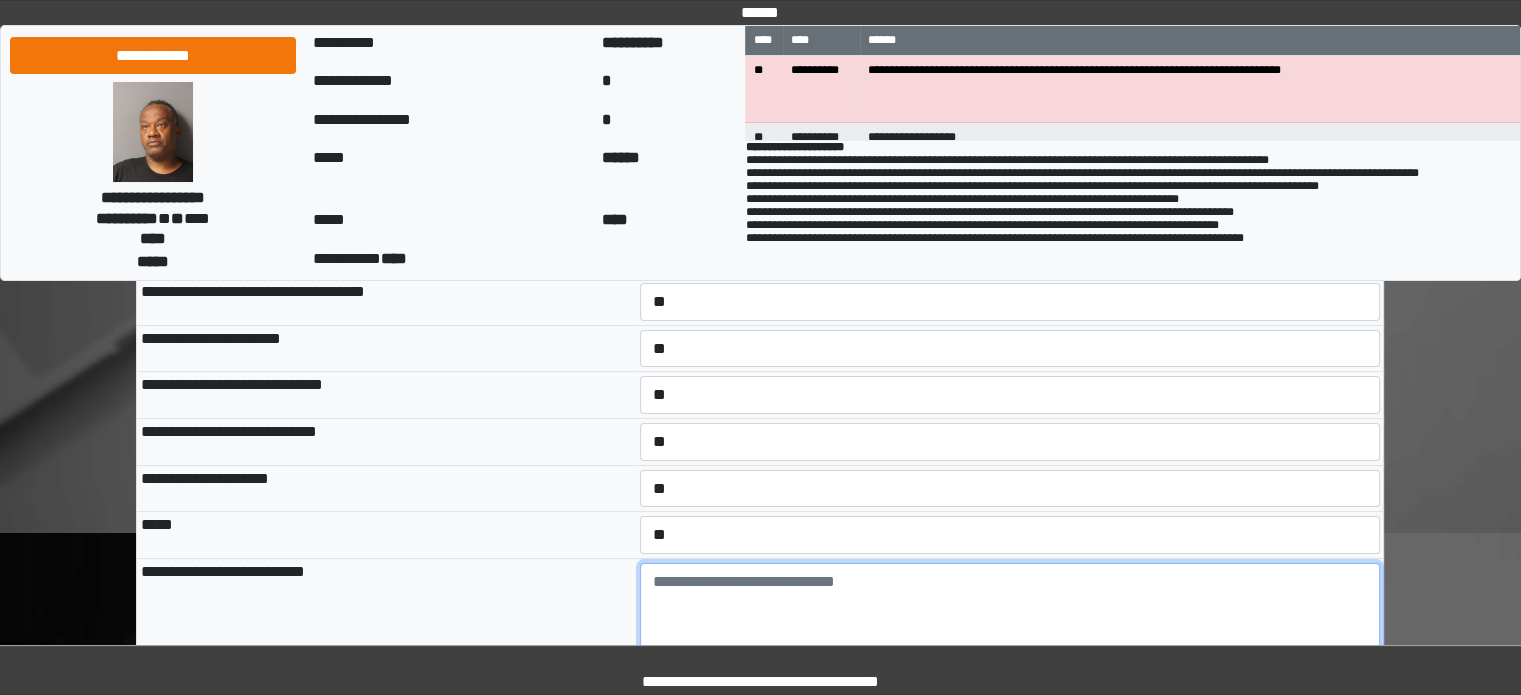 click at bounding box center [1010, 618] 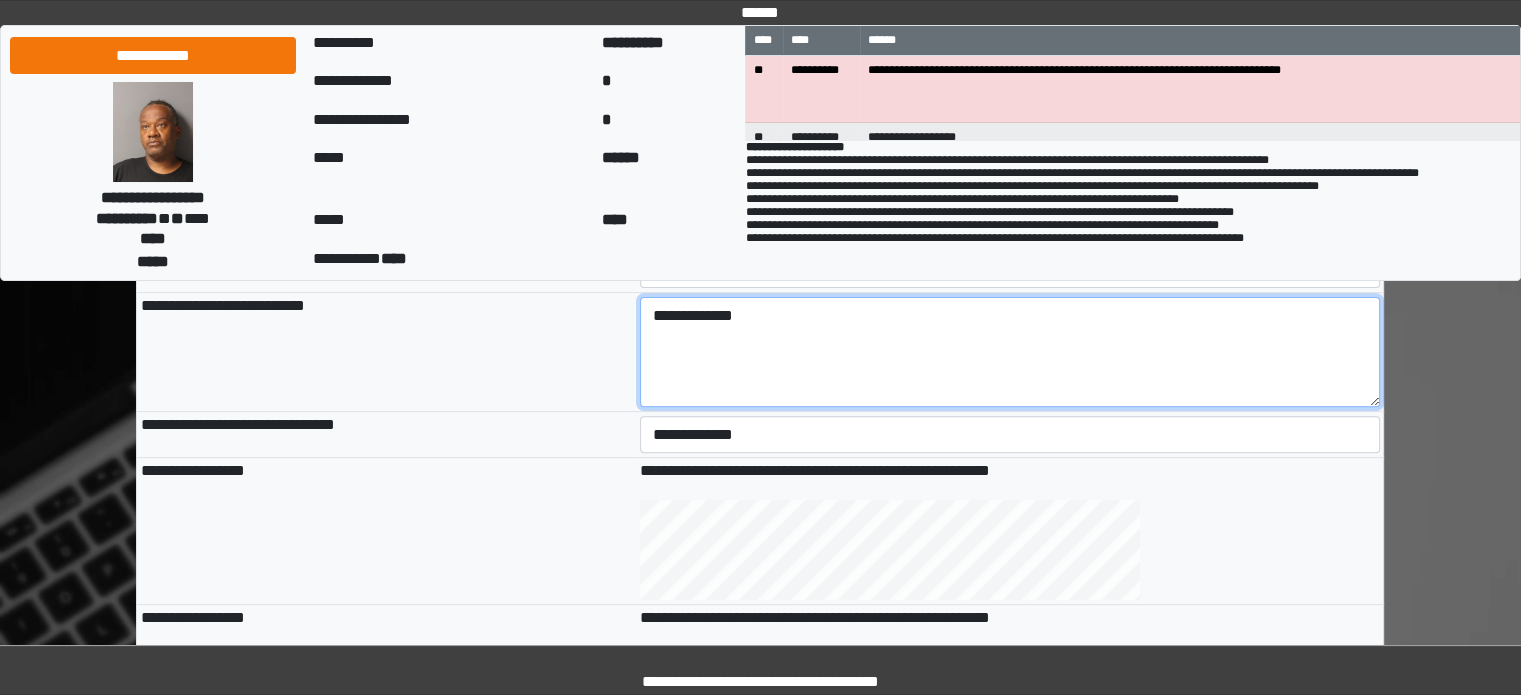 scroll, scrollTop: 600, scrollLeft: 0, axis: vertical 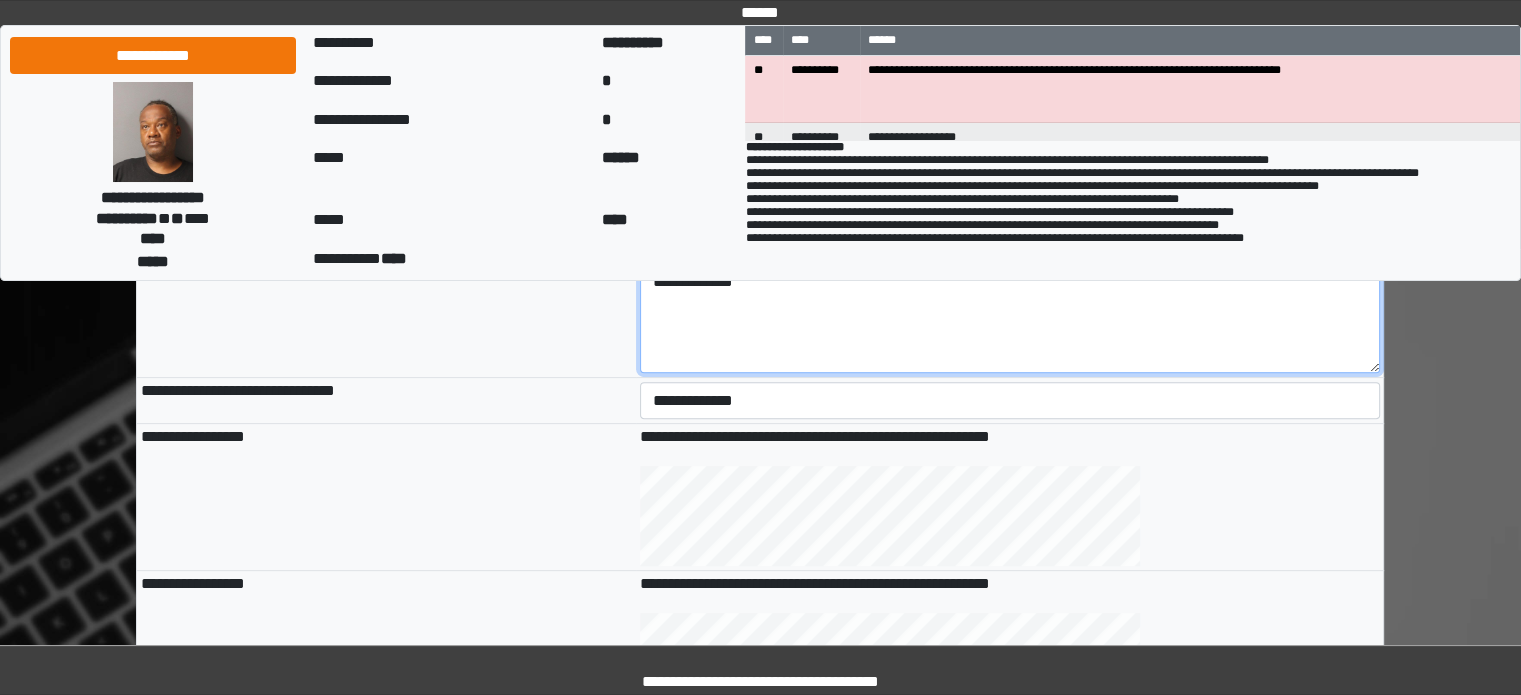 type on "**********" 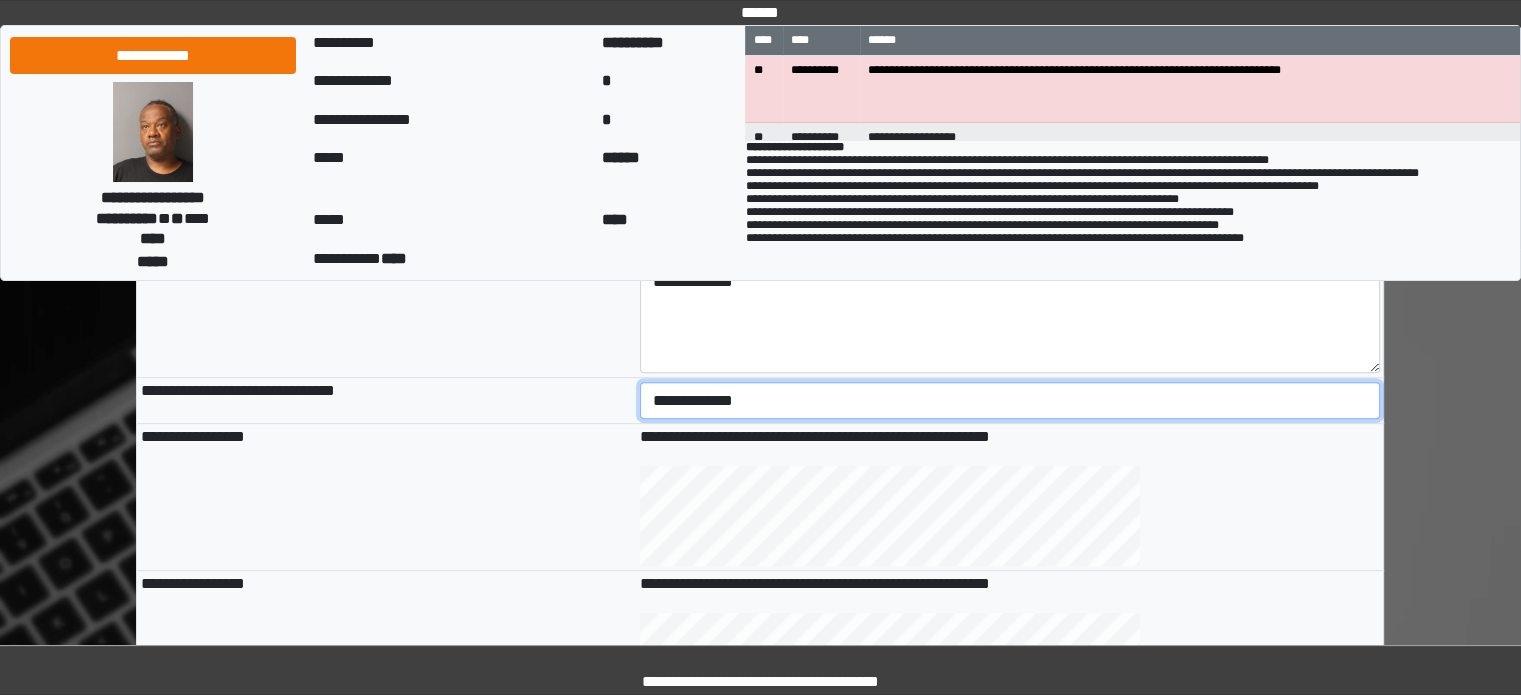 click on "**********" at bounding box center (1010, 401) 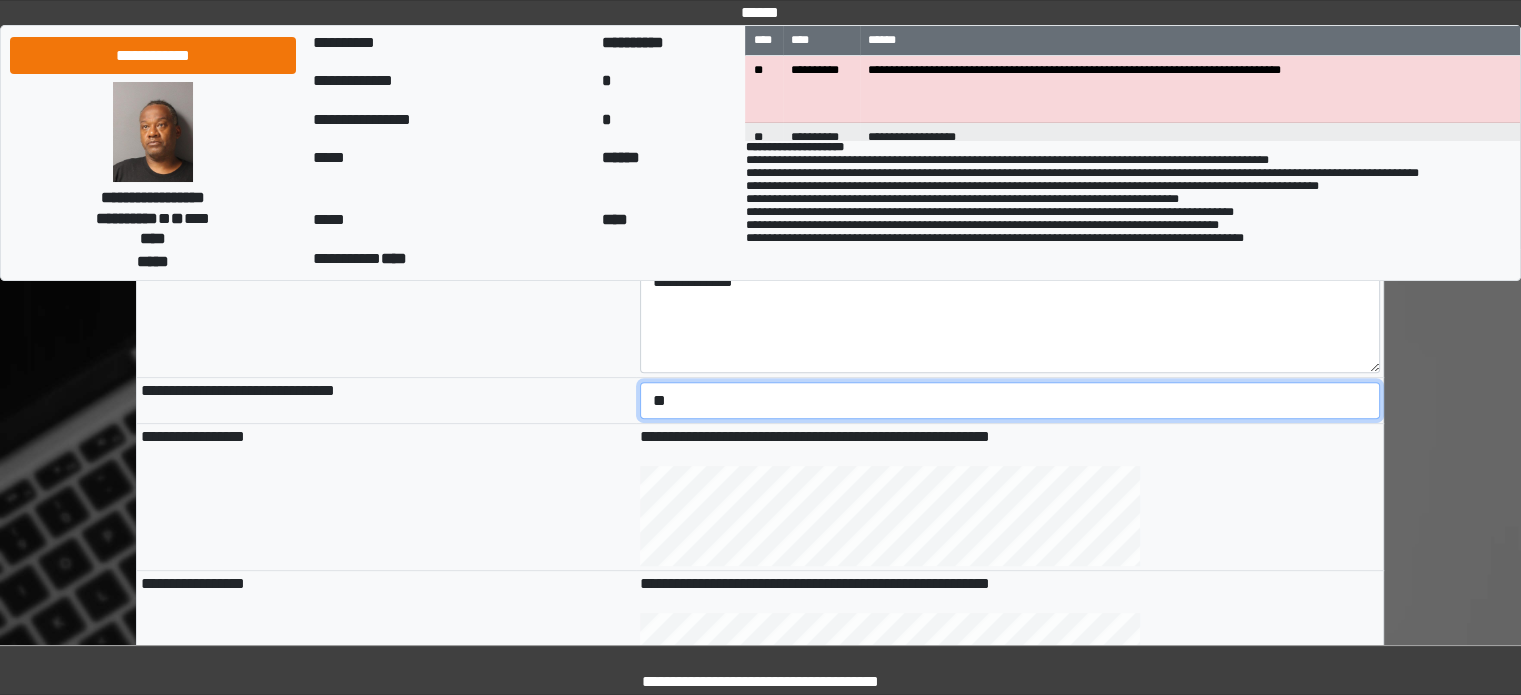 click on "**********" at bounding box center [1010, 401] 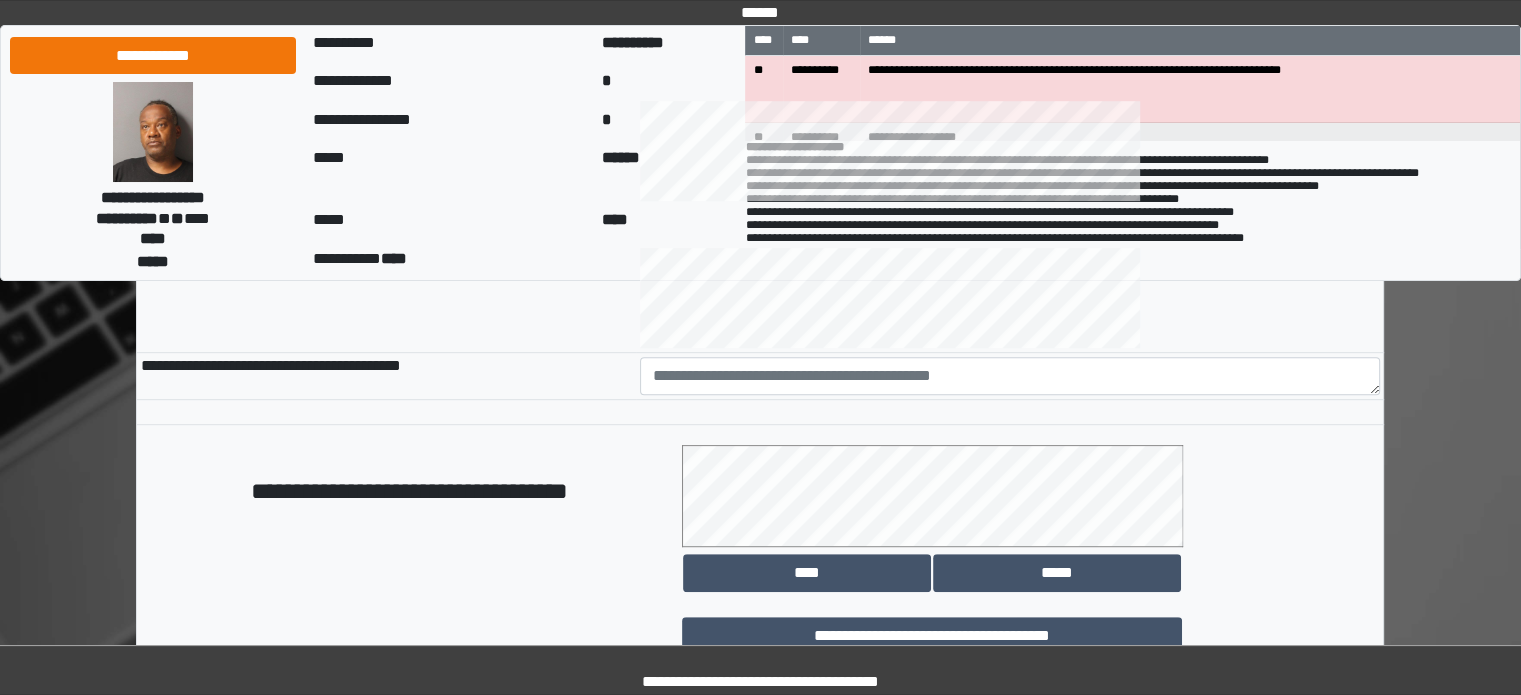 scroll, scrollTop: 1000, scrollLeft: 0, axis: vertical 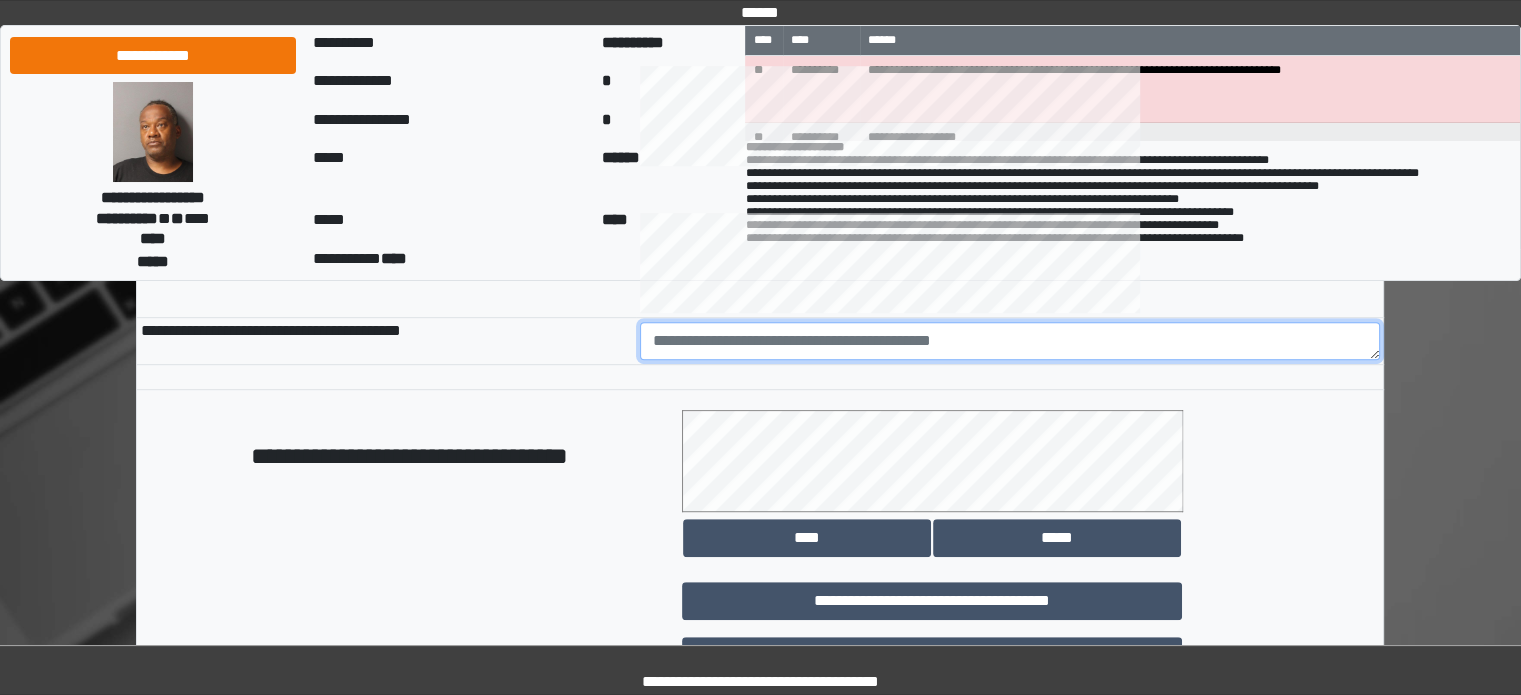 click at bounding box center (1010, 341) 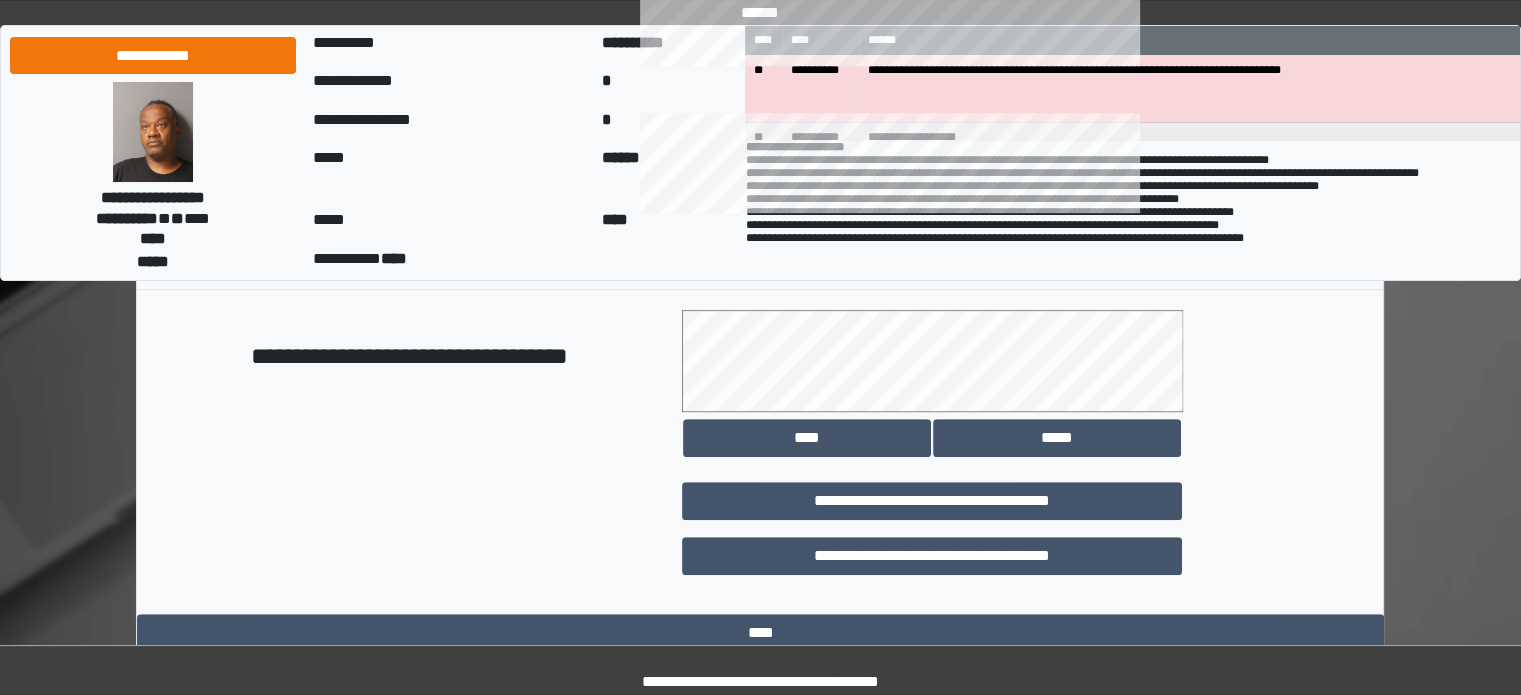 scroll, scrollTop: 1158, scrollLeft: 0, axis: vertical 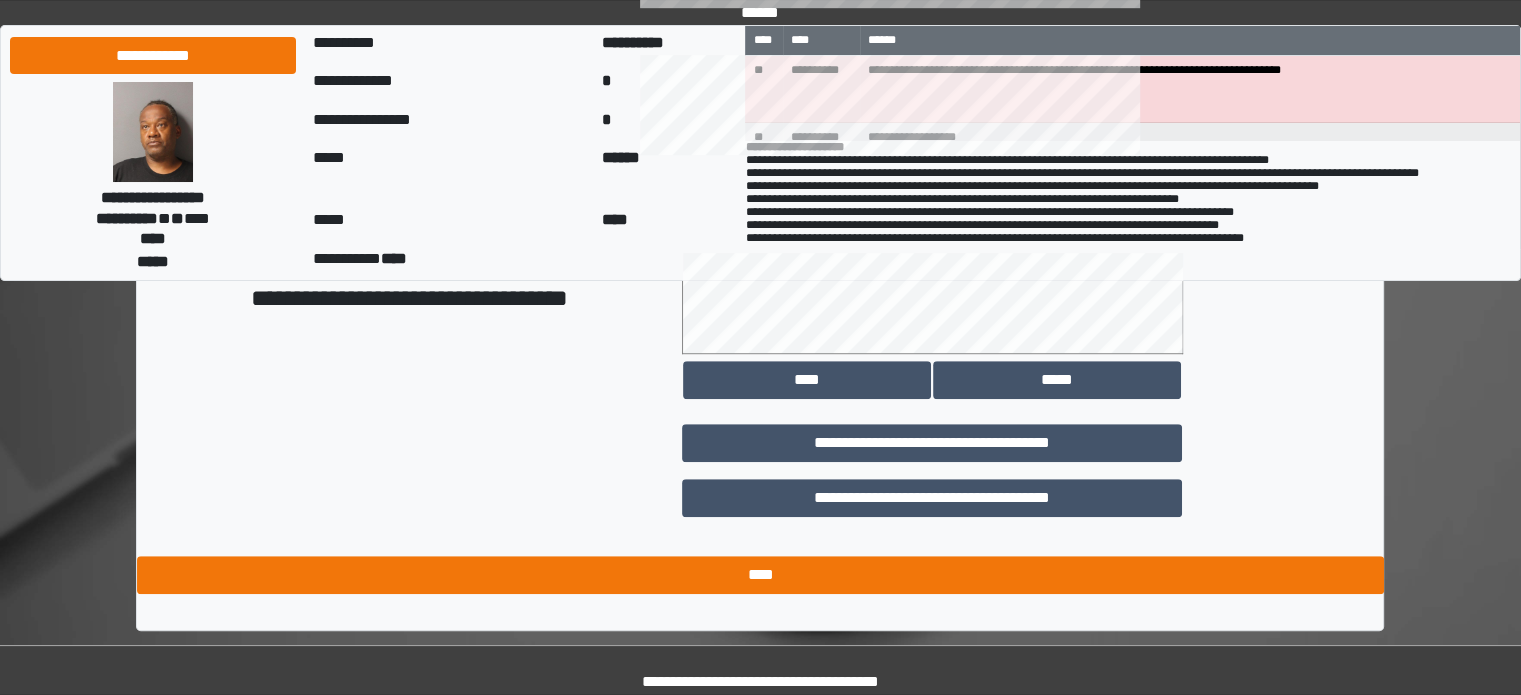 type on "**********" 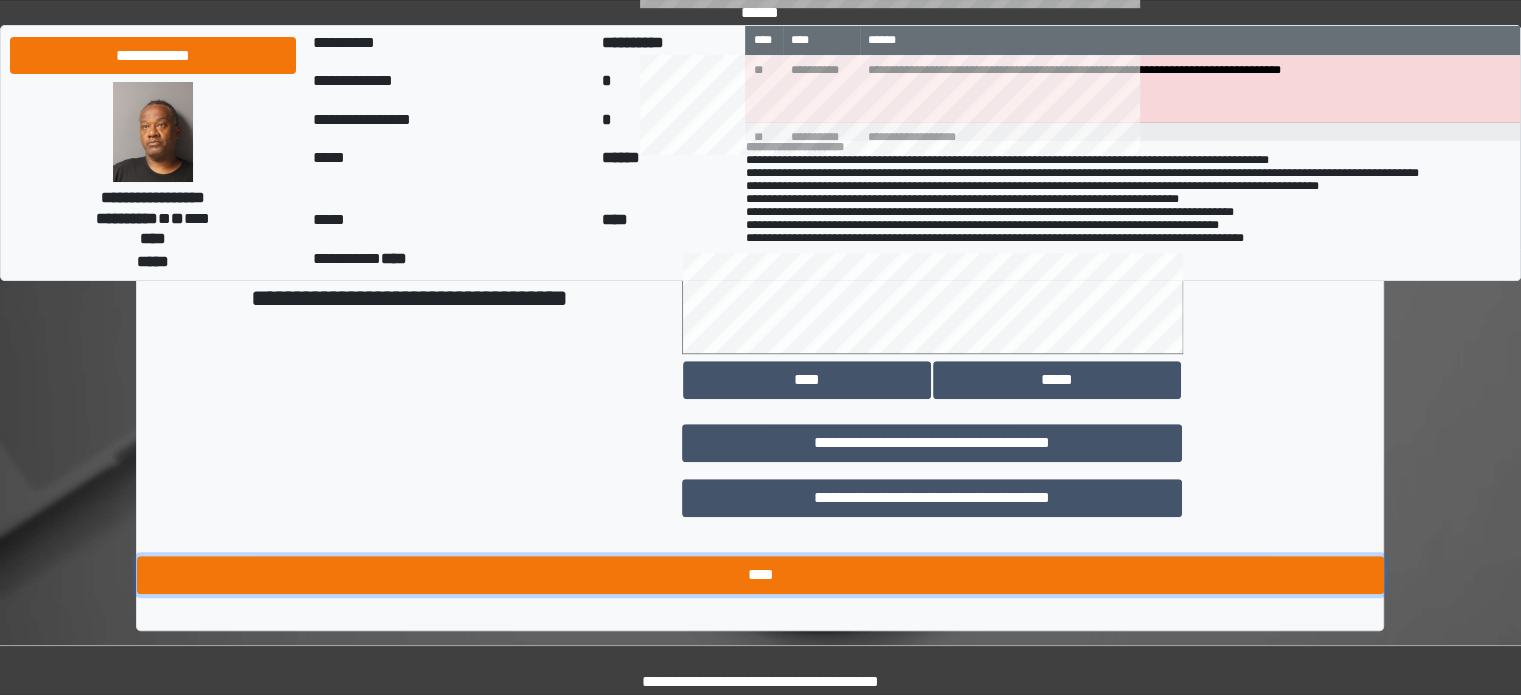 click on "****" at bounding box center (760, 575) 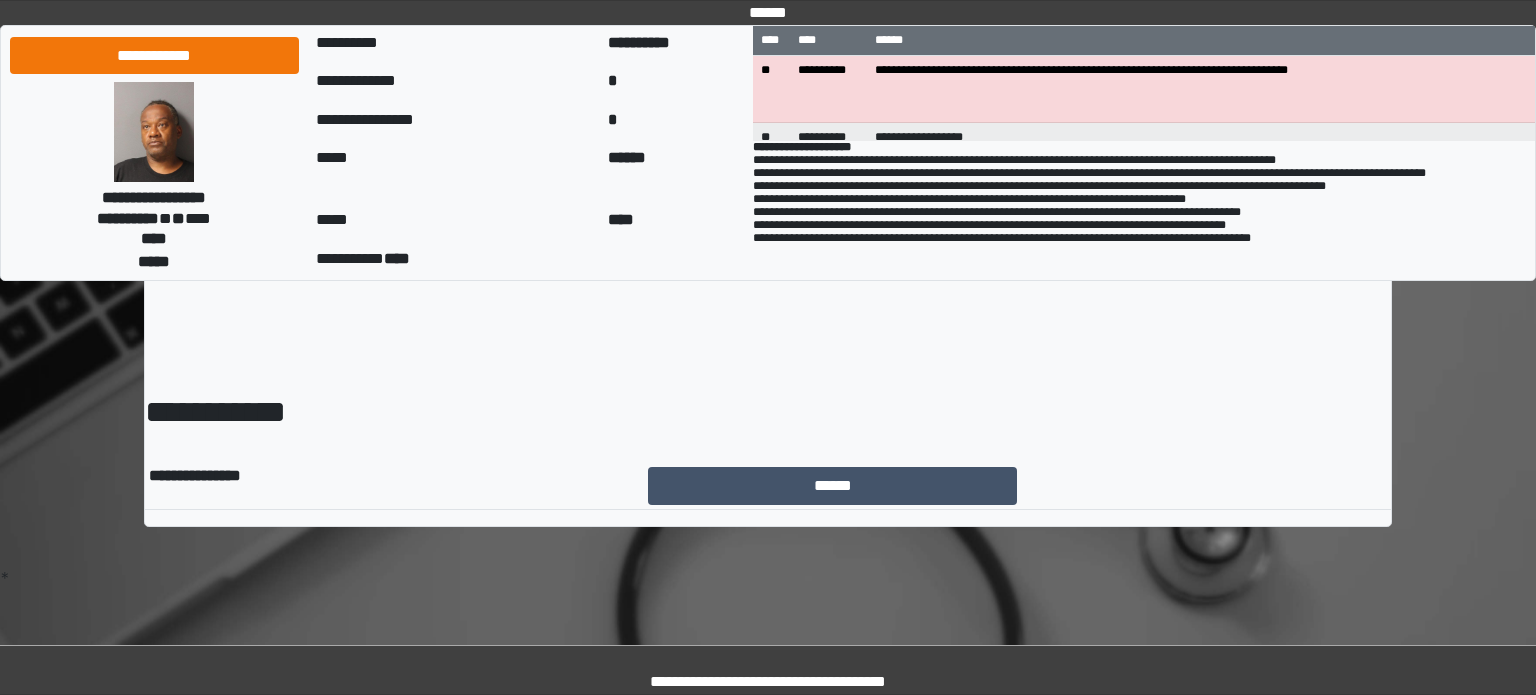 scroll, scrollTop: 0, scrollLeft: 0, axis: both 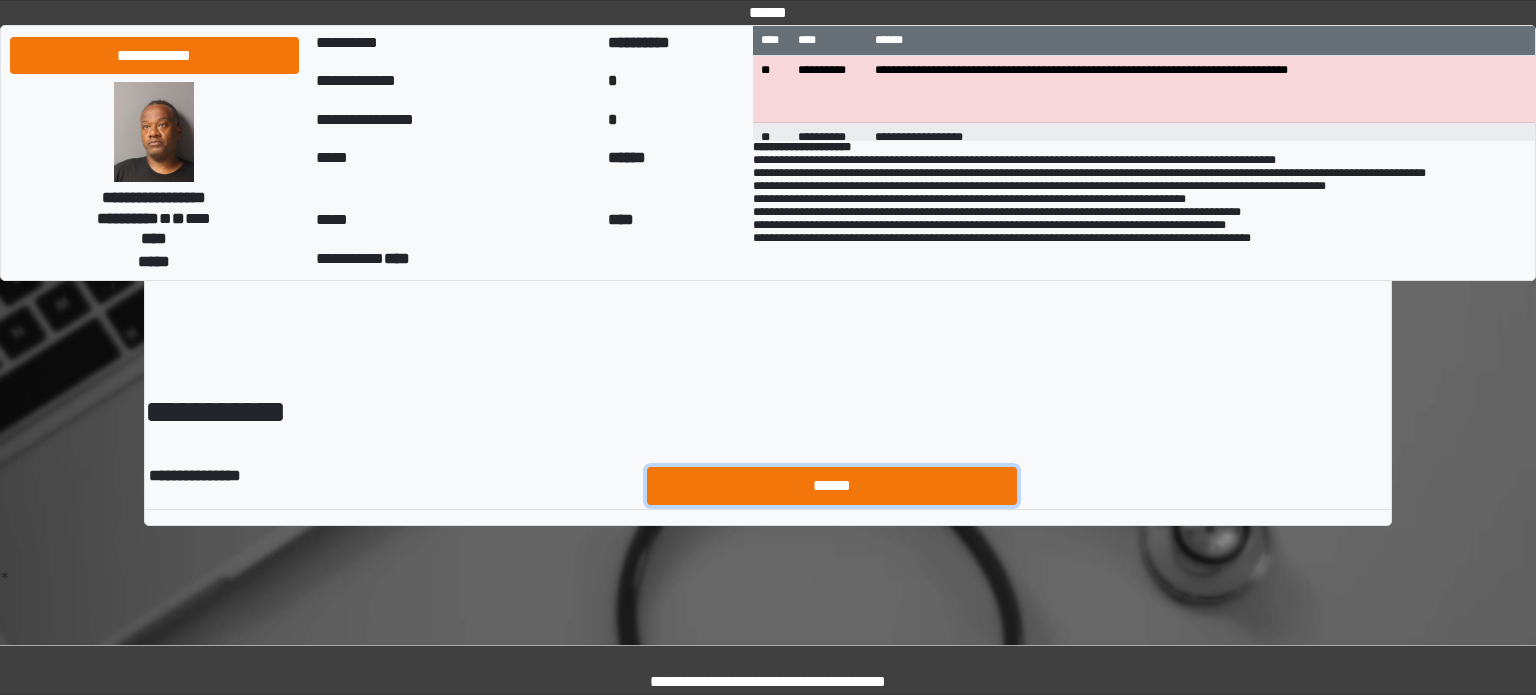 click on "******" at bounding box center (832, 486) 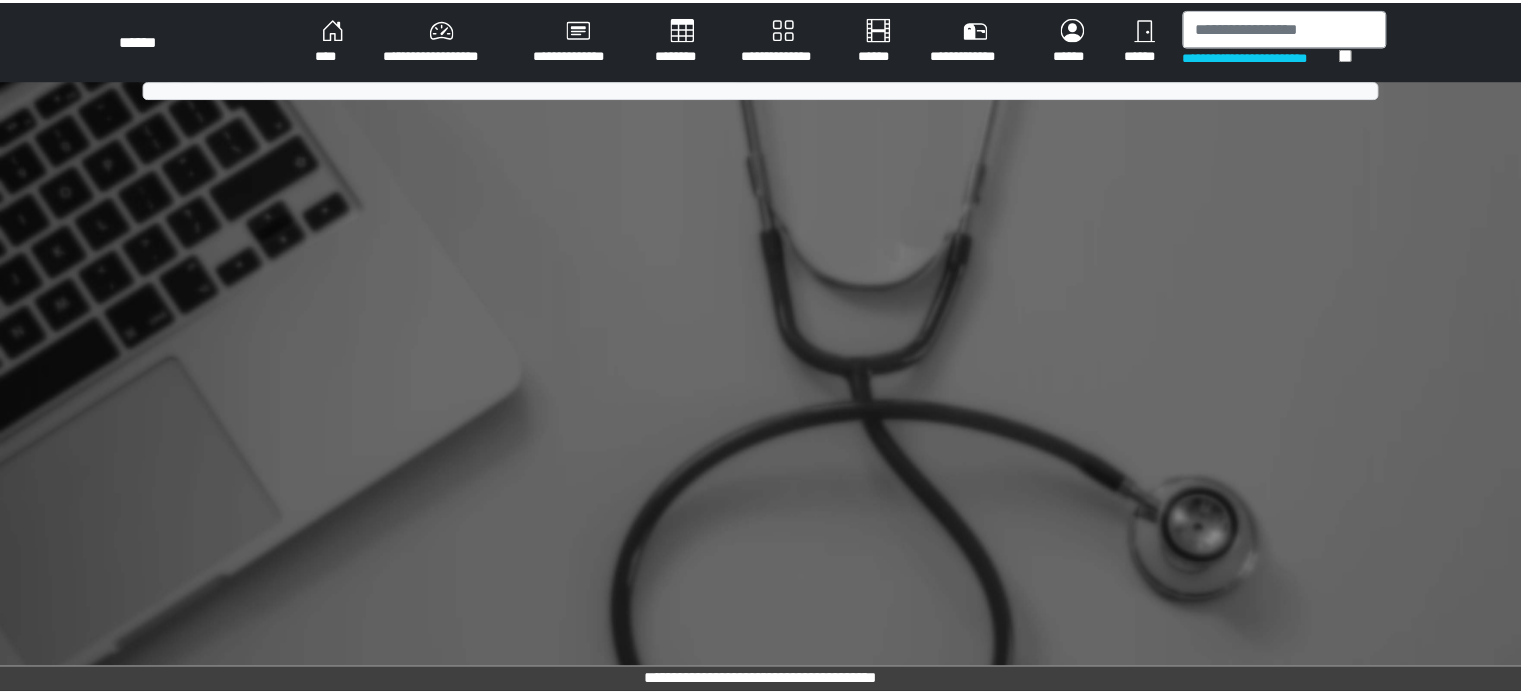 scroll, scrollTop: 0, scrollLeft: 0, axis: both 